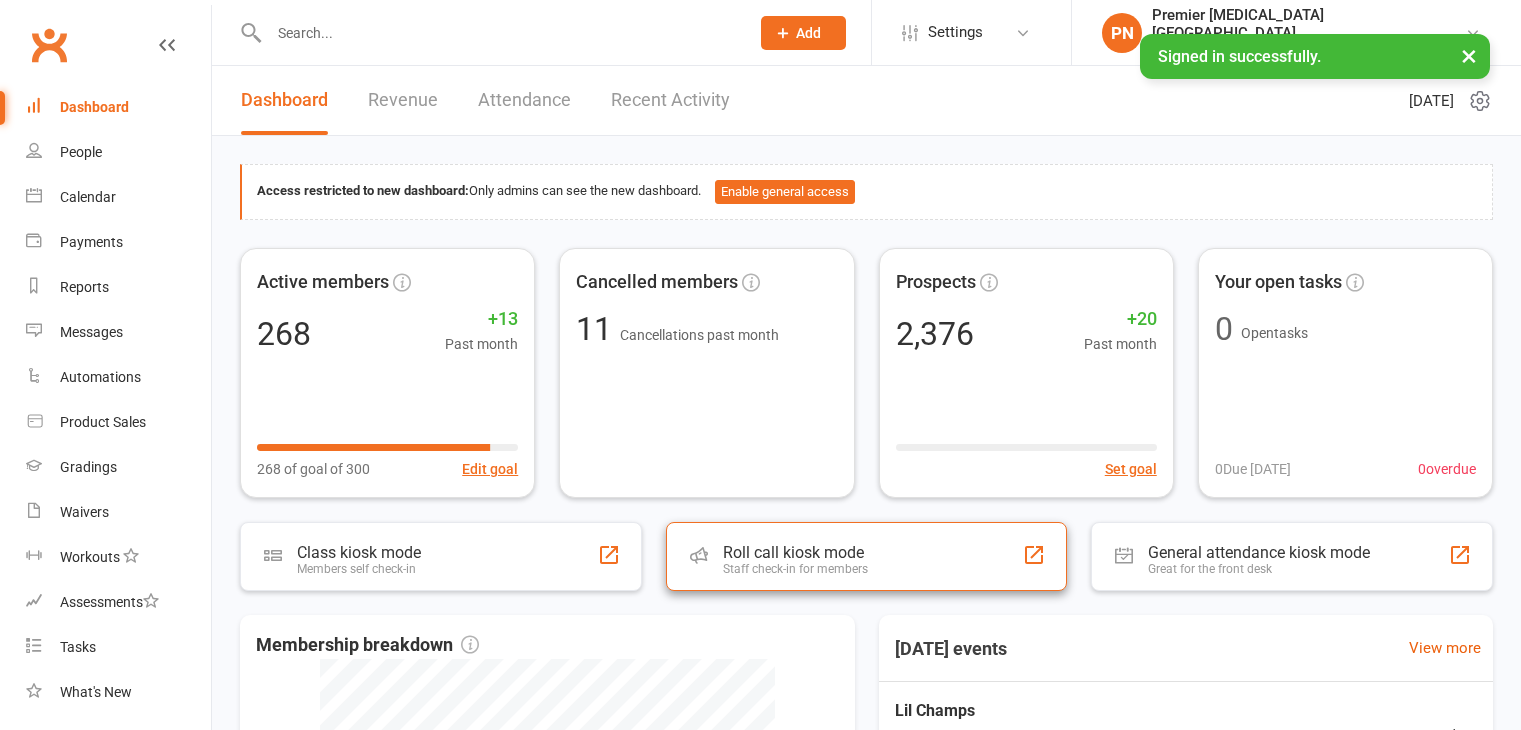 scroll, scrollTop: 0, scrollLeft: 0, axis: both 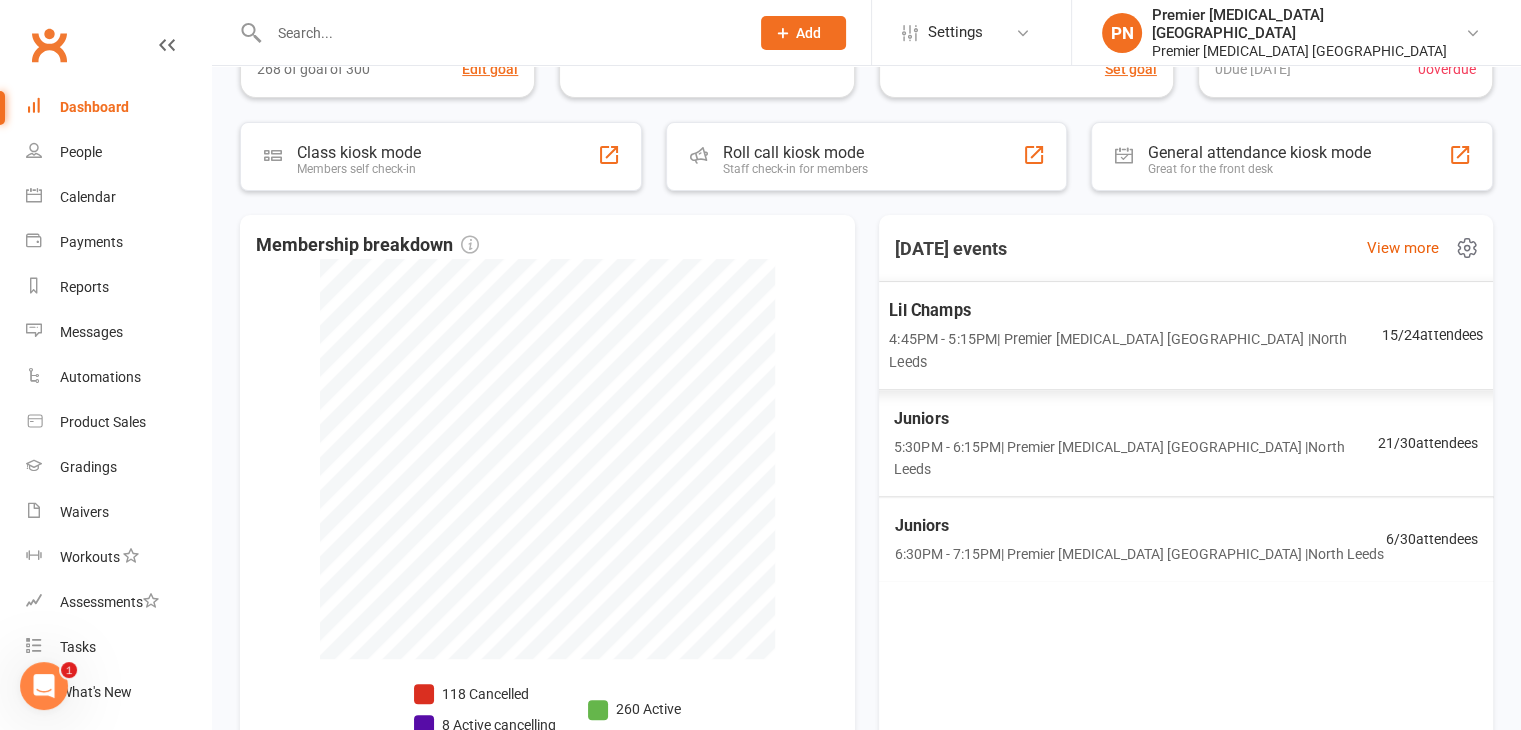 click on "Lil Champs 4:45PM - 5:15PM  |   Premier [MEDICAL_DATA] [GEOGRAPHIC_DATA] |  [GEOGRAPHIC_DATA]" at bounding box center (1135, 336) 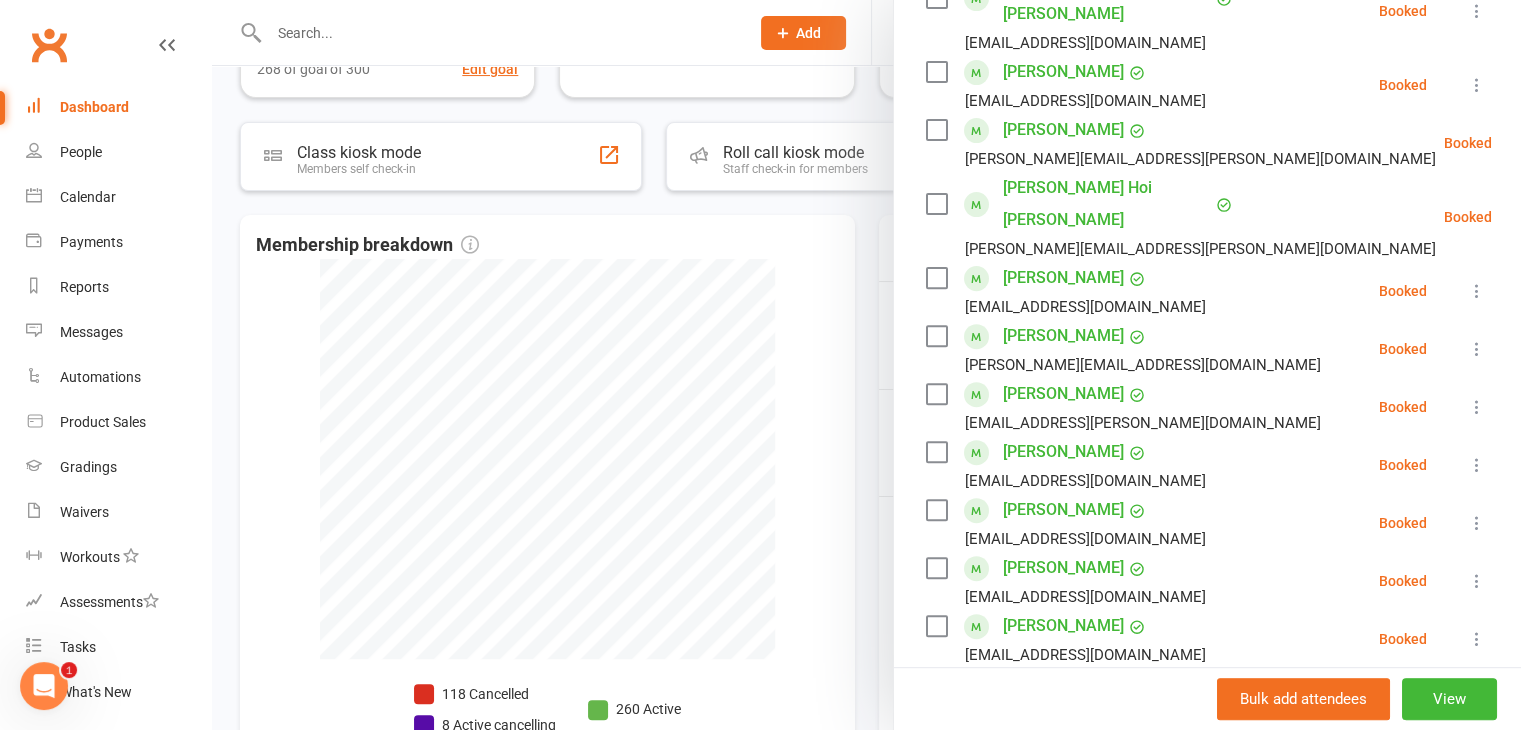 scroll, scrollTop: 700, scrollLeft: 0, axis: vertical 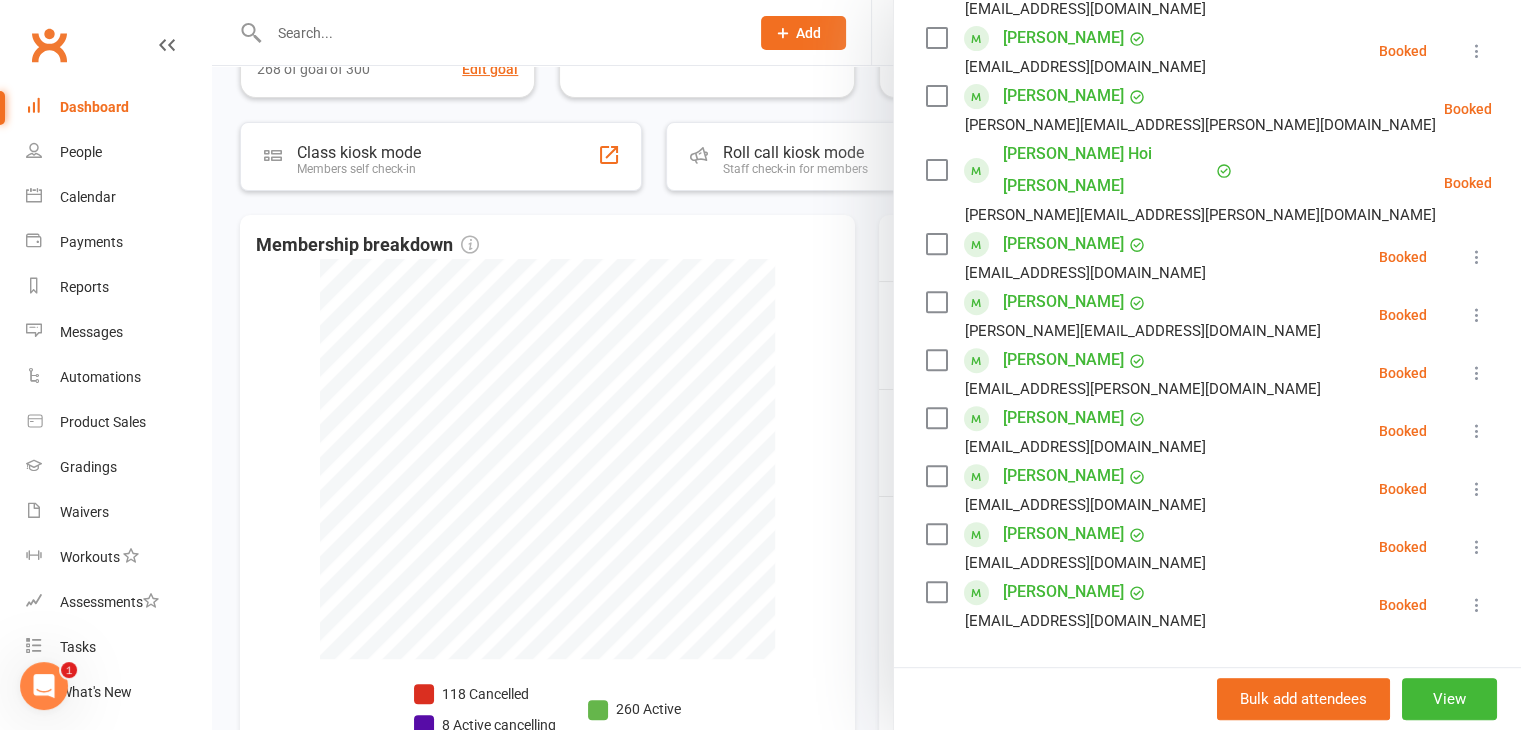 click on "[PERSON_NAME]" at bounding box center [1063, 534] 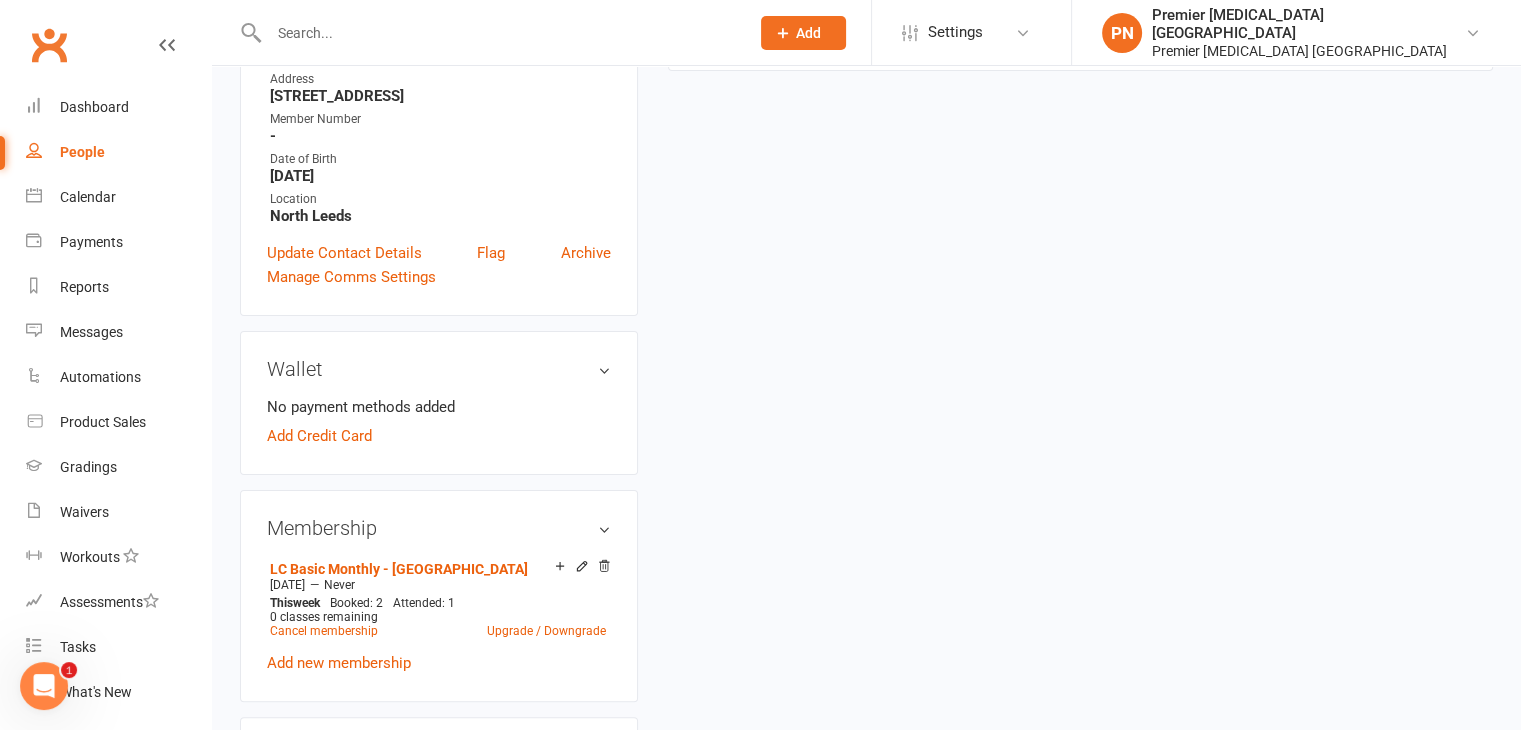 scroll, scrollTop: 0, scrollLeft: 0, axis: both 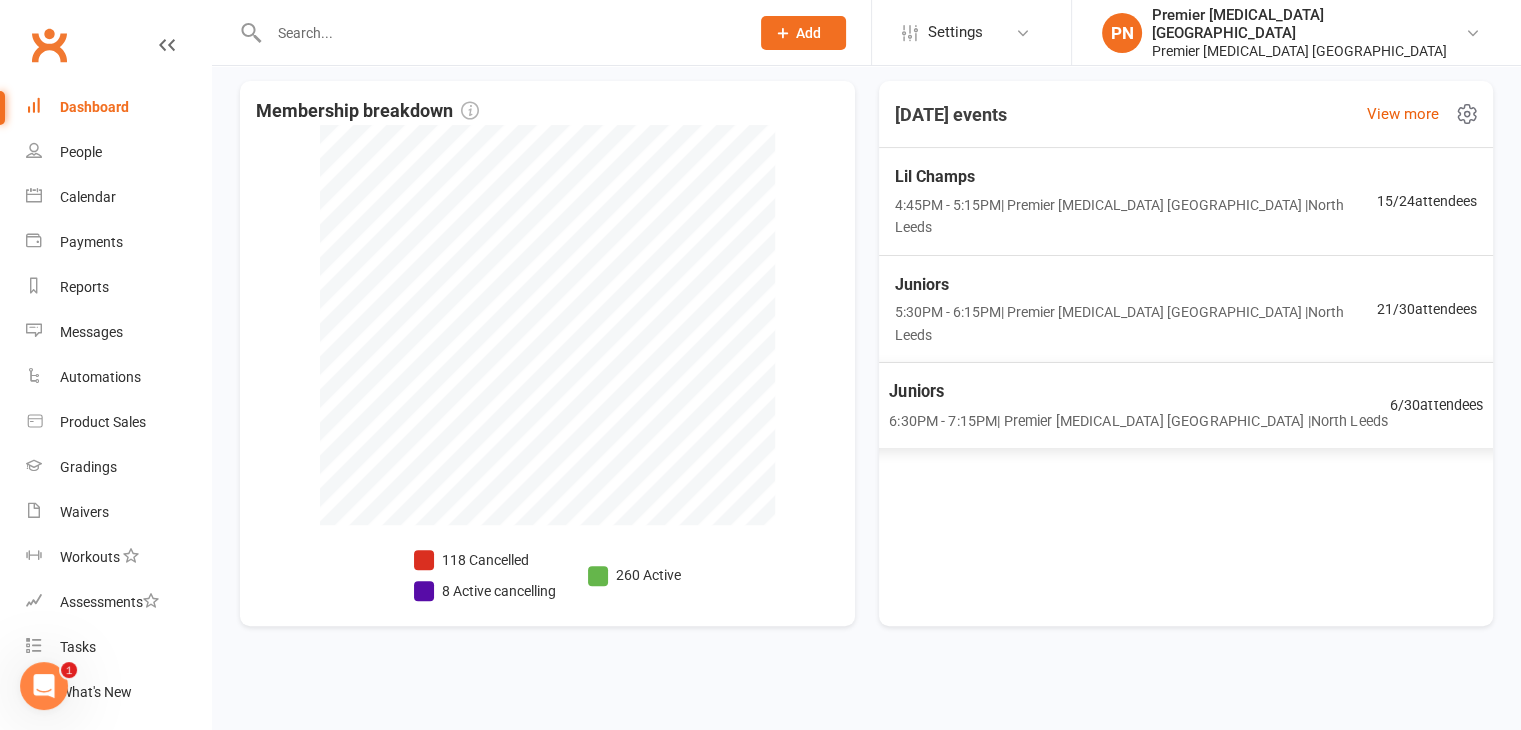 click on "6  /  30  attendees" at bounding box center (1436, 405) 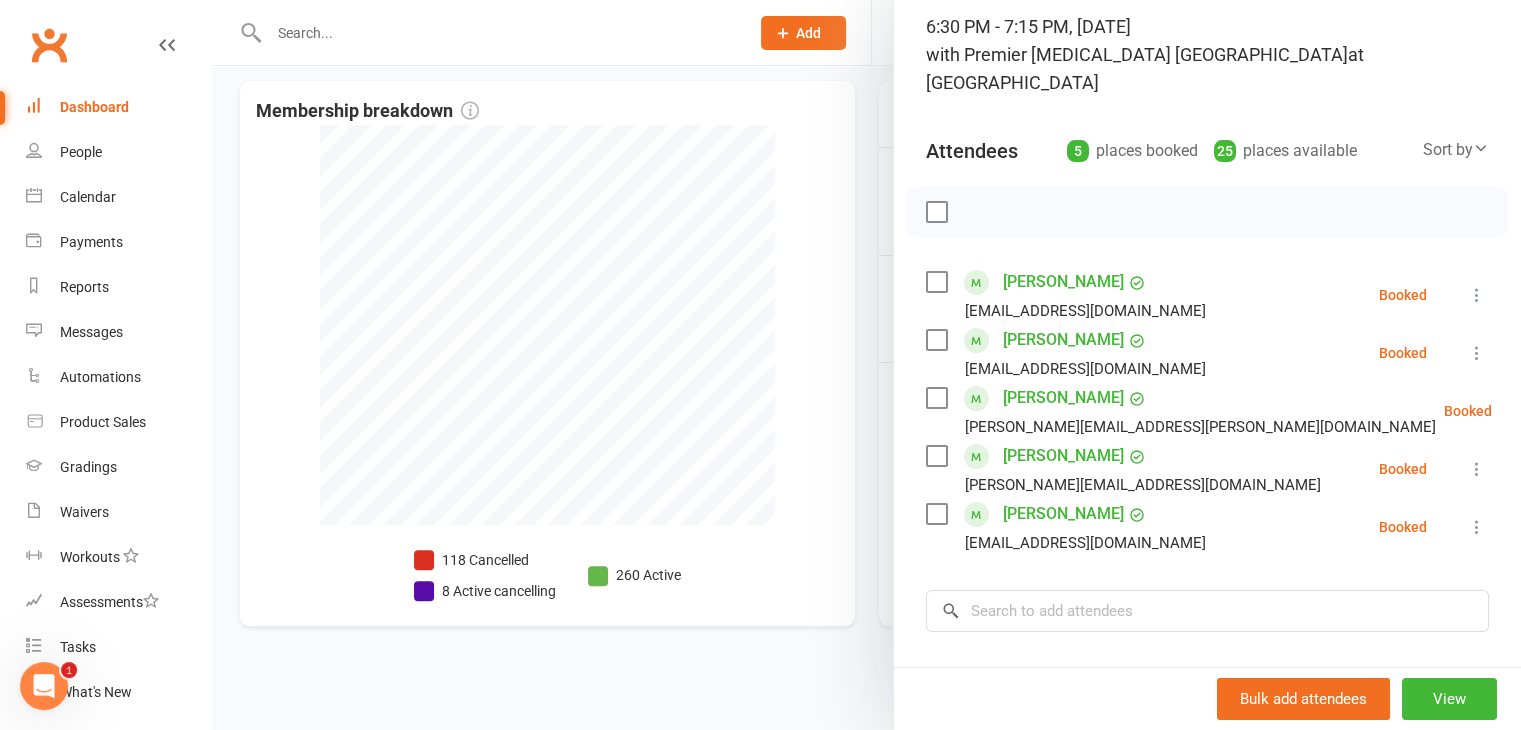 scroll, scrollTop: 100, scrollLeft: 0, axis: vertical 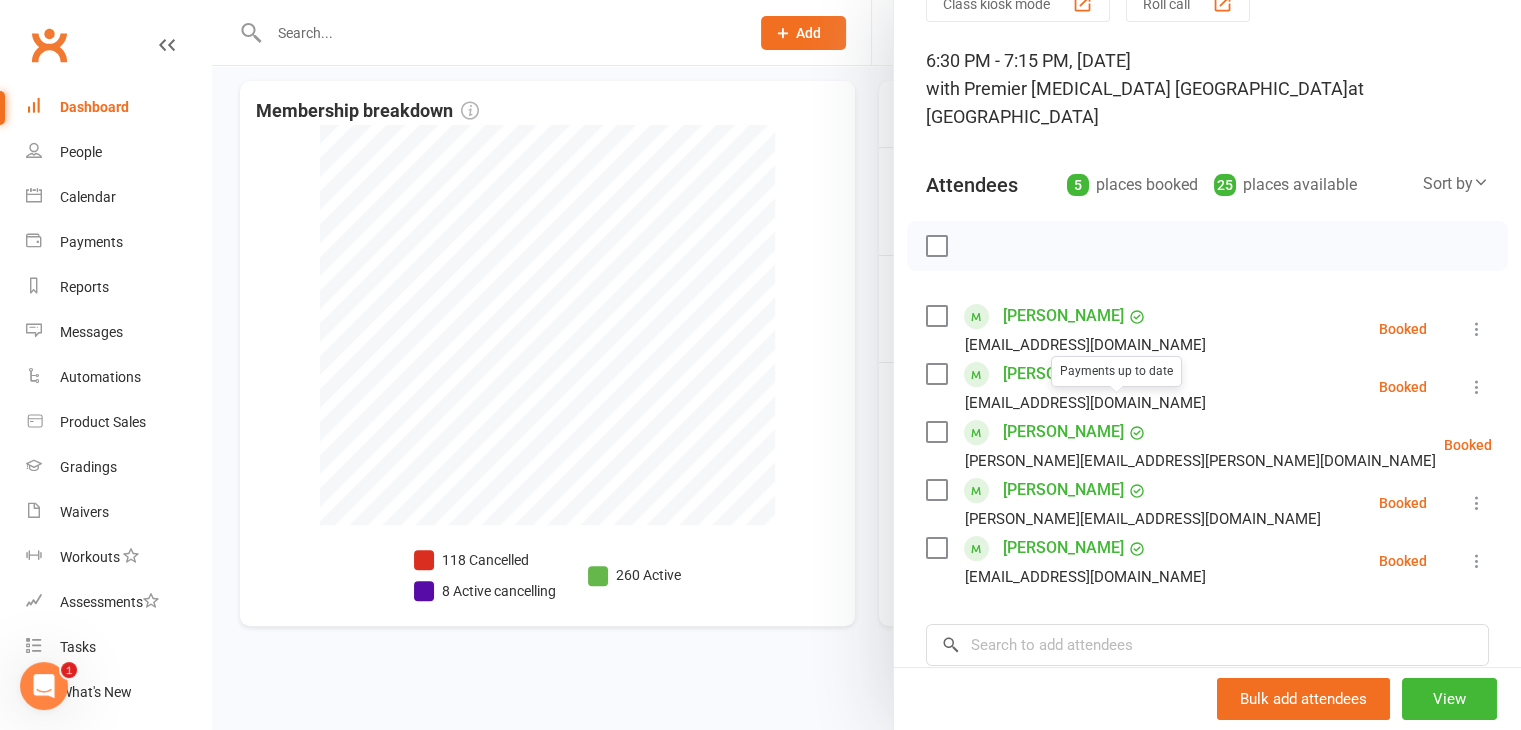 click at bounding box center (866, 365) 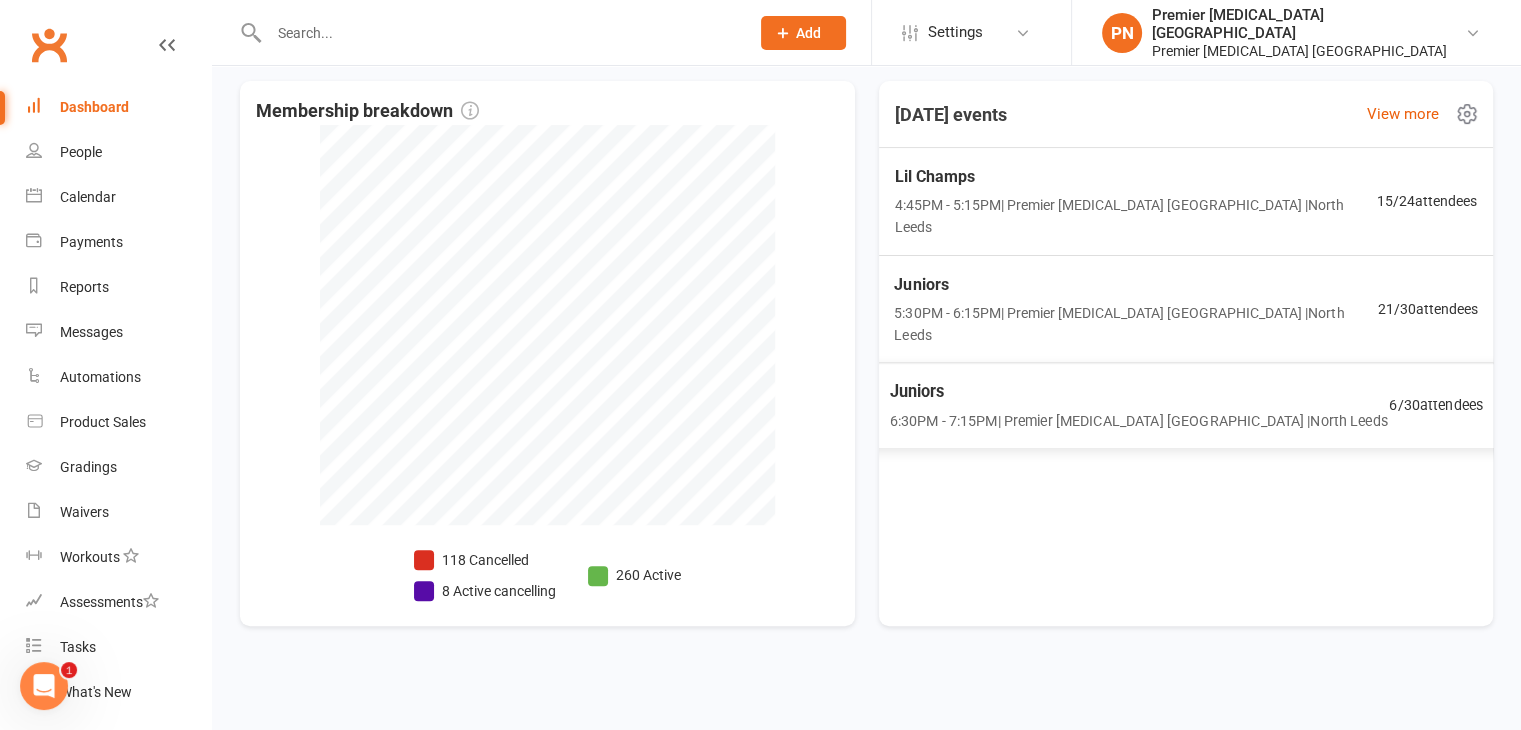 click on "5:30PM - 6:15PM  |   Premier [MEDICAL_DATA] [GEOGRAPHIC_DATA] |  [GEOGRAPHIC_DATA]" at bounding box center (1136, 323) 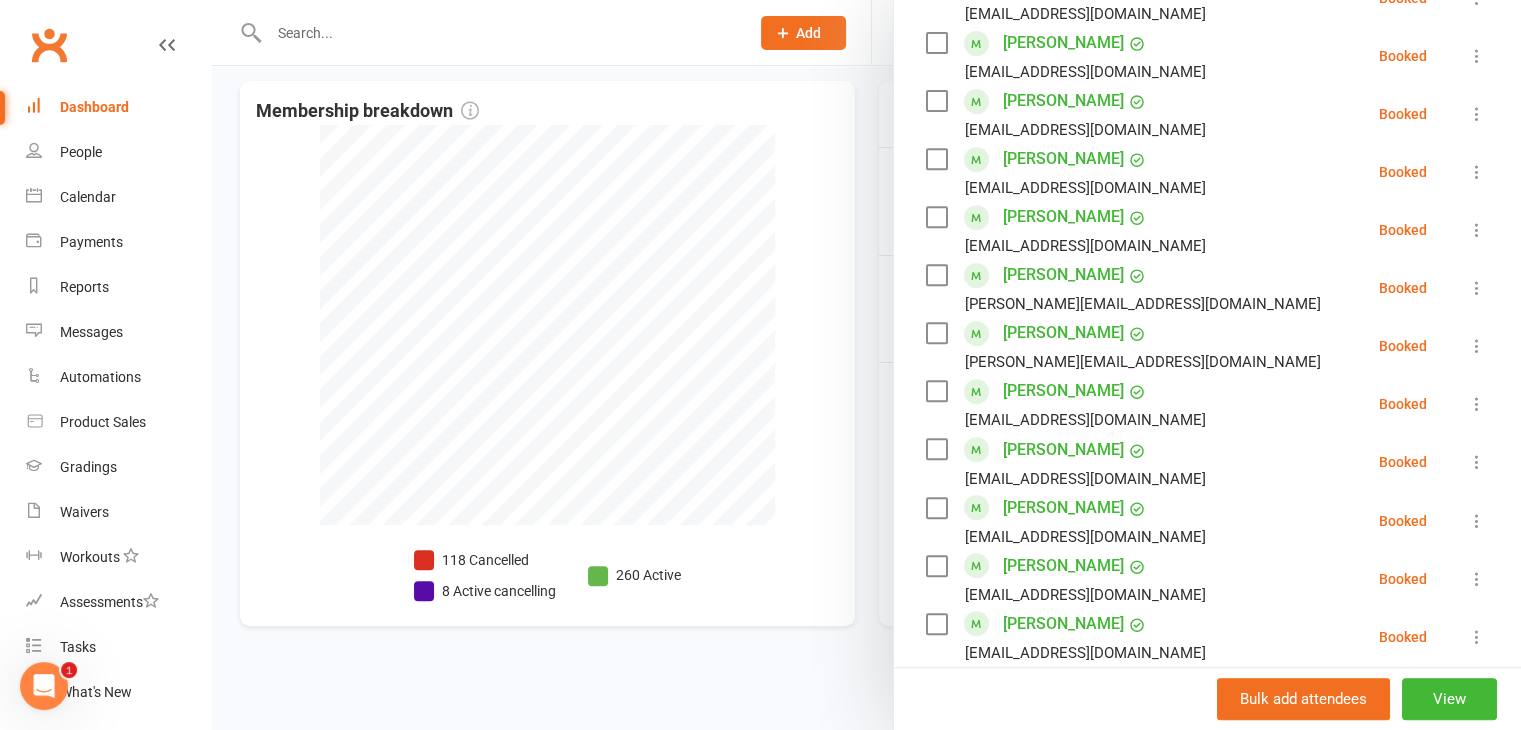 scroll, scrollTop: 700, scrollLeft: 0, axis: vertical 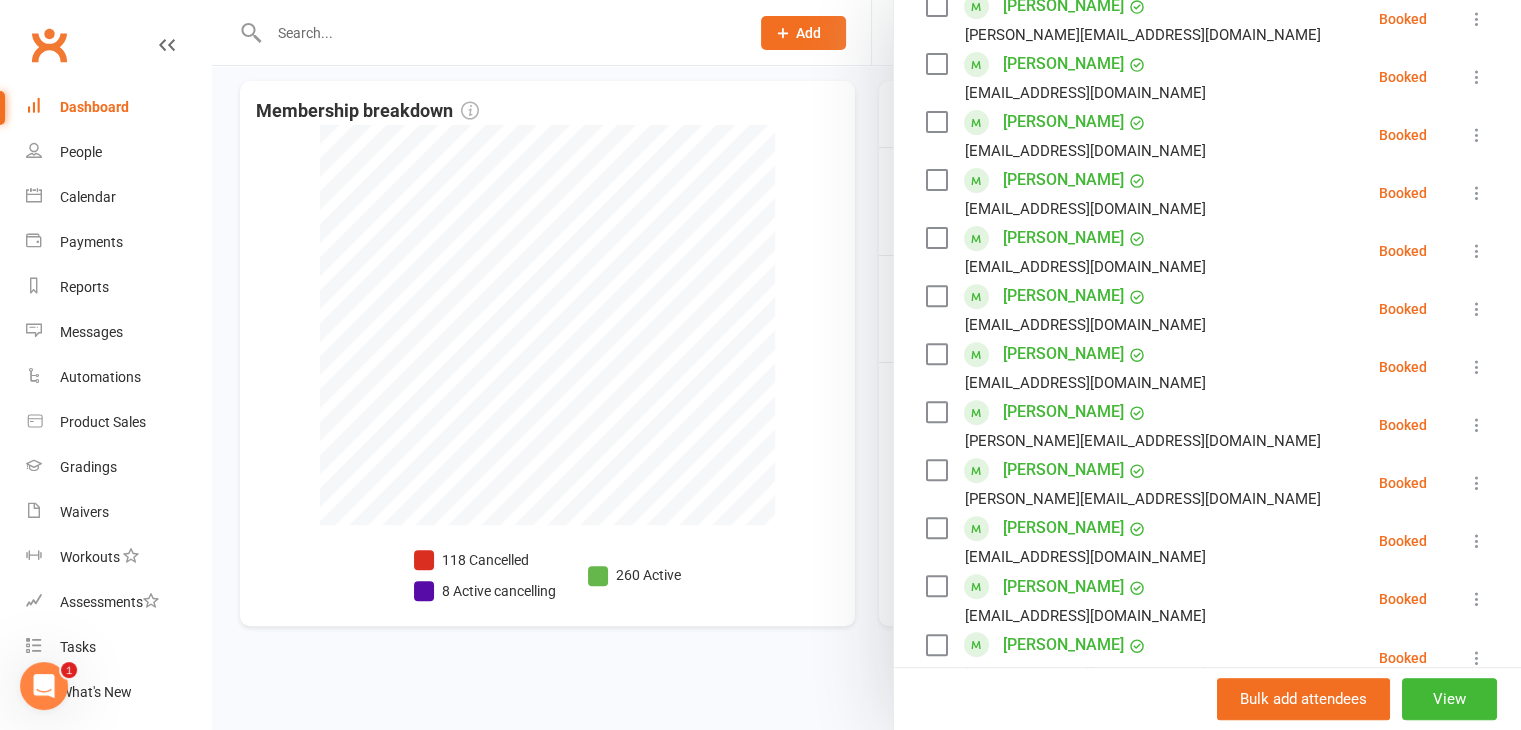 click at bounding box center (866, 365) 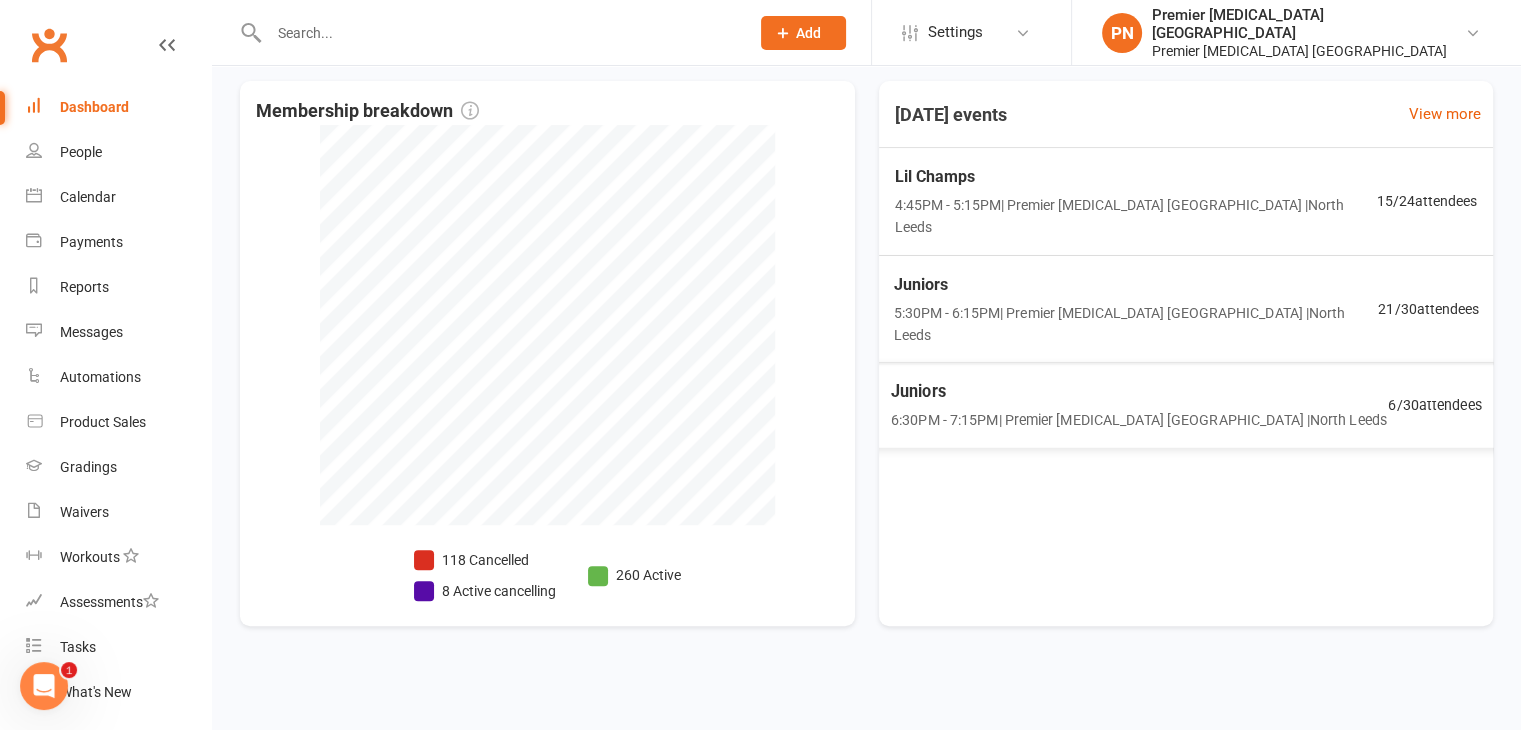 click on "Juniors 6:30PM - 7:15PM  |   Premier [MEDICAL_DATA] [GEOGRAPHIC_DATA] |  [GEOGRAPHIC_DATA]" at bounding box center (1138, 405) 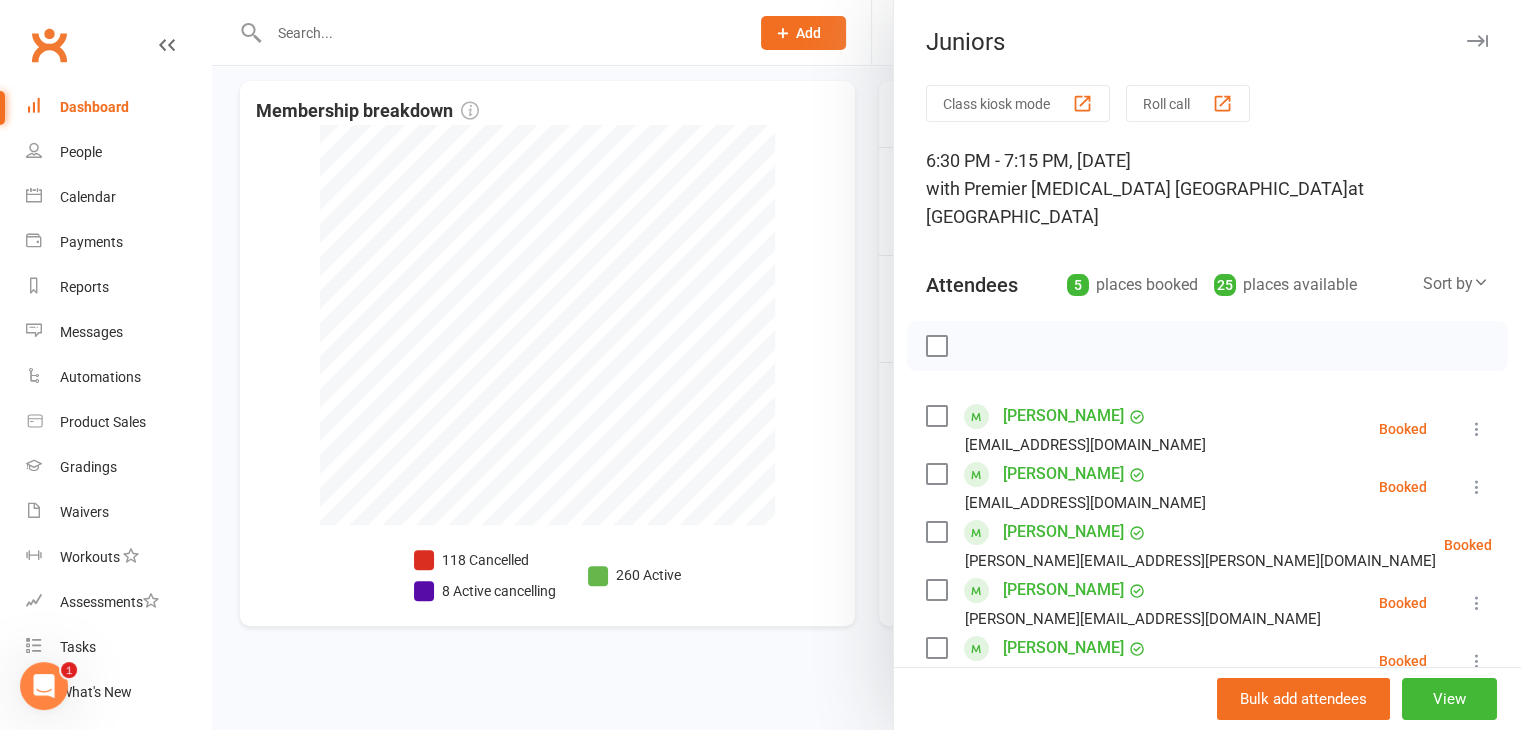 scroll, scrollTop: 100, scrollLeft: 0, axis: vertical 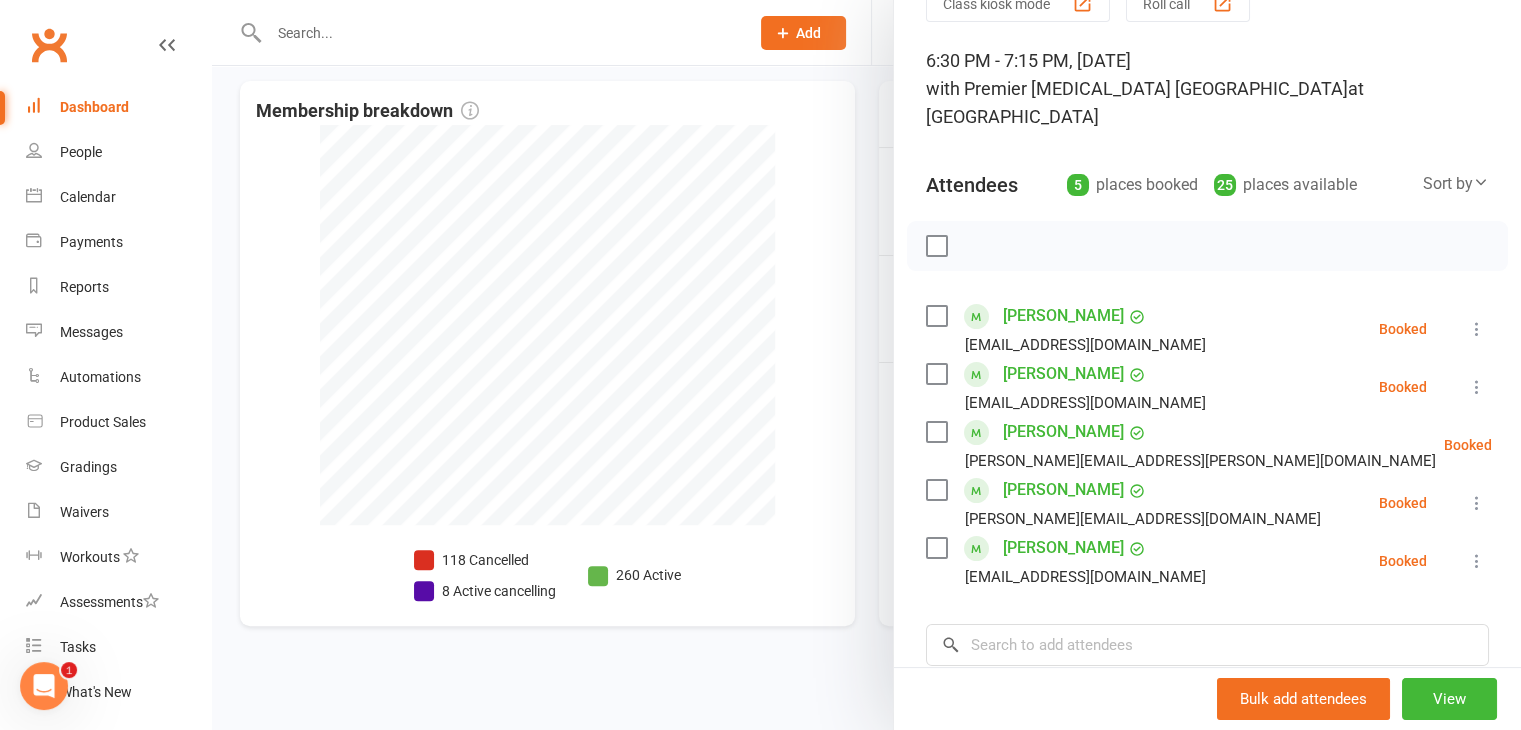 click at bounding box center [866, 365] 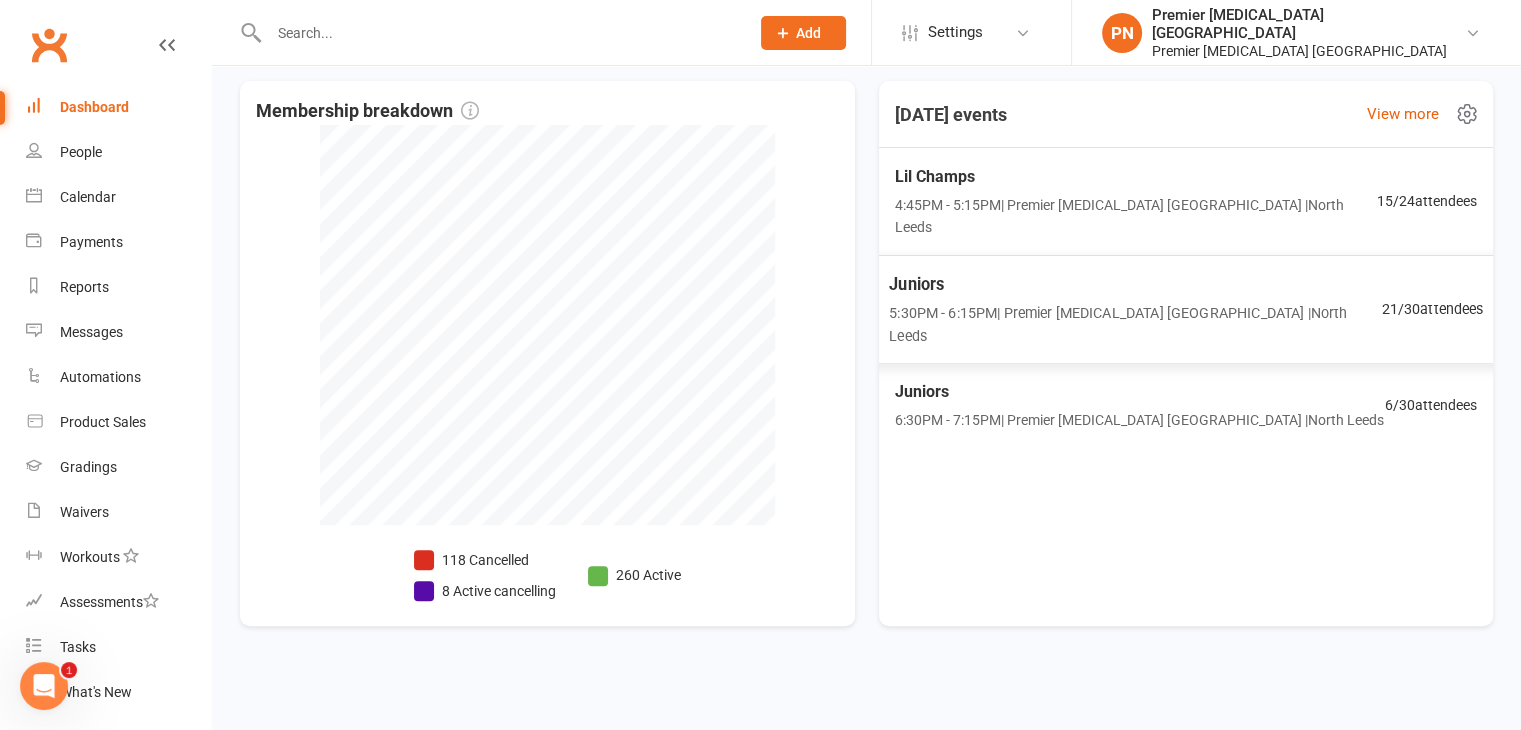 click on "5:30PM - 6:15PM  |   Premier [MEDICAL_DATA] [GEOGRAPHIC_DATA] |  [GEOGRAPHIC_DATA]" at bounding box center [1135, 324] 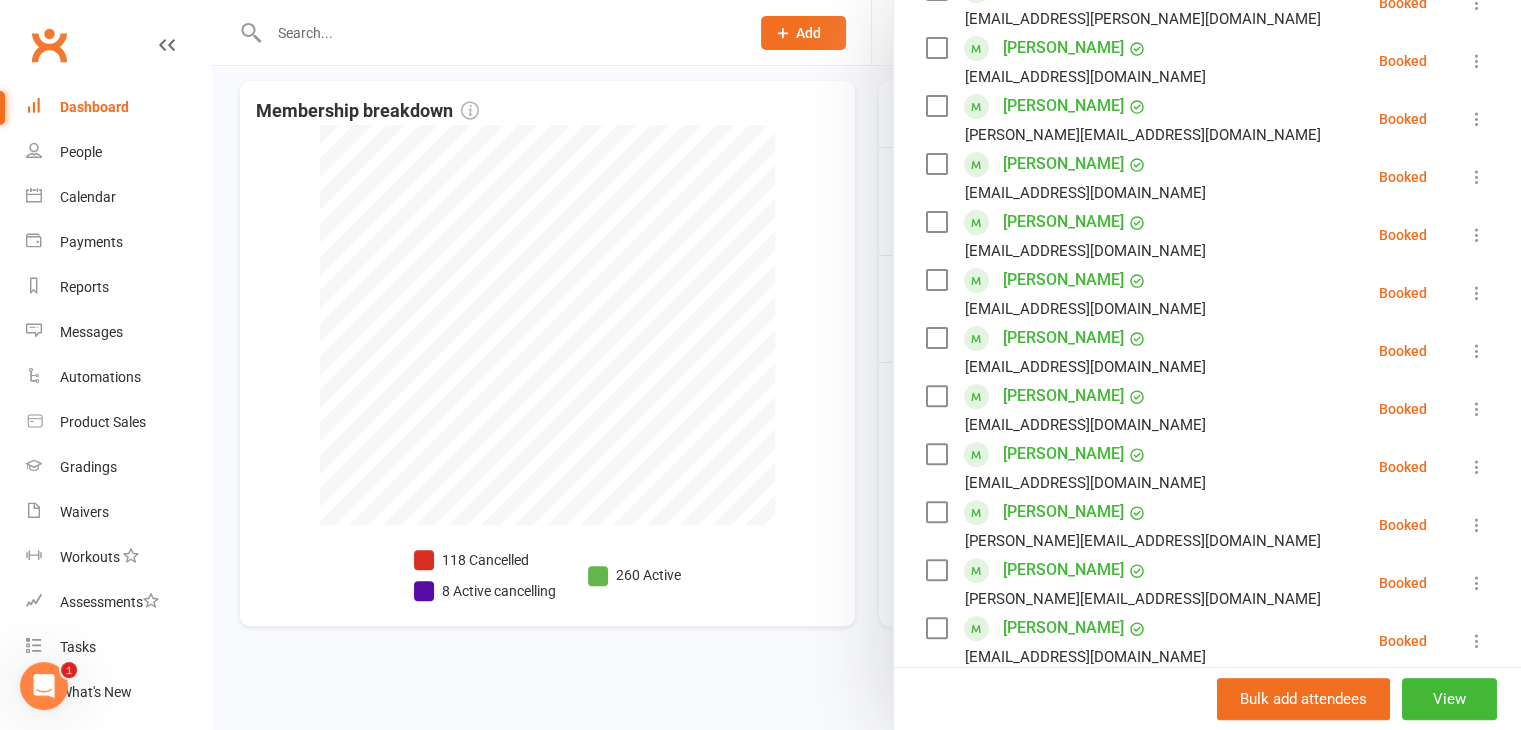 scroll, scrollTop: 800, scrollLeft: 0, axis: vertical 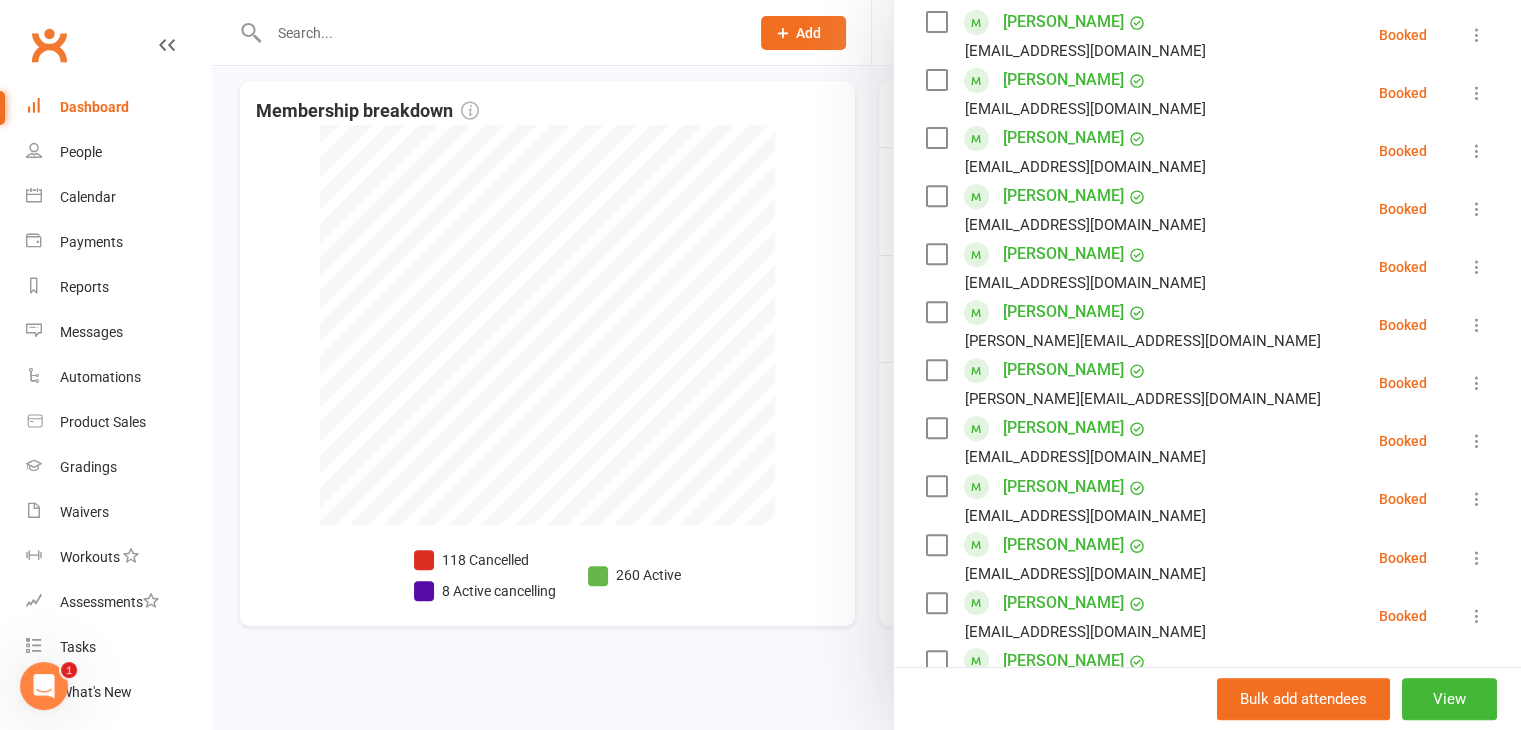 click at bounding box center [866, 365] 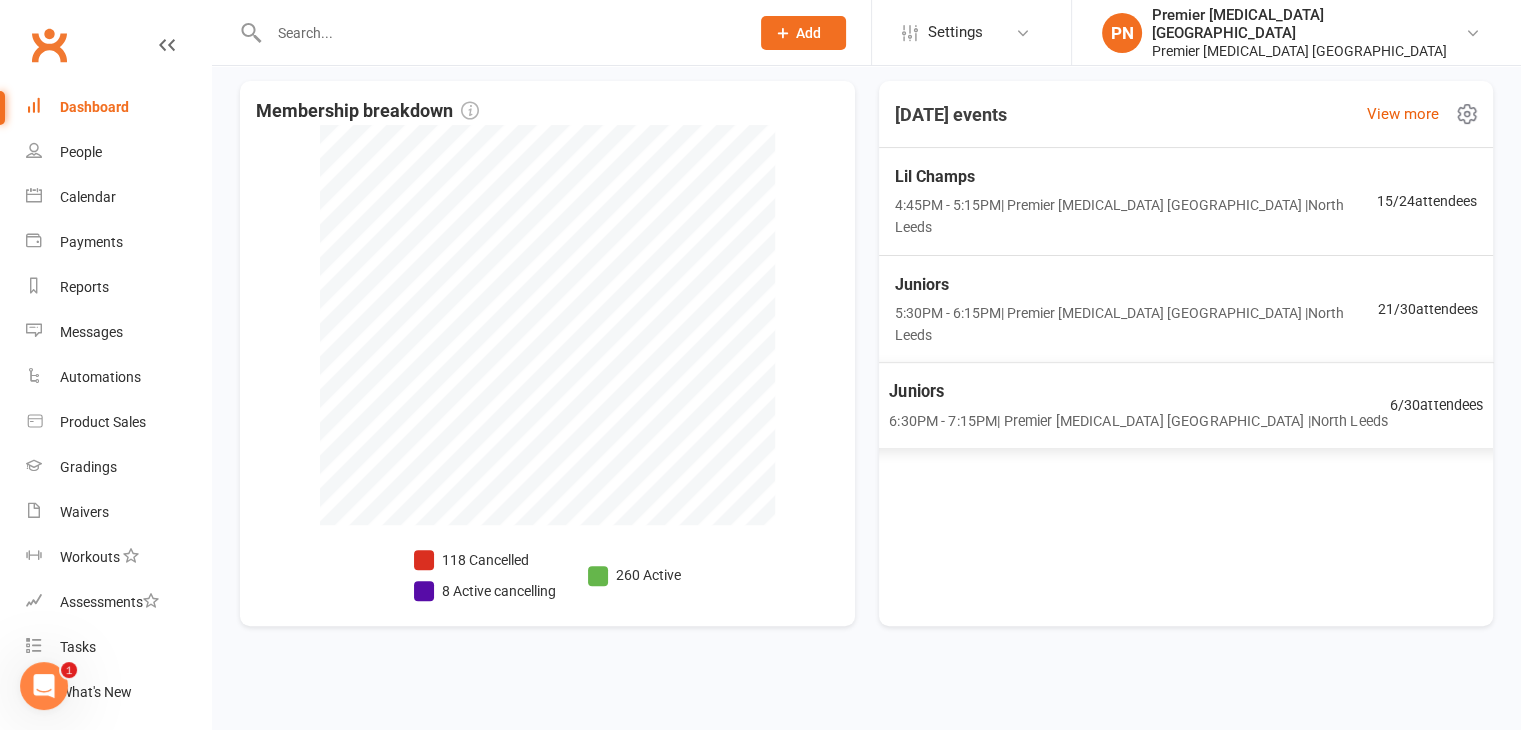 click on "Juniors 6:30PM - 7:15PM  |   Premier [MEDICAL_DATA] [GEOGRAPHIC_DATA] |  [GEOGRAPHIC_DATA] 6  /  30  attendees" at bounding box center (1185, 405) 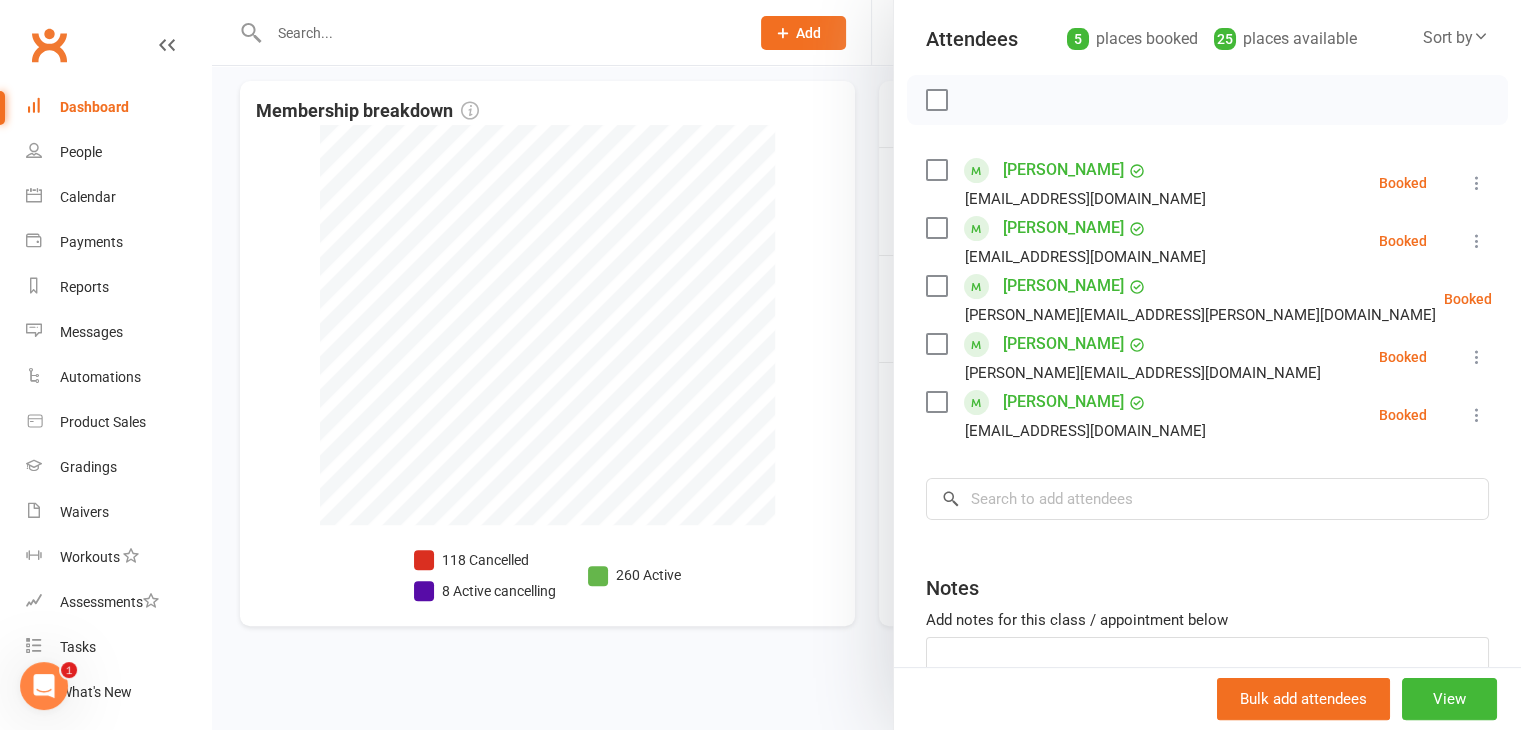 scroll, scrollTop: 200, scrollLeft: 0, axis: vertical 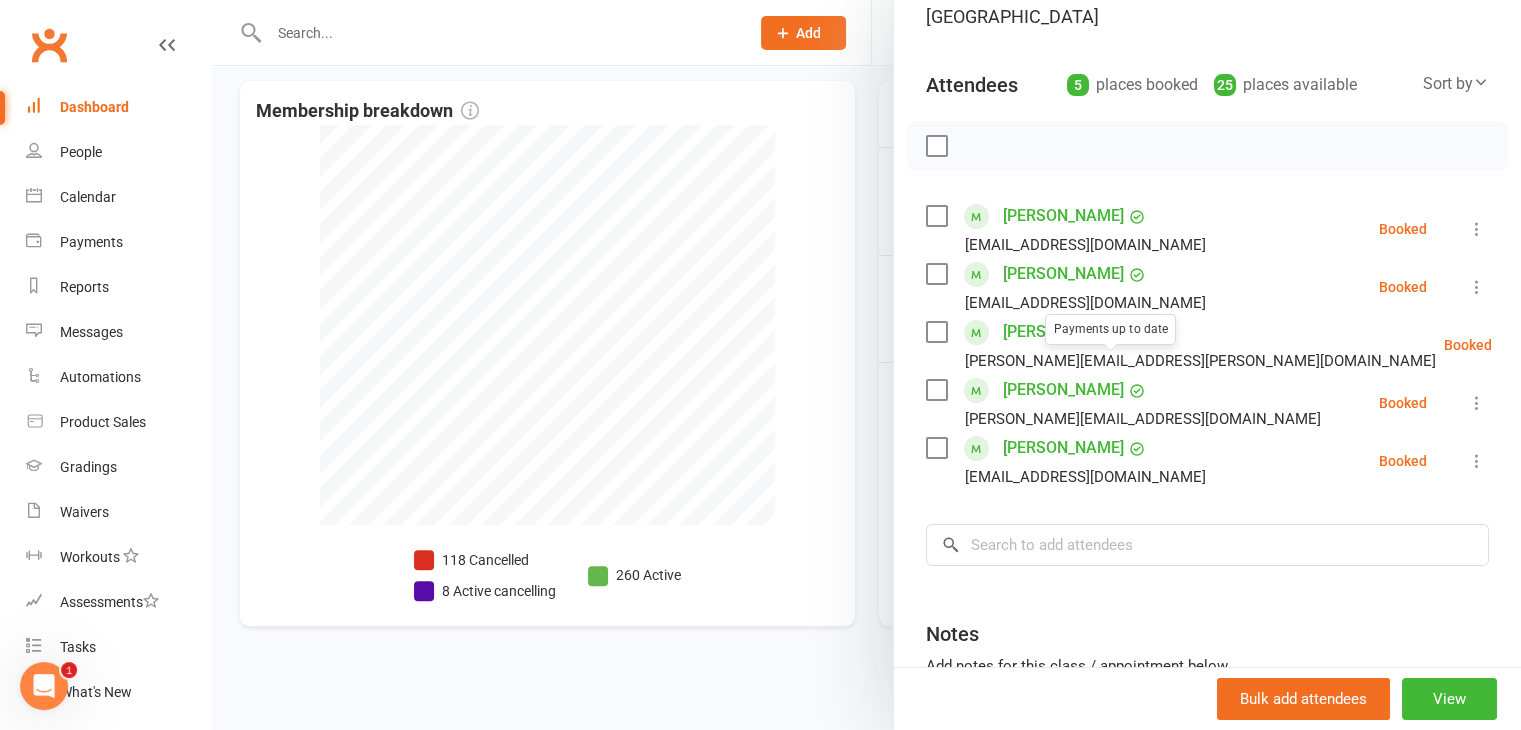click at bounding box center (866, 365) 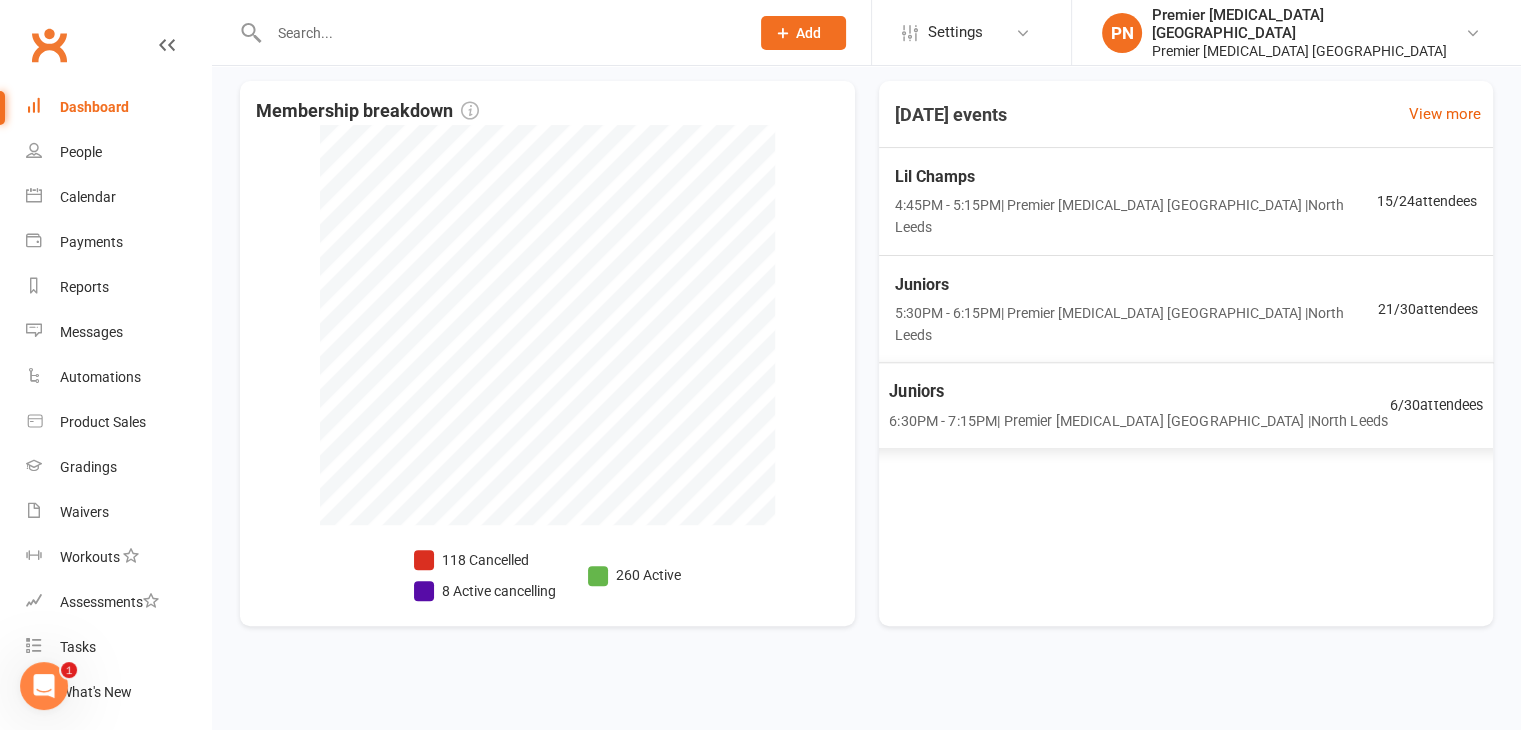 click on "Juniors 5:30PM - 6:15PM  |   Premier [MEDICAL_DATA] [GEOGRAPHIC_DATA] |  [GEOGRAPHIC_DATA] 21  /  30  attendees" at bounding box center (1185, 309) 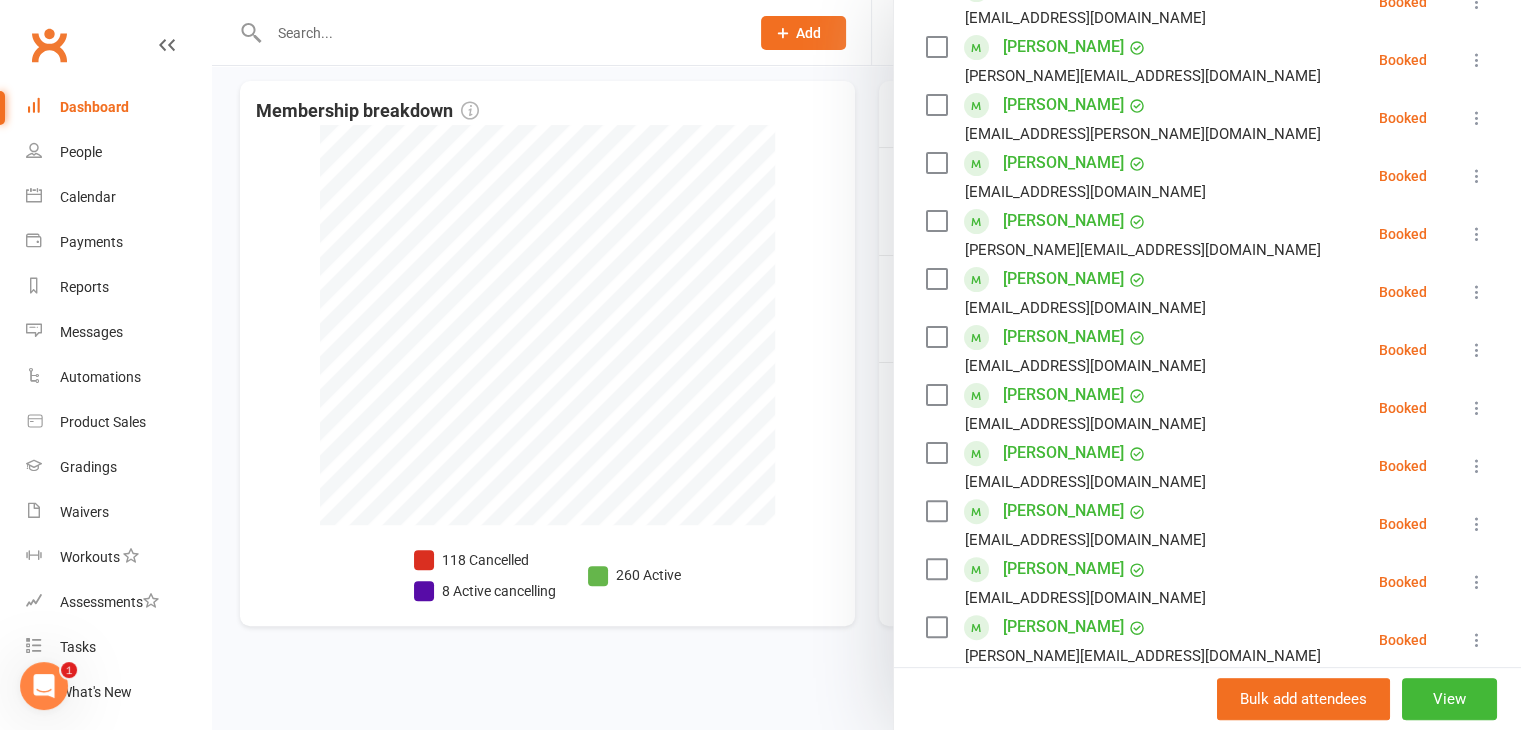 scroll, scrollTop: 400, scrollLeft: 0, axis: vertical 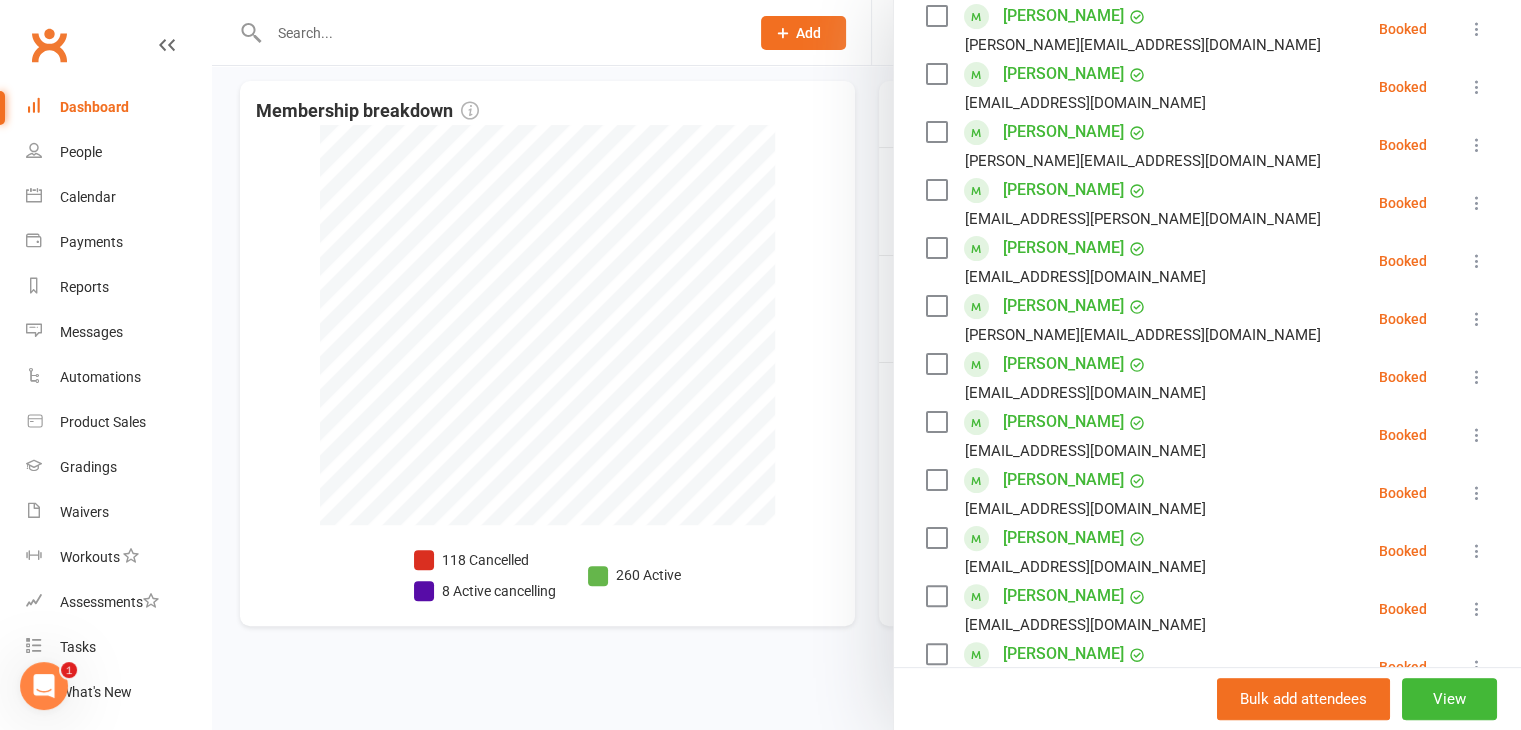 click at bounding box center [866, 365] 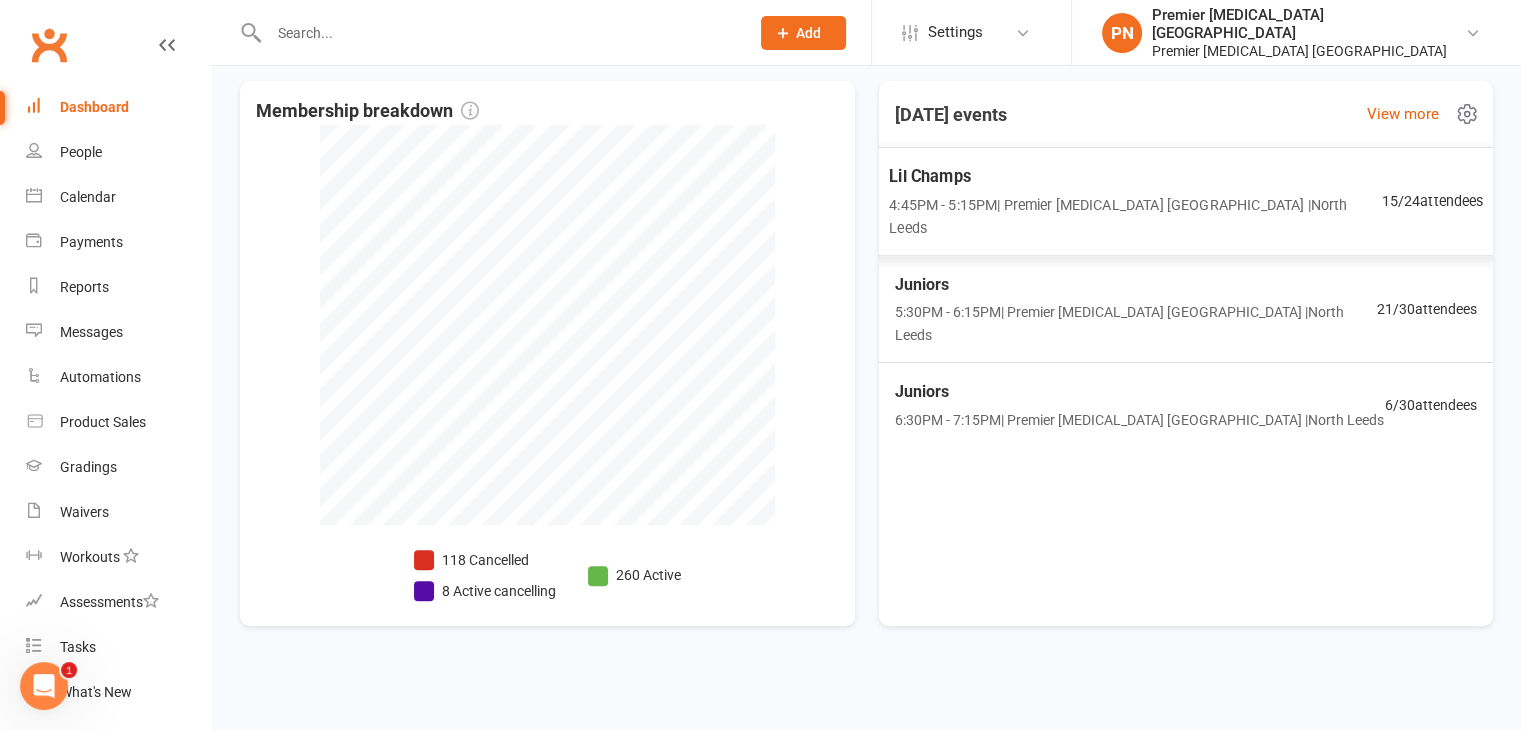 click on "Lil Champs 4:45PM - 5:15PM  |   Premier [MEDICAL_DATA] [GEOGRAPHIC_DATA] |  [GEOGRAPHIC_DATA] 15  /  24  attendees" at bounding box center (1185, 202) 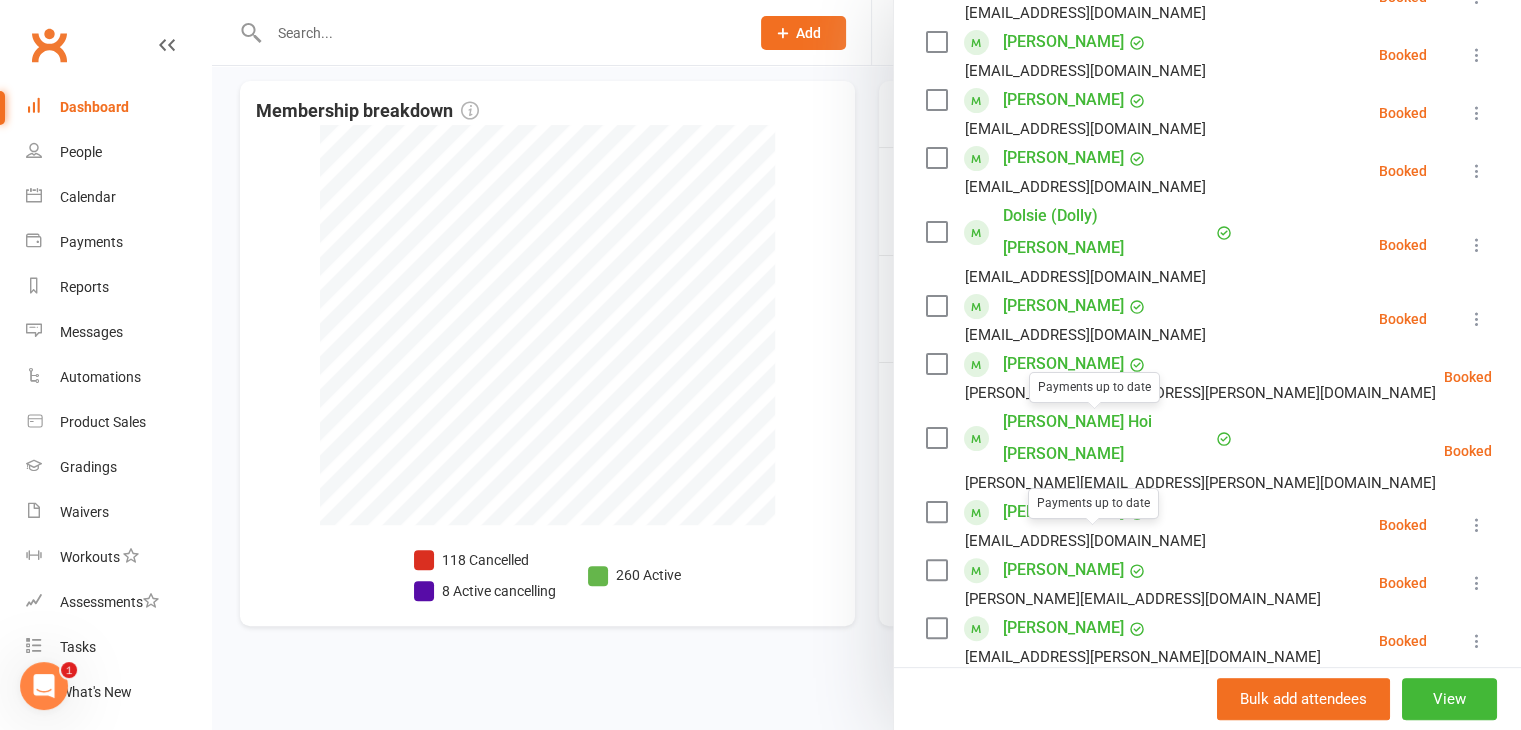 scroll, scrollTop: 400, scrollLeft: 0, axis: vertical 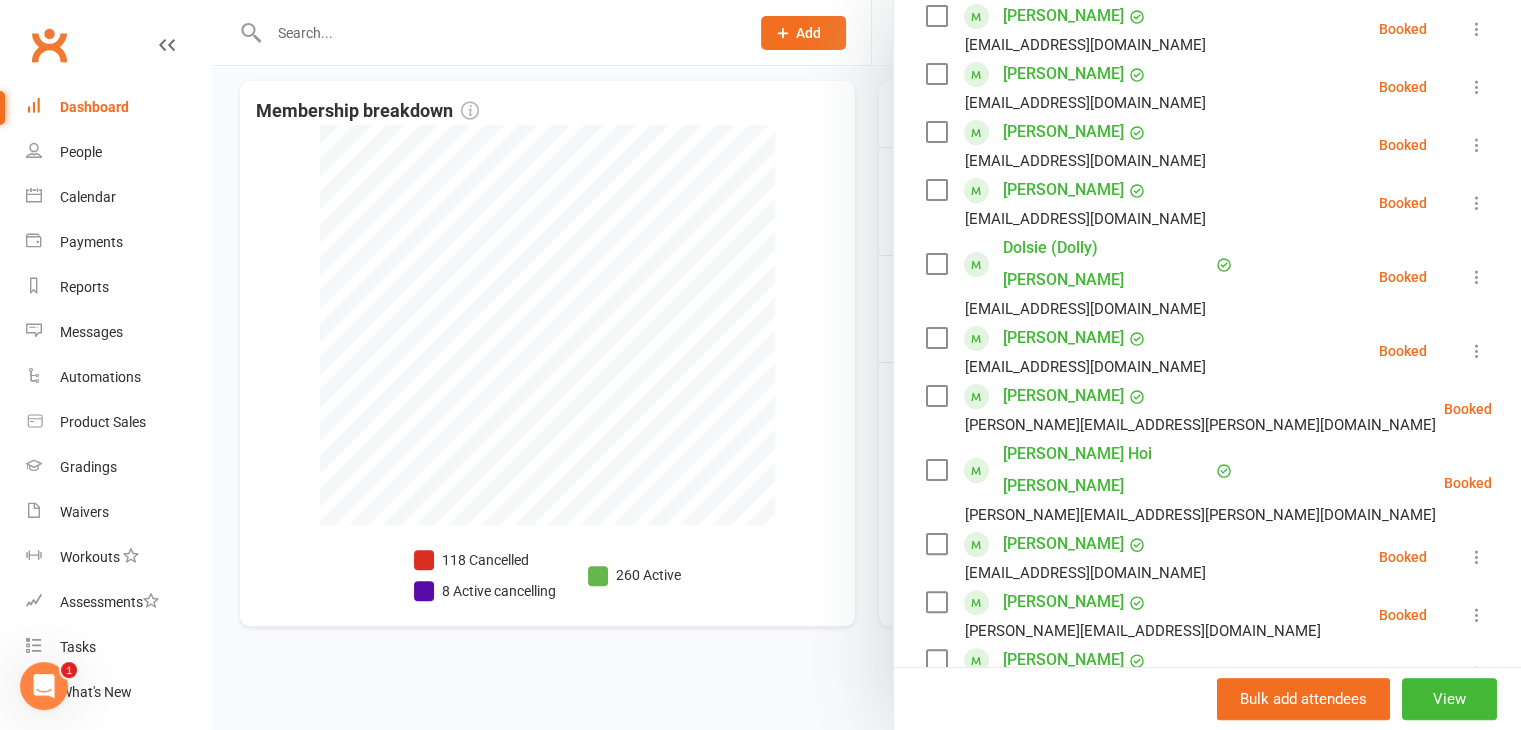 click on "[PERSON_NAME]" at bounding box center [1063, 660] 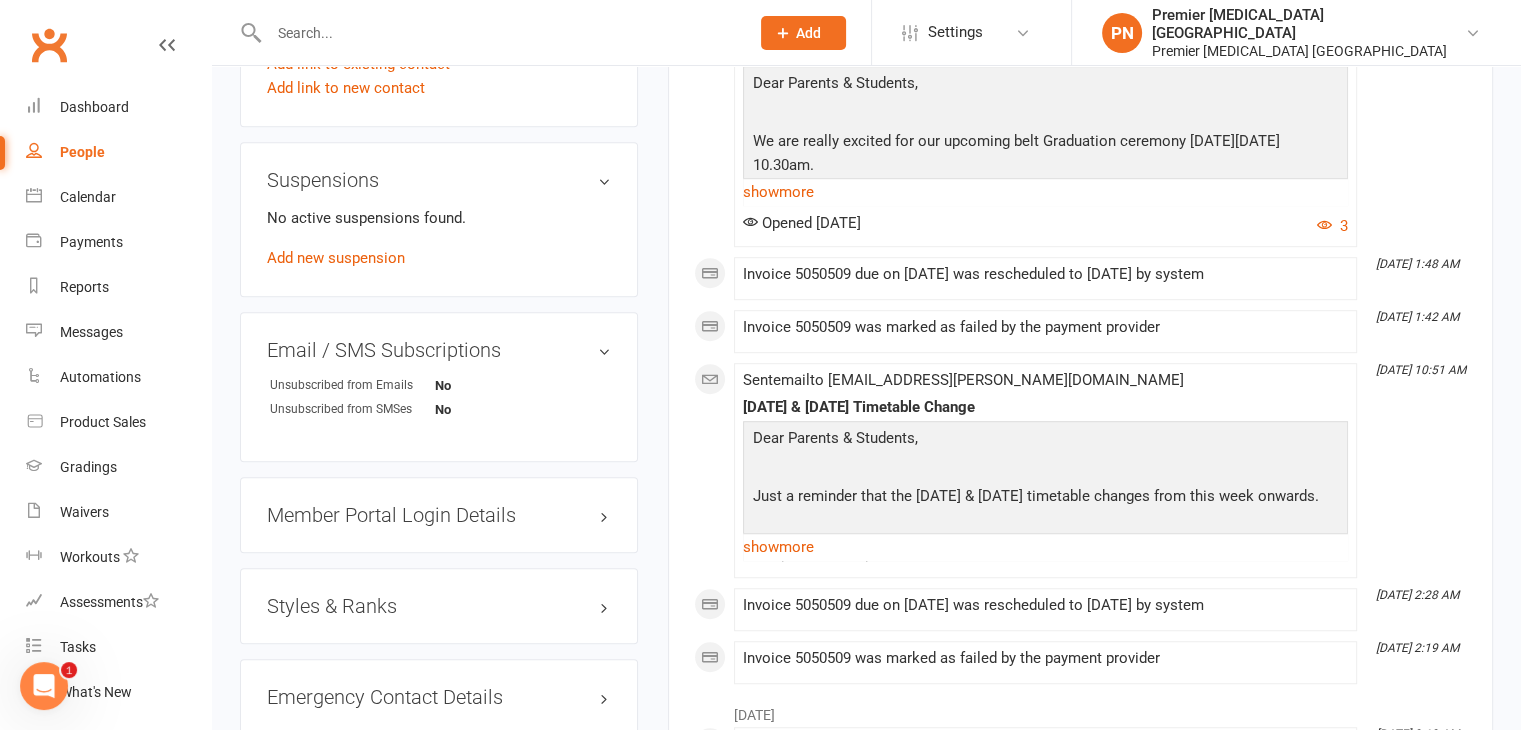 scroll, scrollTop: 1300, scrollLeft: 0, axis: vertical 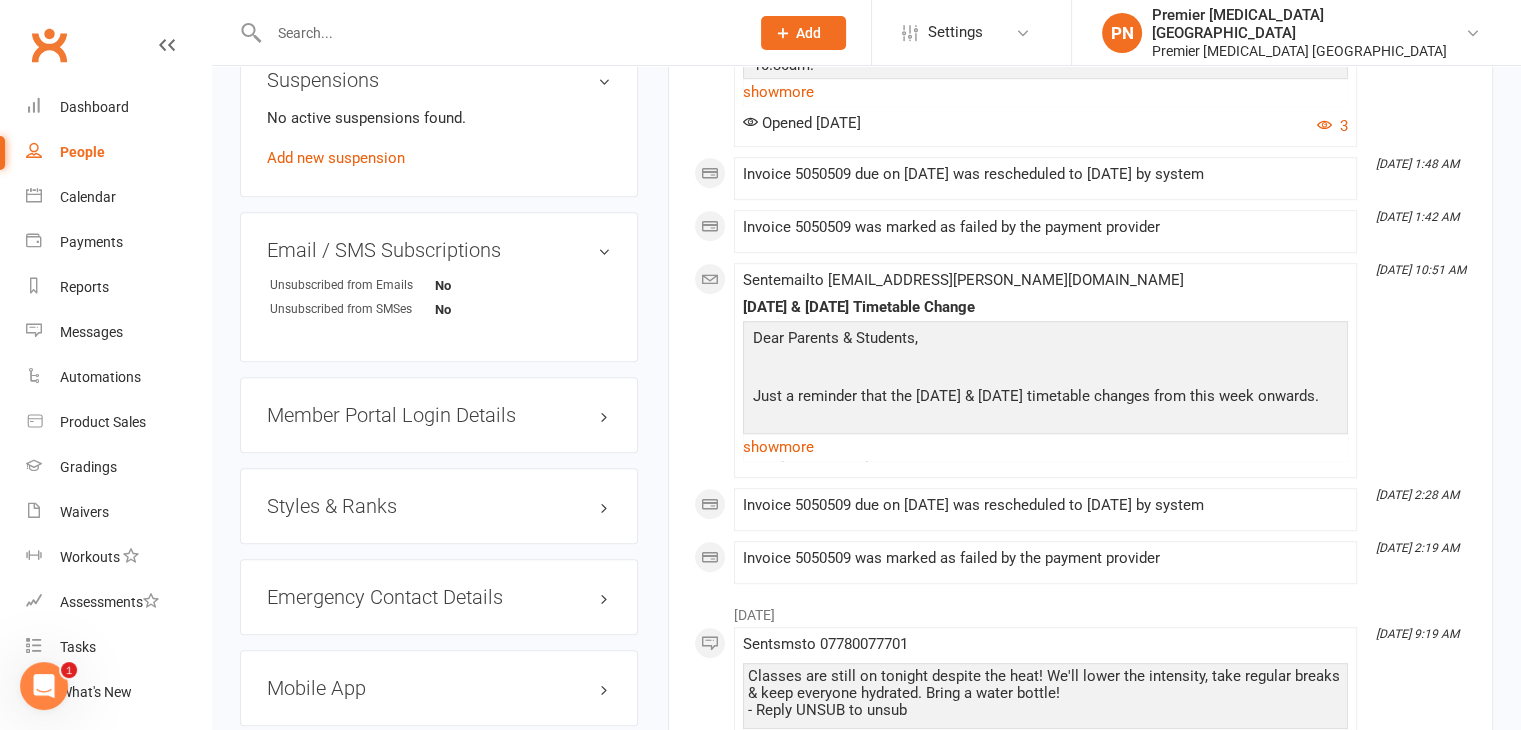 click on "Styles & Ranks" at bounding box center [439, 506] 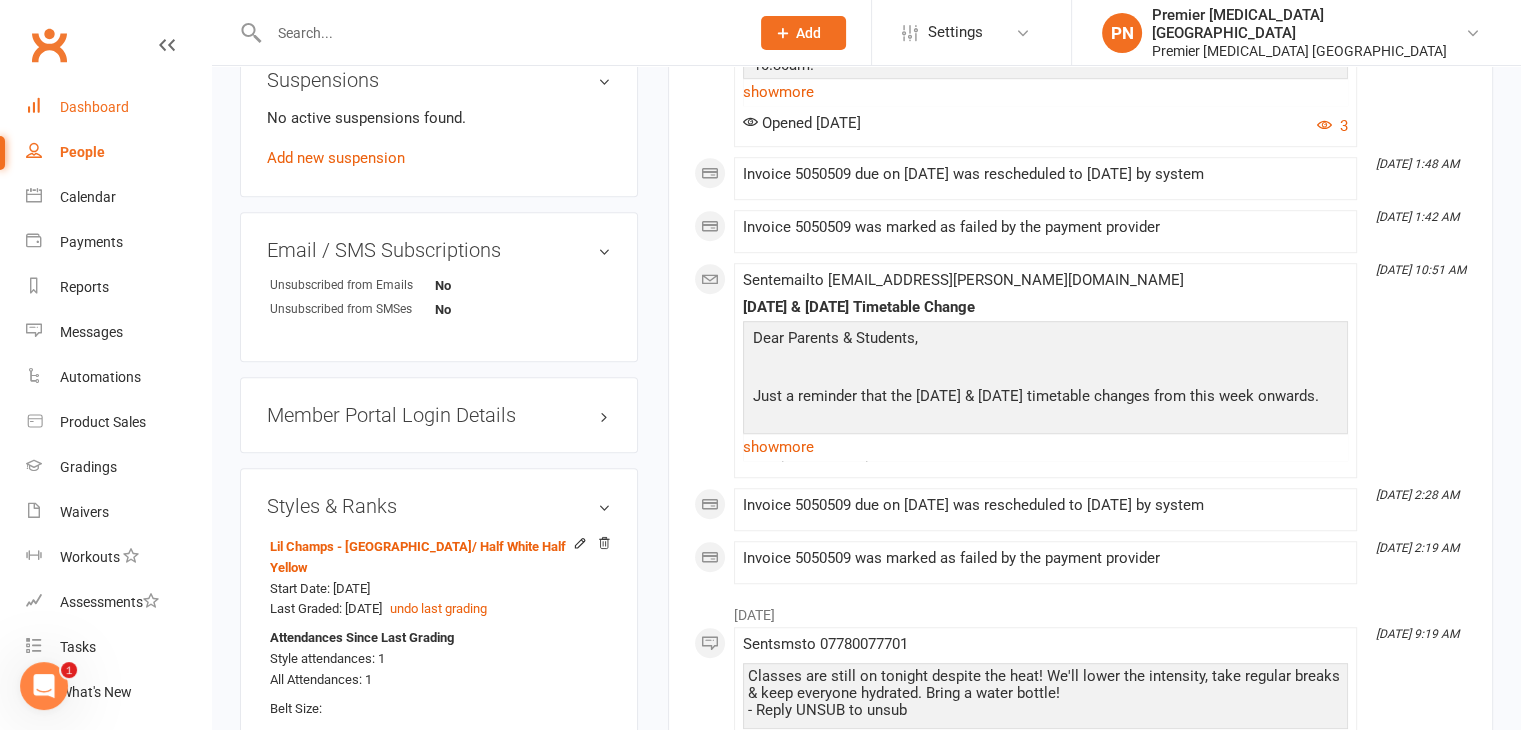 click on "Dashboard" at bounding box center (94, 107) 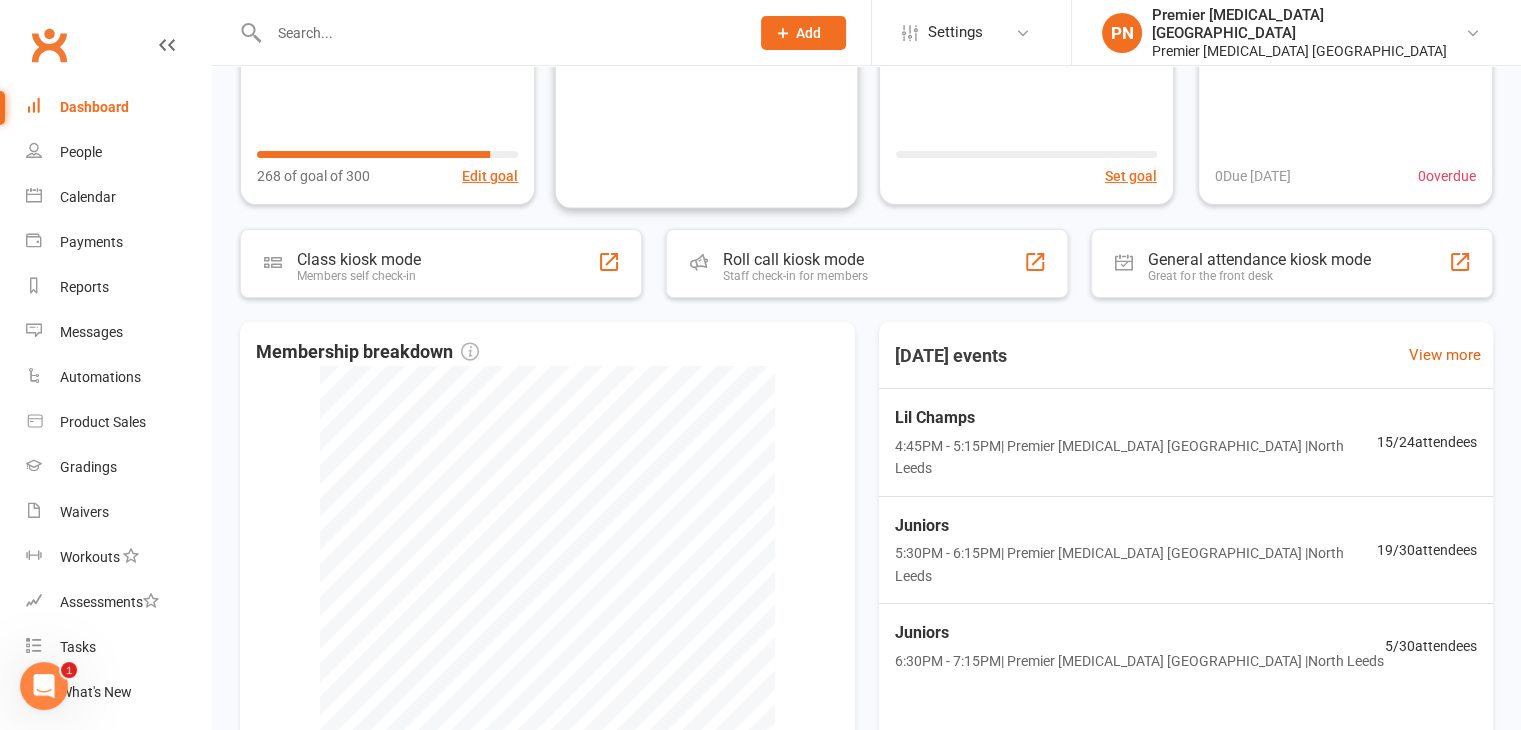 scroll, scrollTop: 300, scrollLeft: 0, axis: vertical 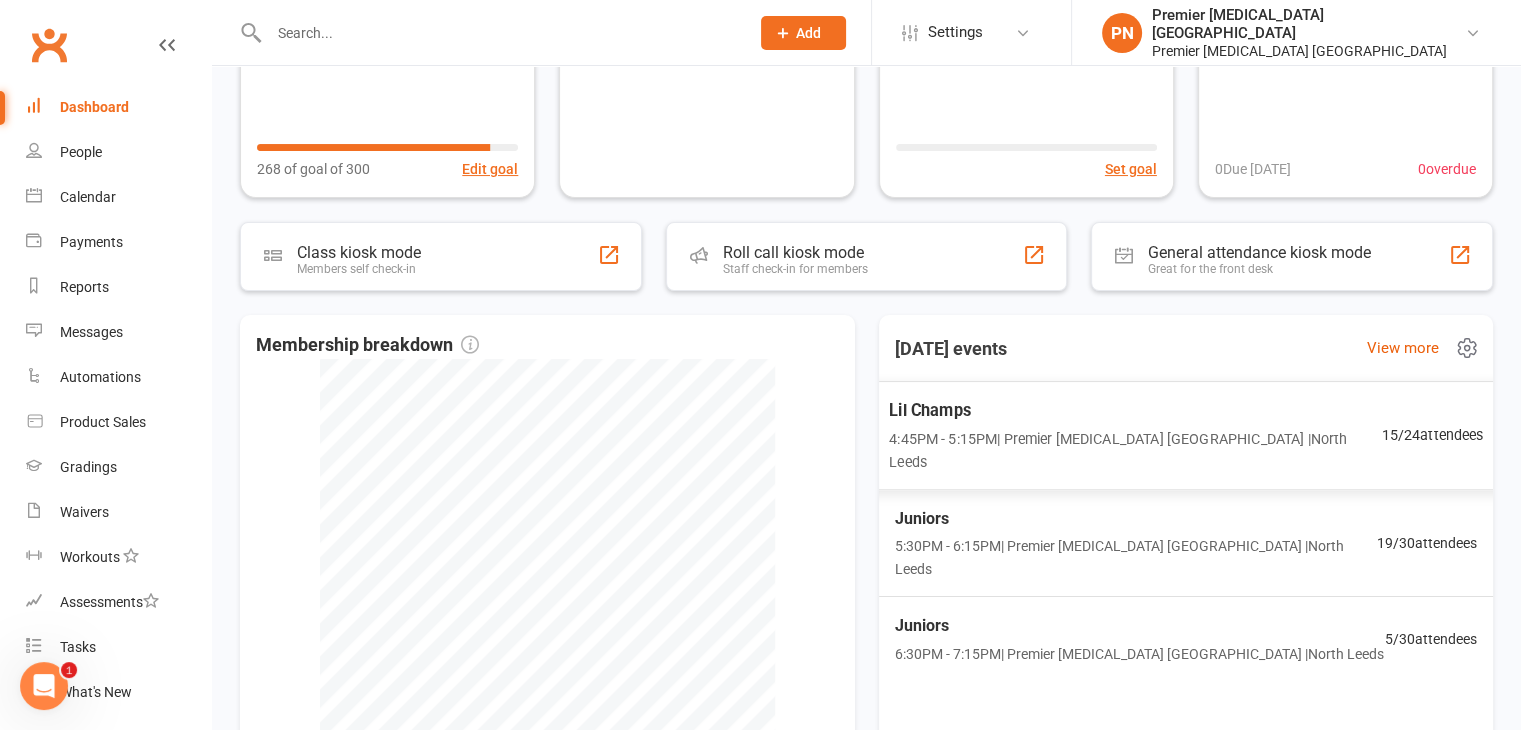 click on "4:45PM - 5:15PM  |   Premier [MEDICAL_DATA] [GEOGRAPHIC_DATA] |  [GEOGRAPHIC_DATA]" at bounding box center (1135, 451) 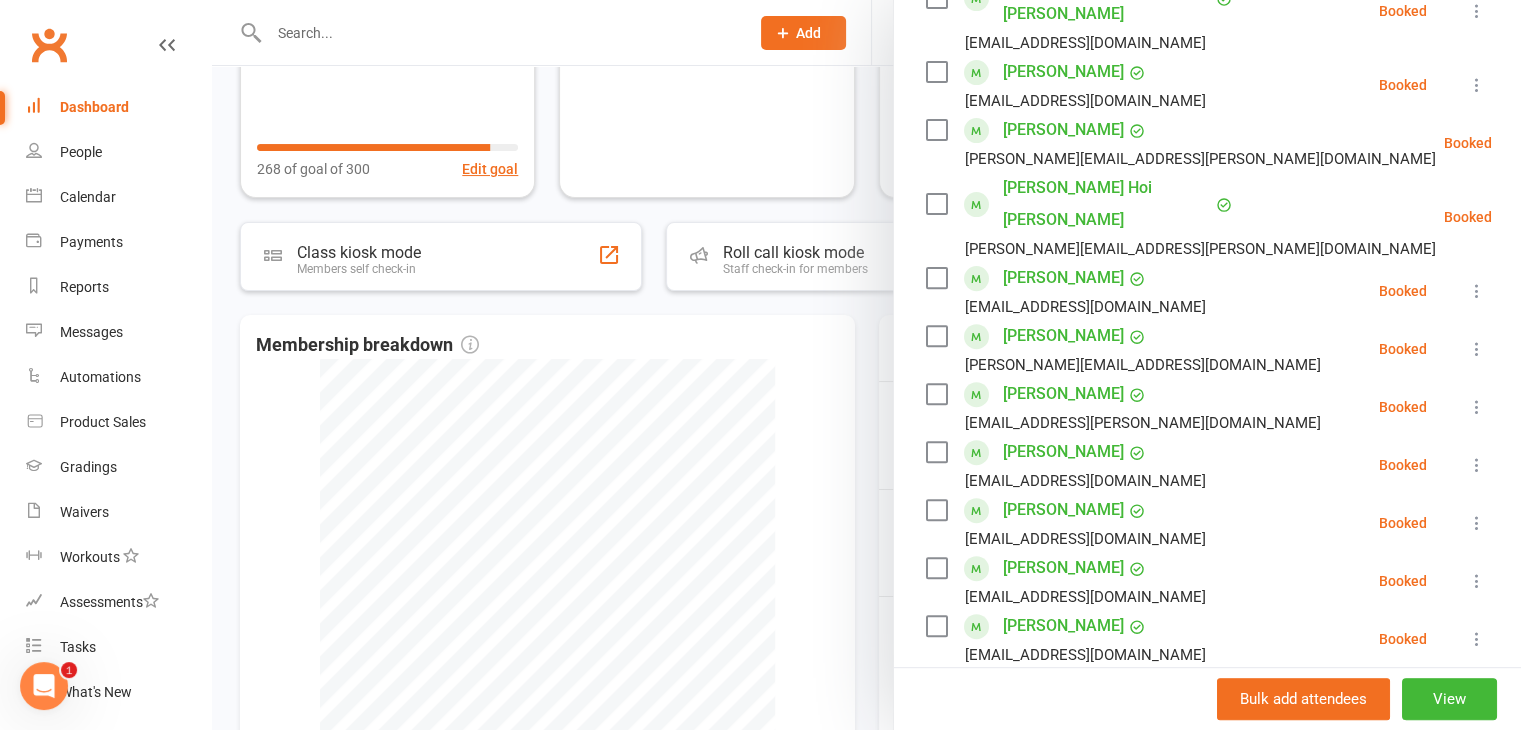 scroll, scrollTop: 700, scrollLeft: 0, axis: vertical 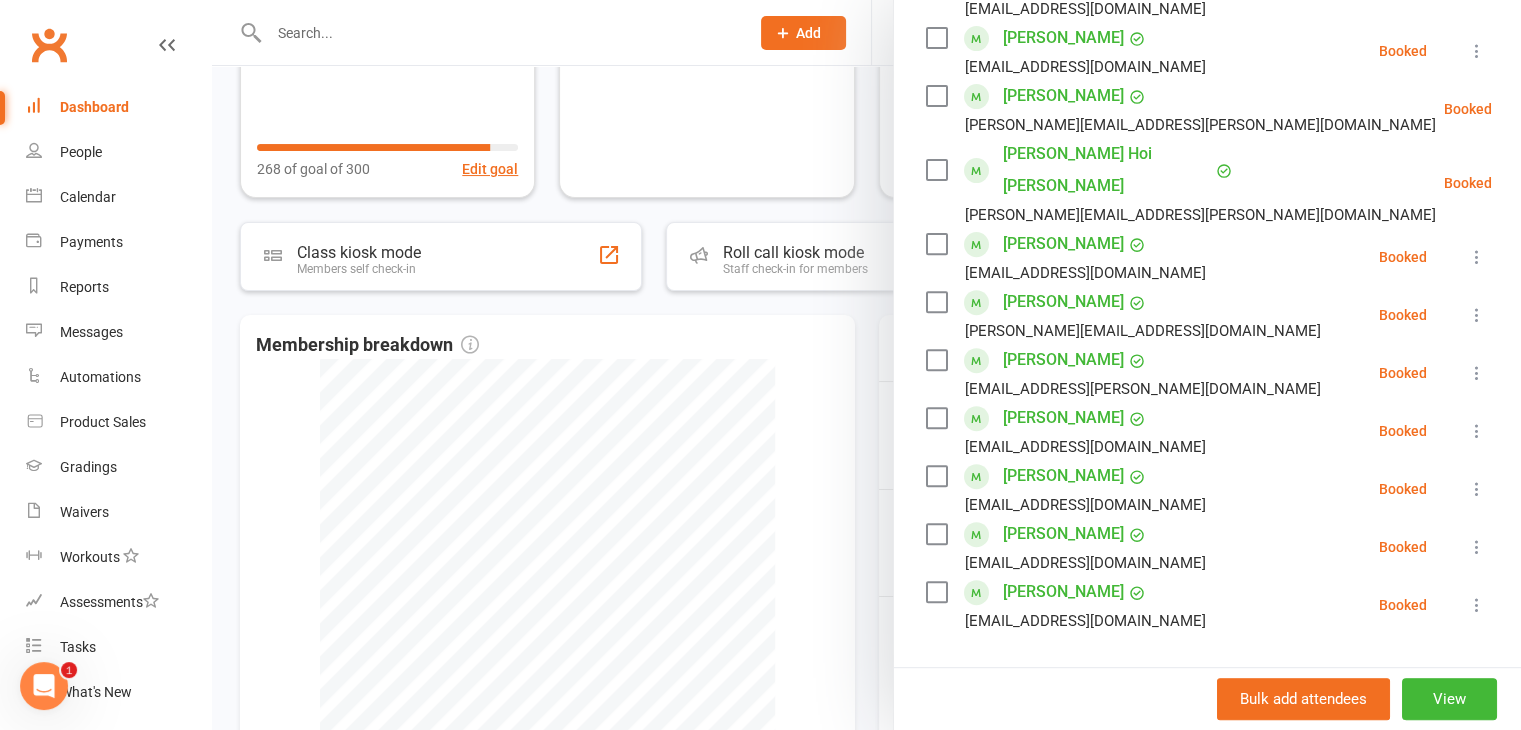 click at bounding box center [866, 365] 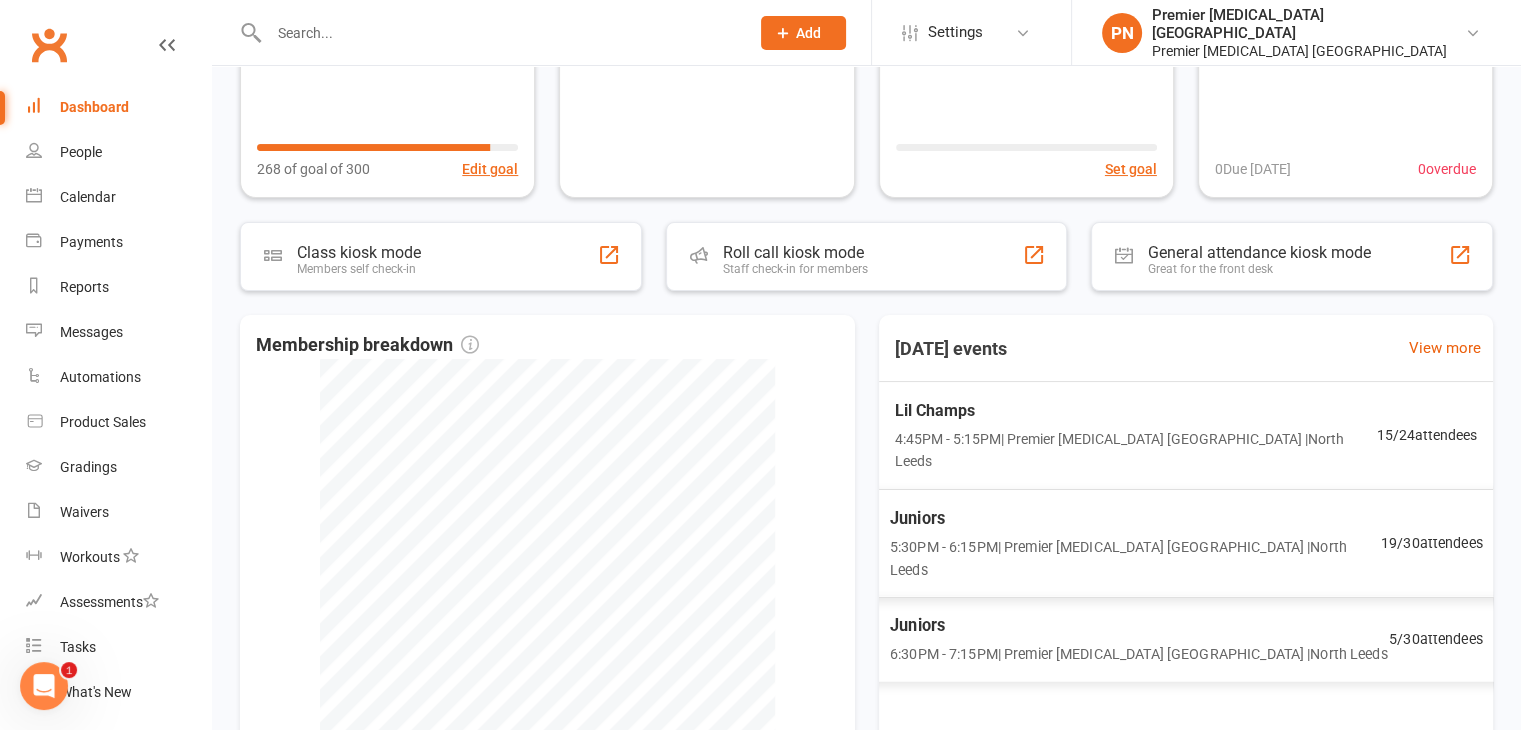 click on "6:30PM - 7:15PM  |   Premier [MEDICAL_DATA] [GEOGRAPHIC_DATA] |  [GEOGRAPHIC_DATA]" at bounding box center [1138, 654] 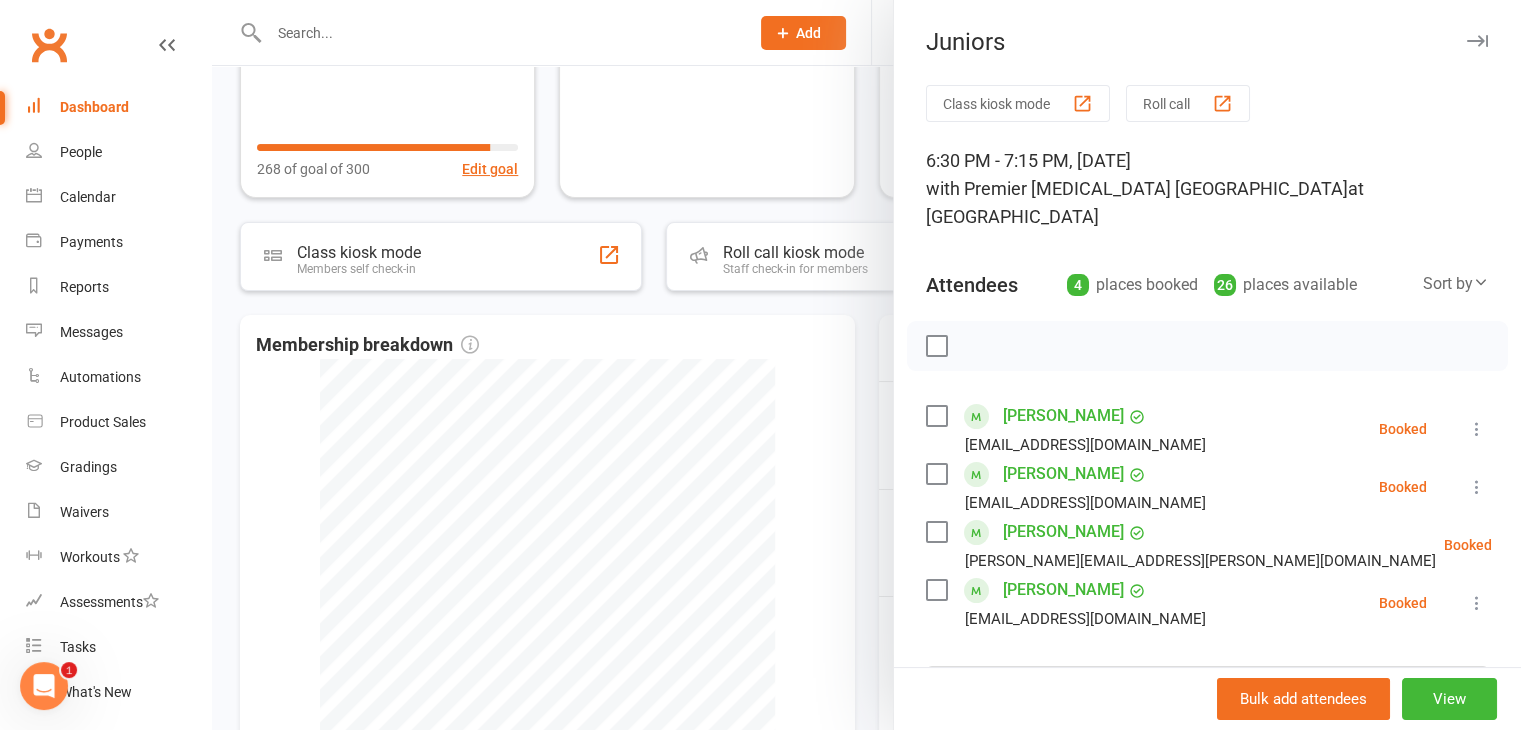 click at bounding box center (866, 365) 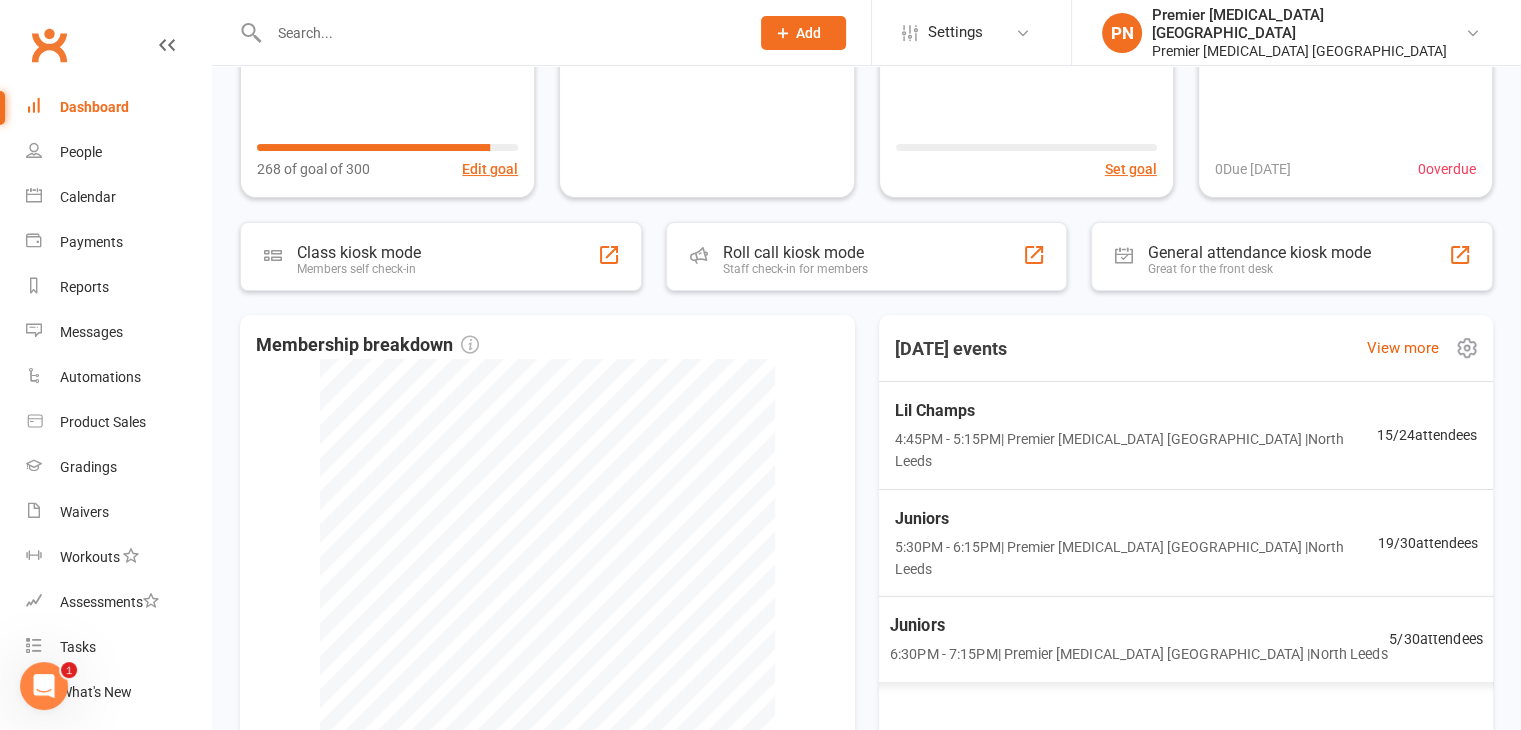 click on "6:30PM - 7:15PM  |   Premier [MEDICAL_DATA] [GEOGRAPHIC_DATA] |  [GEOGRAPHIC_DATA]" at bounding box center [1138, 654] 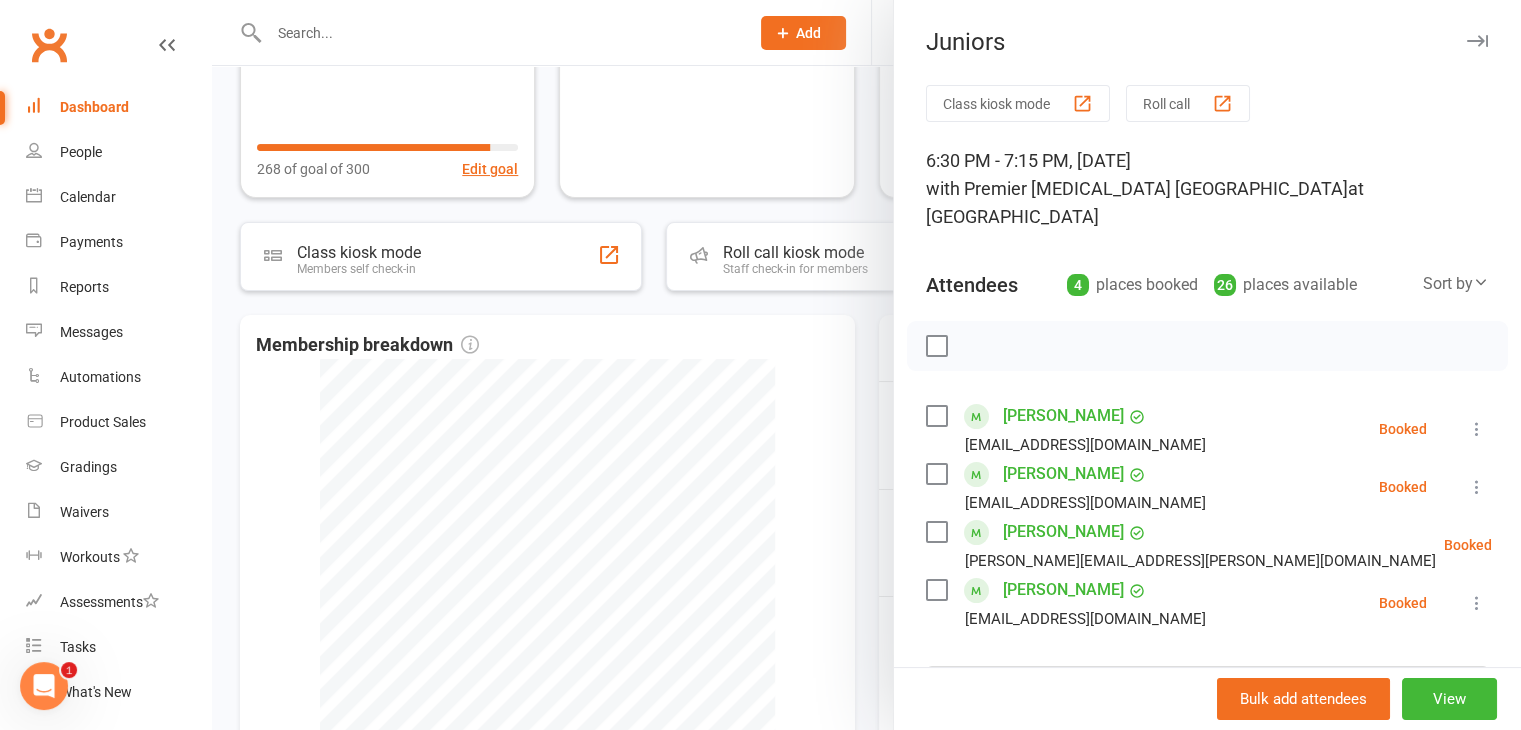 click at bounding box center [866, 365] 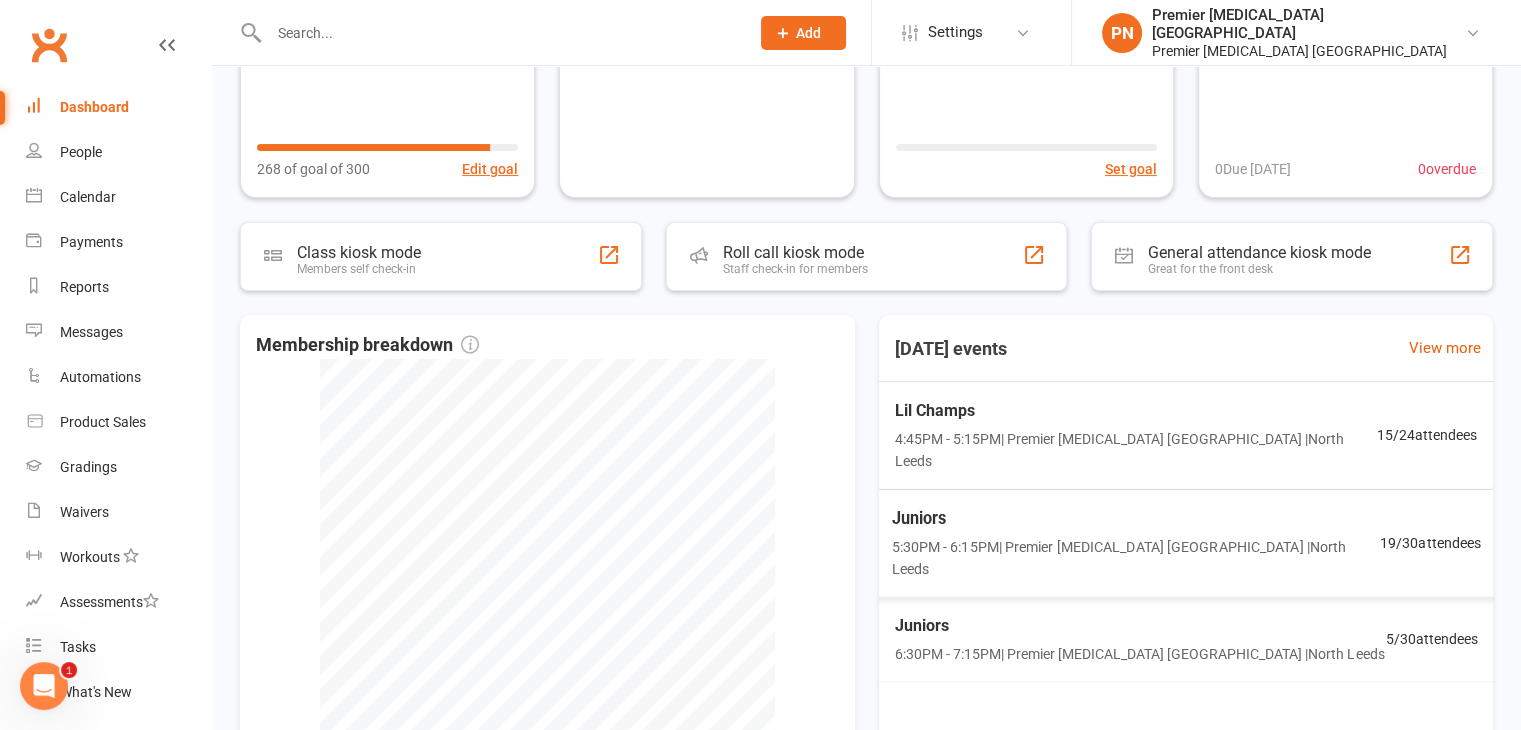click on "5:30PM - 6:15PM  |   Premier [MEDICAL_DATA] [GEOGRAPHIC_DATA] |  [GEOGRAPHIC_DATA]" at bounding box center [1135, 557] 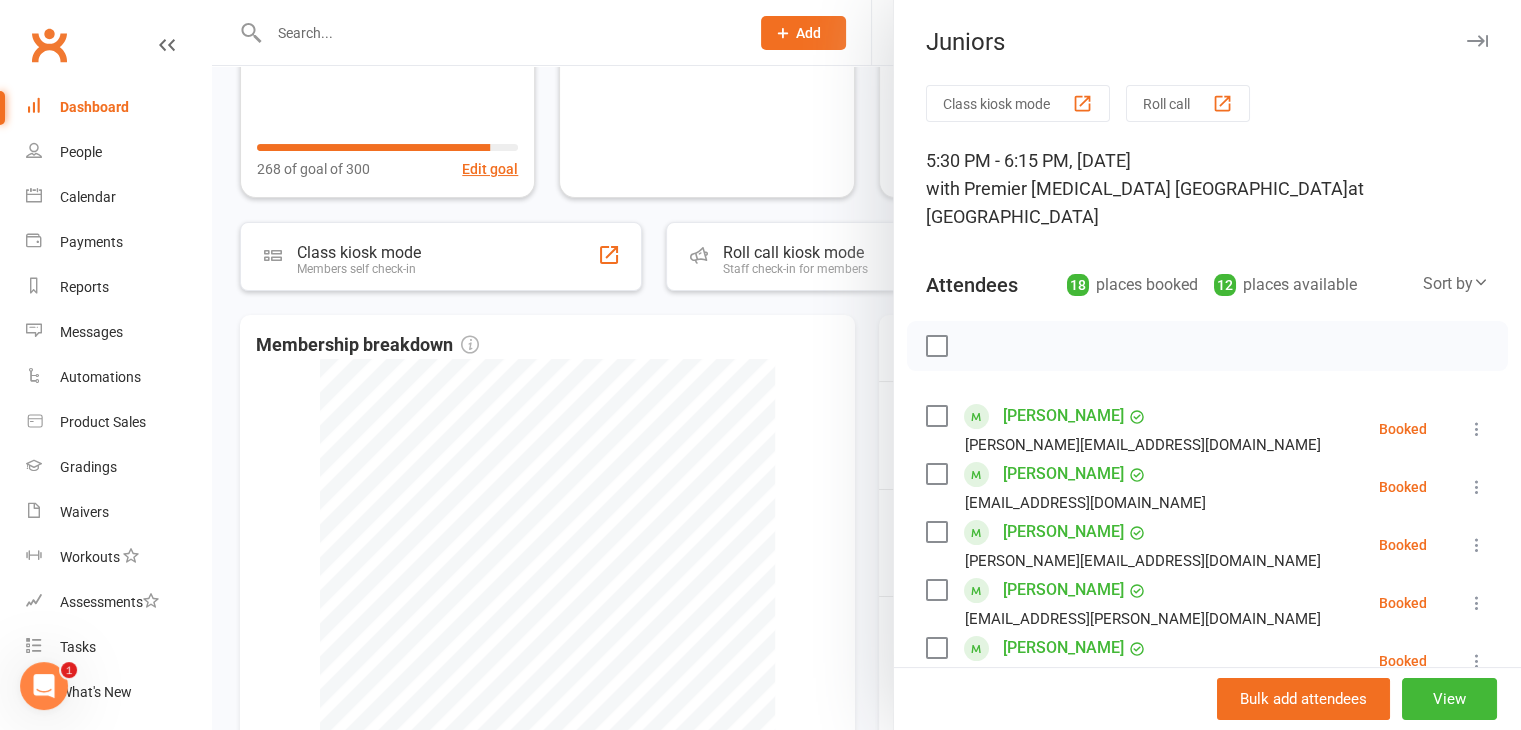 click at bounding box center (866, 365) 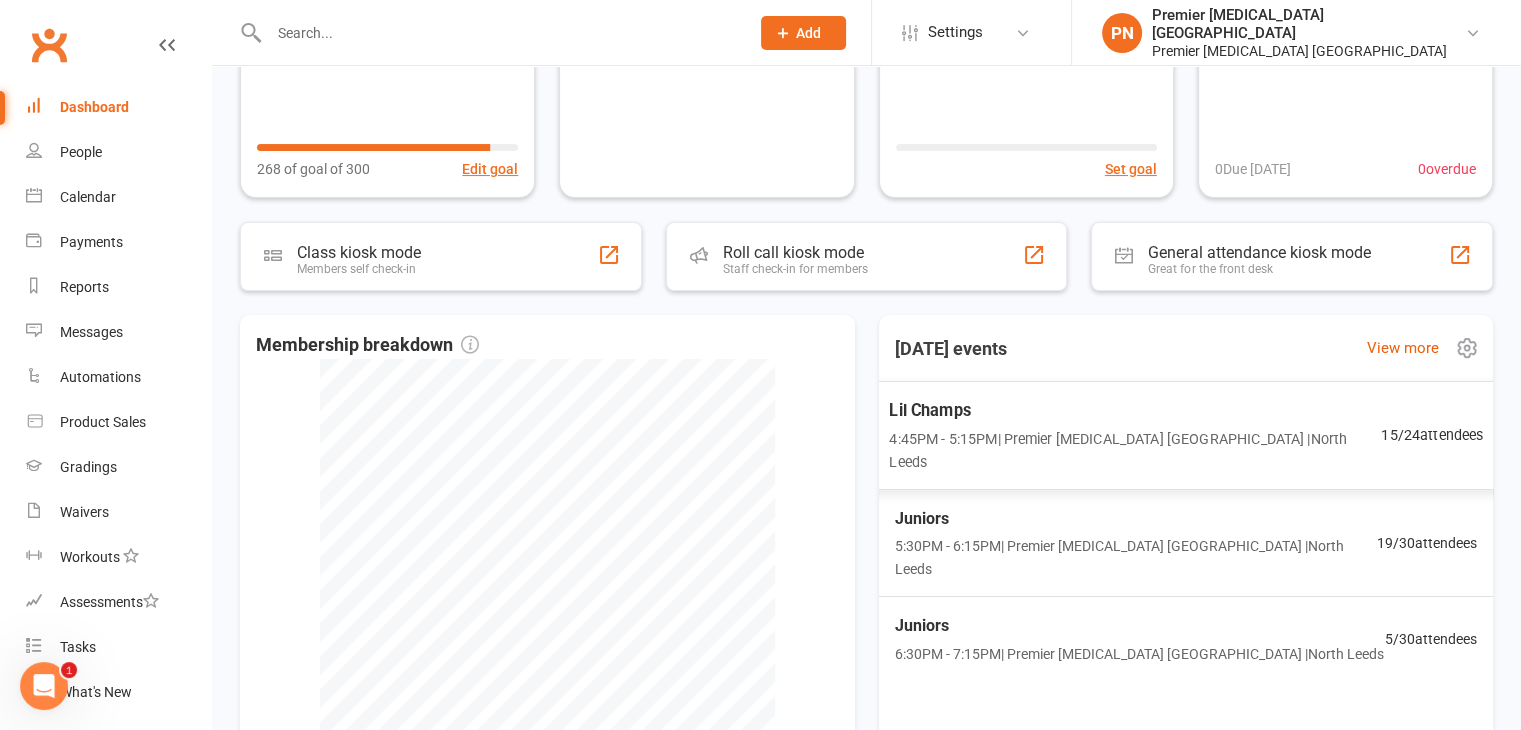click on "Lil Champs" at bounding box center [1135, 411] 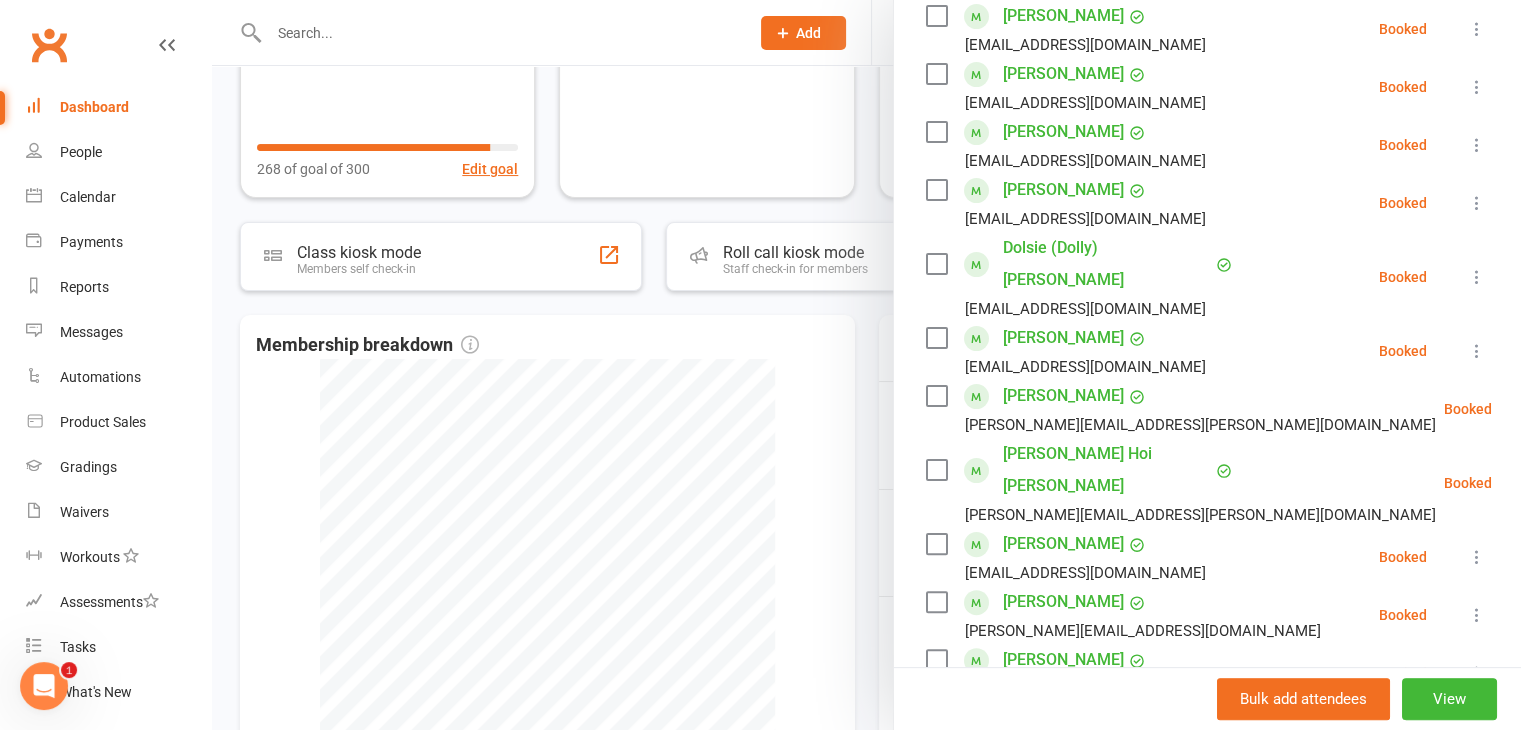 scroll, scrollTop: 300, scrollLeft: 0, axis: vertical 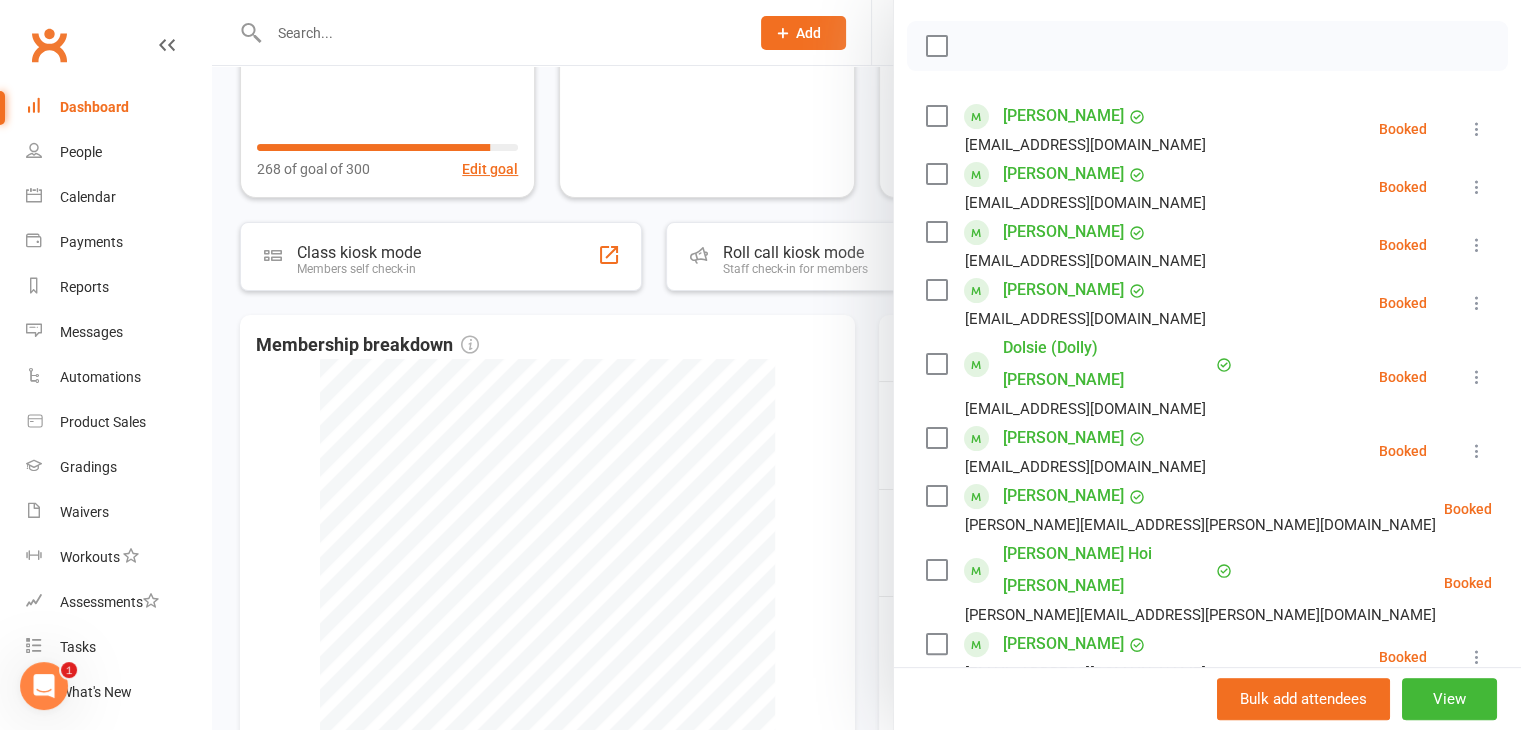 click at bounding box center [866, 365] 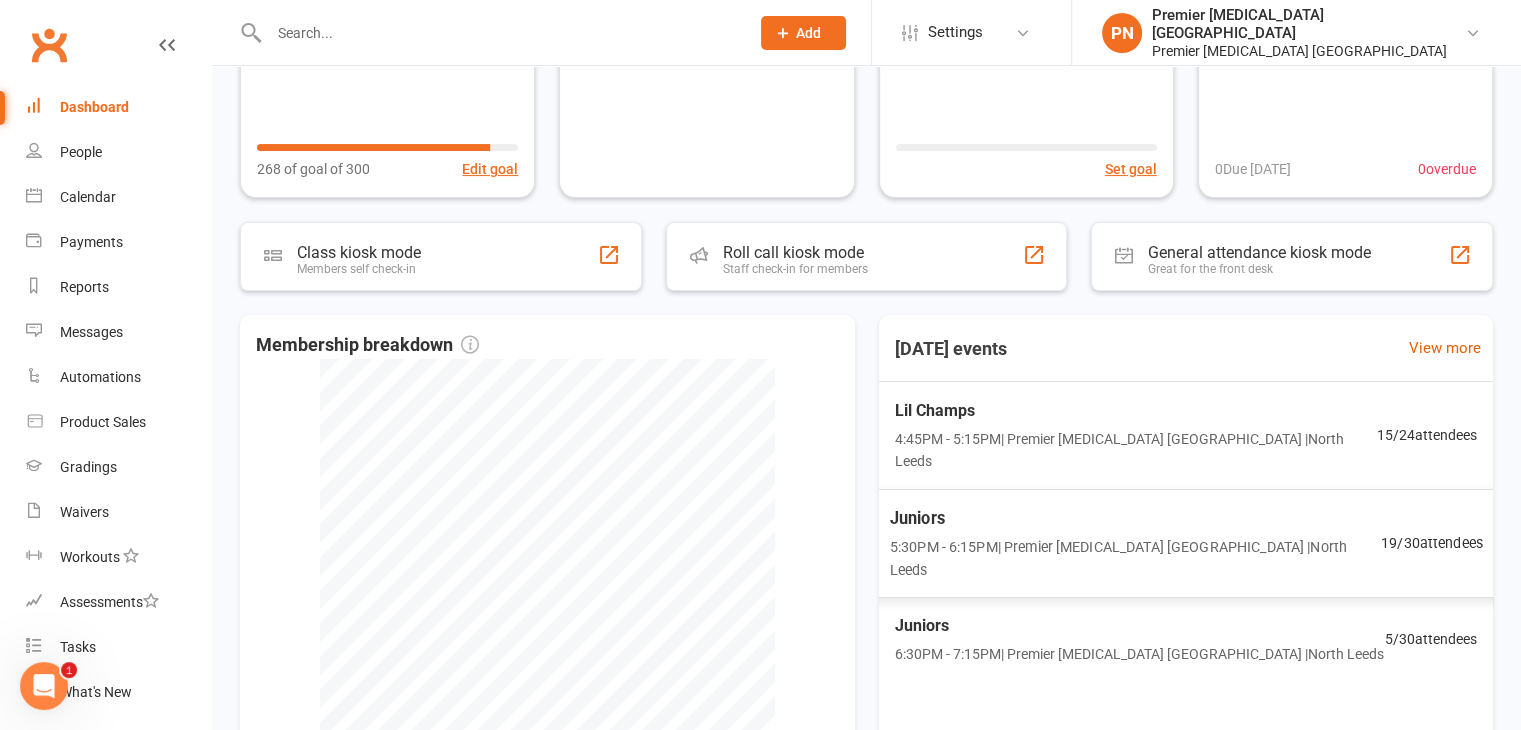 click on "5:30PM - 6:15PM  |   Premier [MEDICAL_DATA] [GEOGRAPHIC_DATA] |  [GEOGRAPHIC_DATA]" at bounding box center (1134, 558) 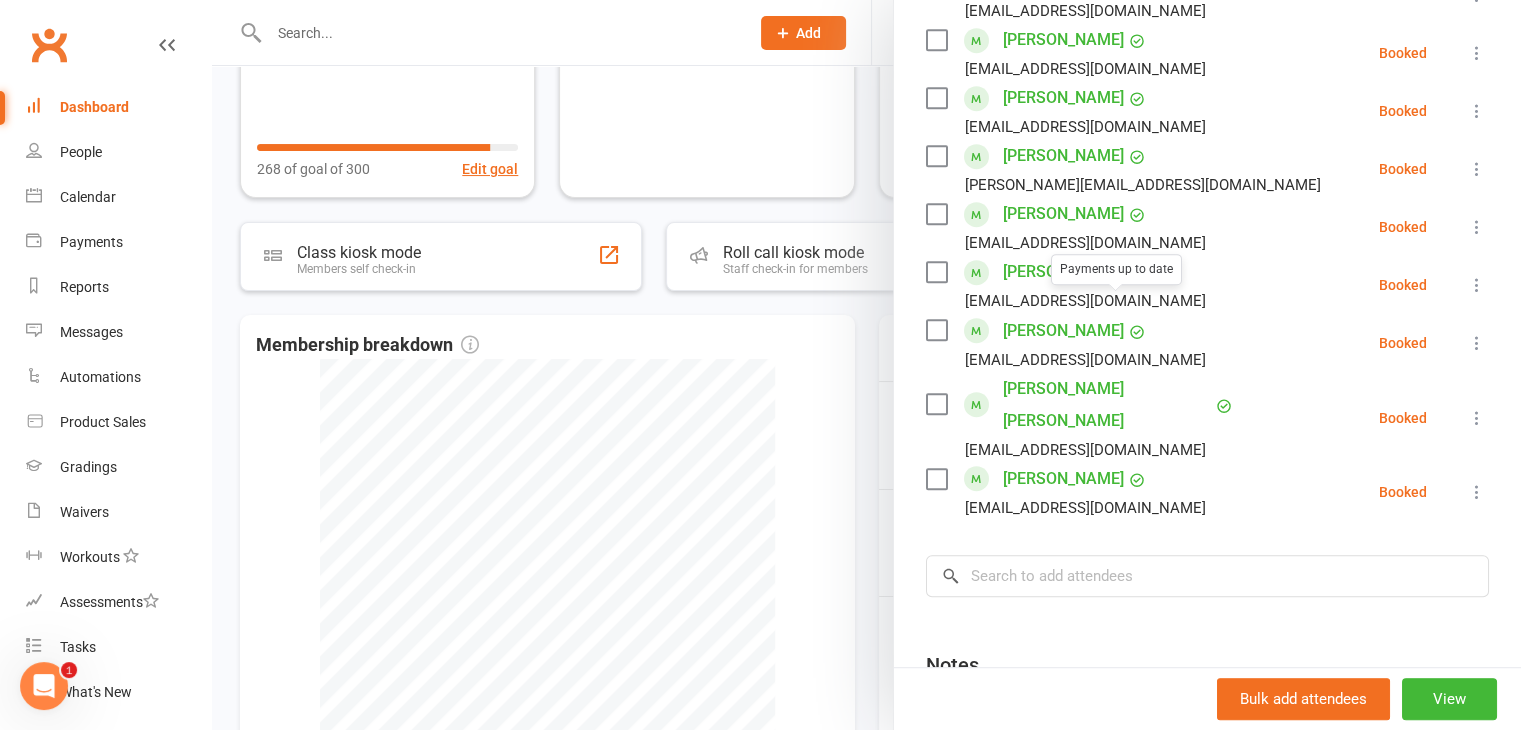scroll, scrollTop: 1000, scrollLeft: 0, axis: vertical 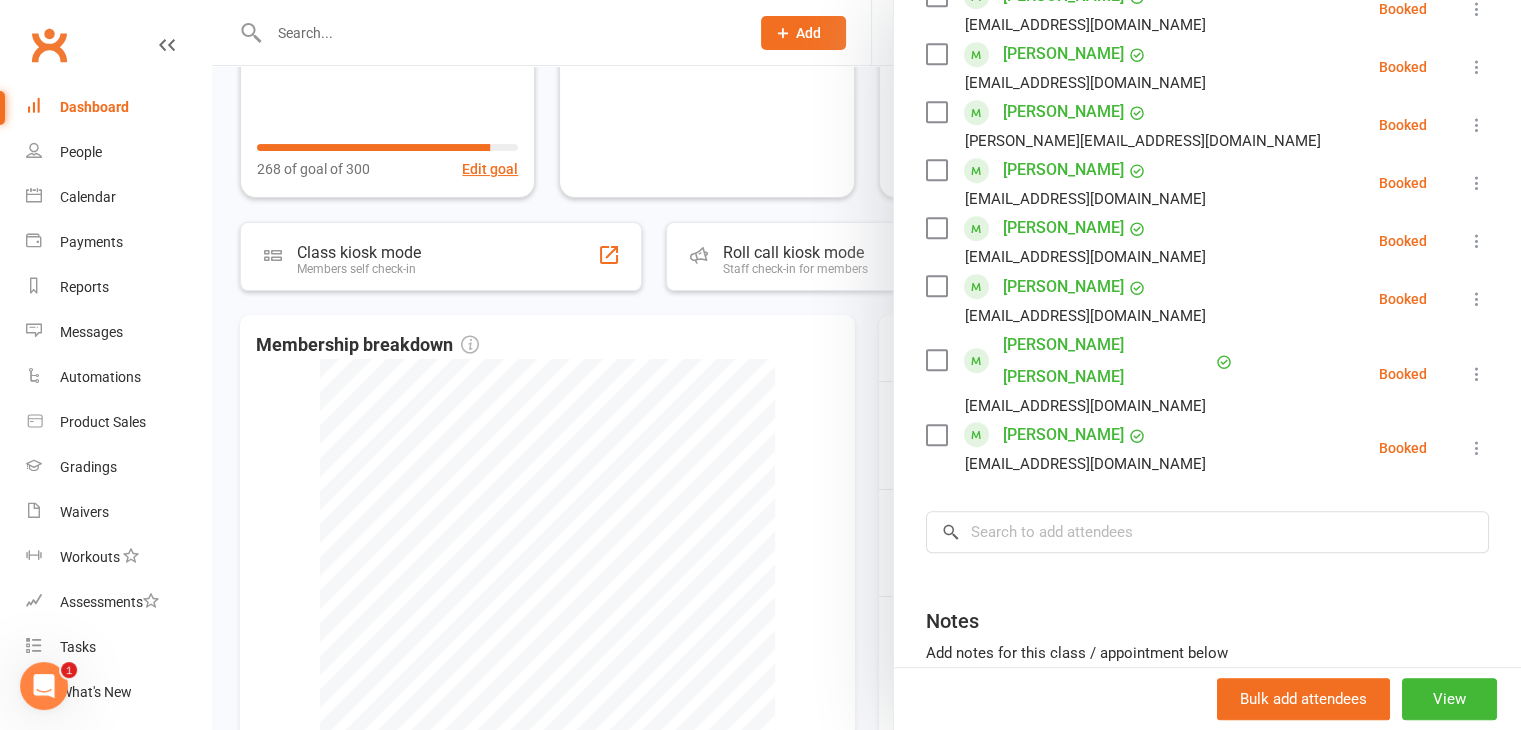 click at bounding box center (866, 365) 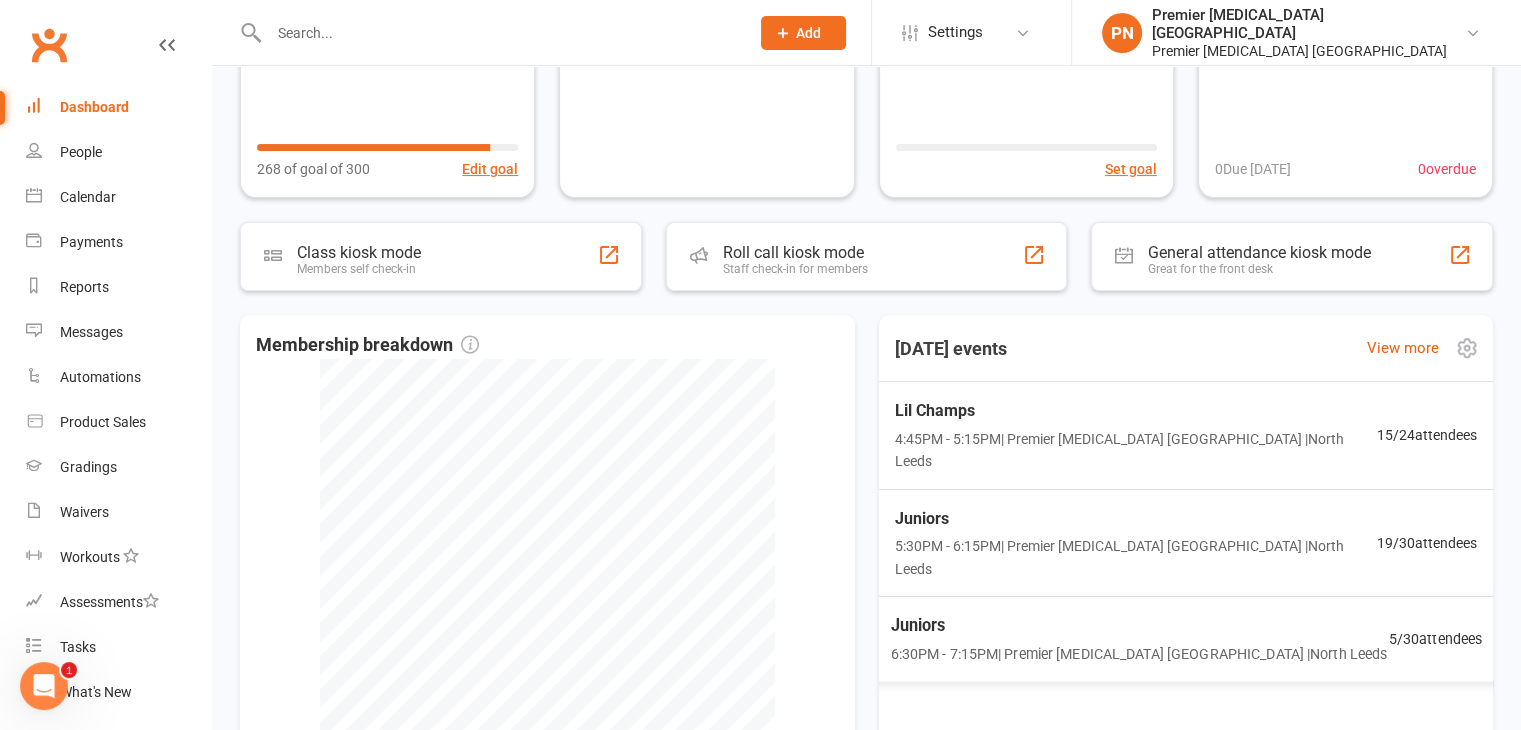 click on "Juniors" at bounding box center [1138, 626] 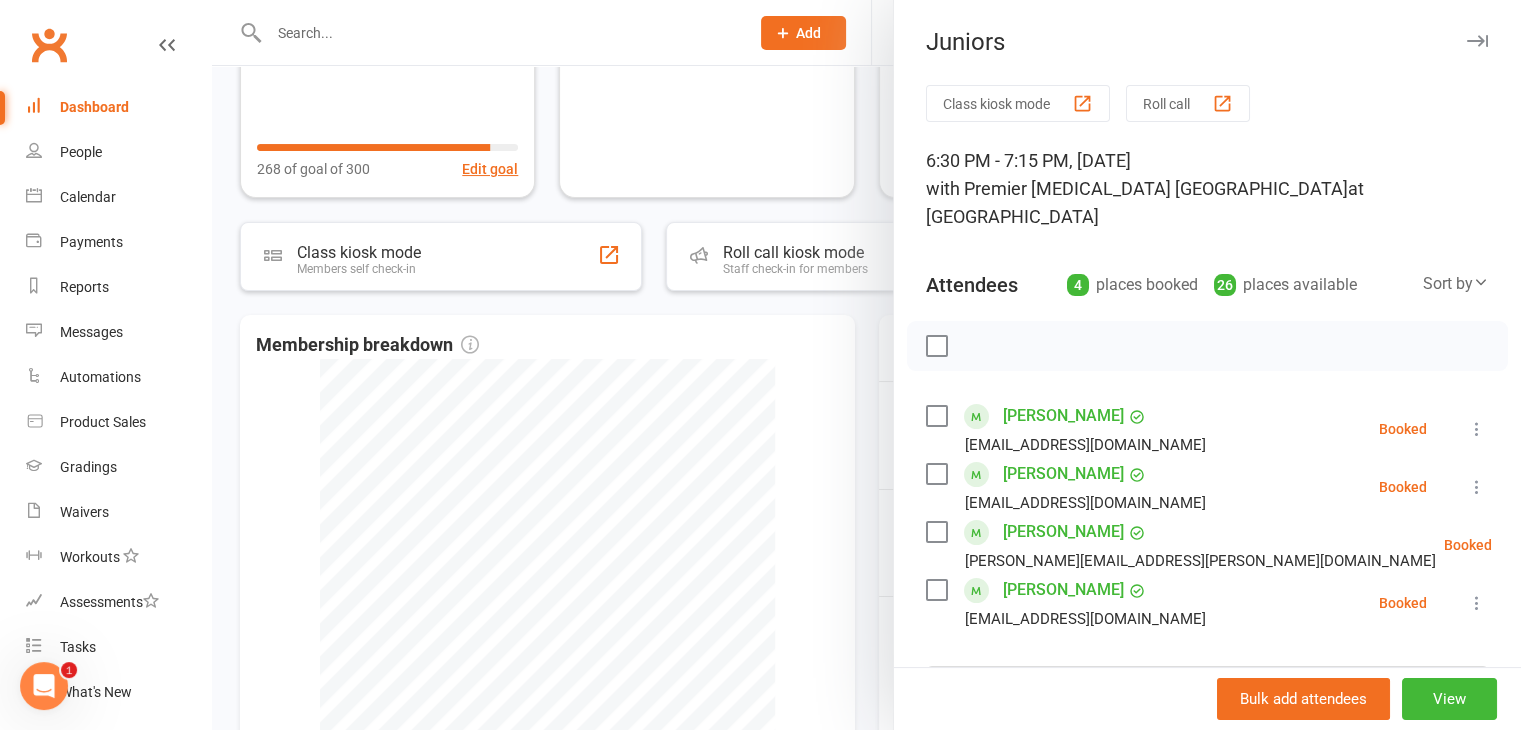 click at bounding box center [866, 365] 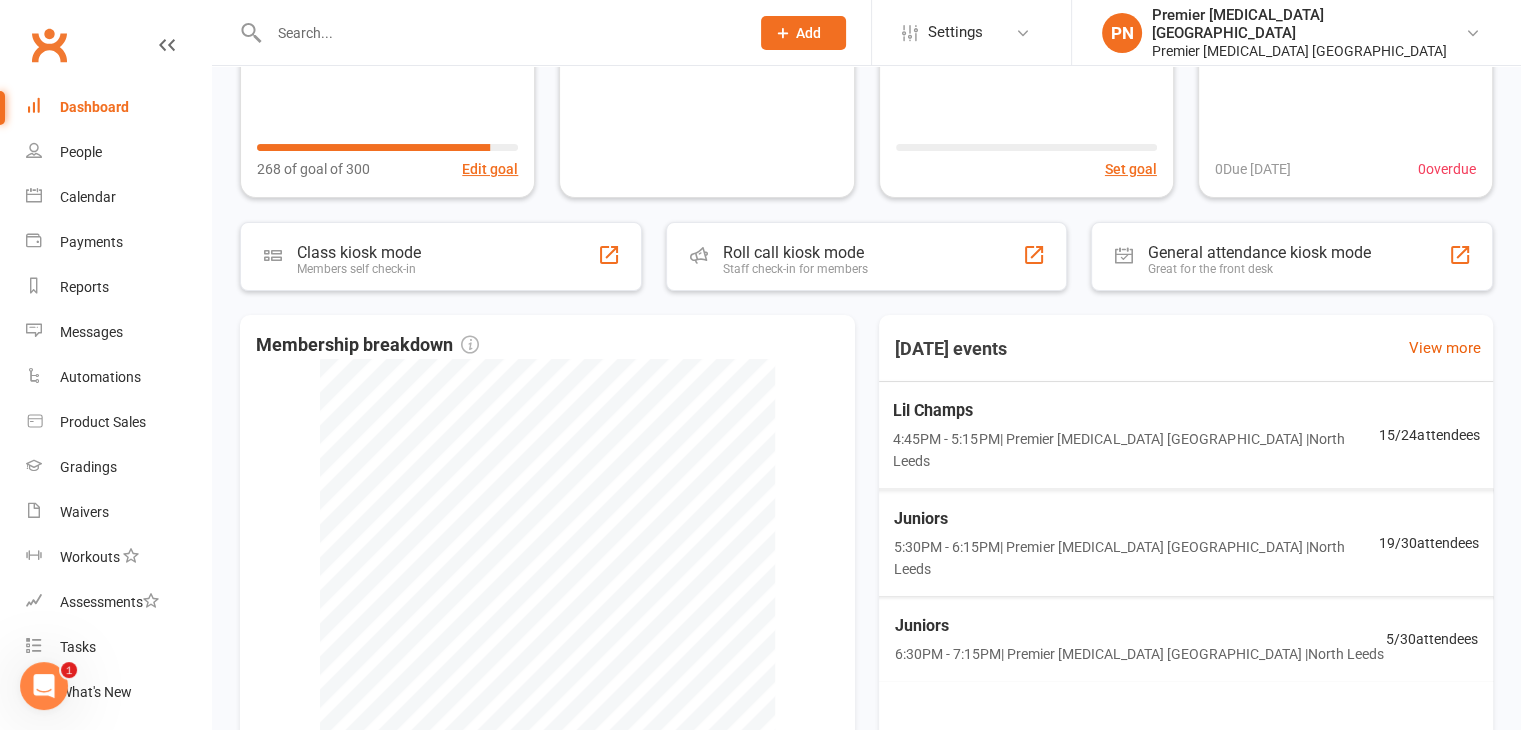 click on "4:45PM - 5:15PM  |   Premier [MEDICAL_DATA] [GEOGRAPHIC_DATA] |  [GEOGRAPHIC_DATA]" at bounding box center (1135, 450) 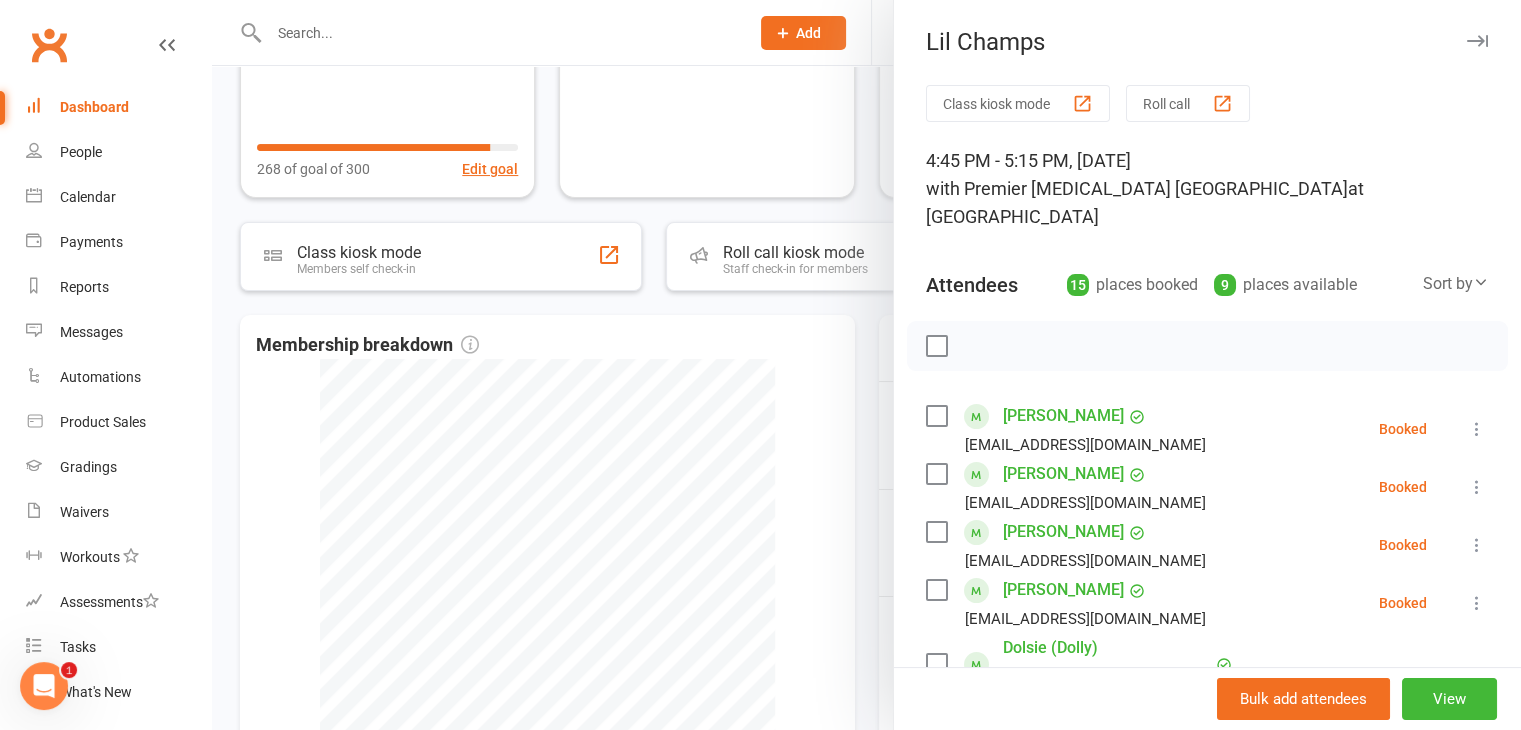 click at bounding box center (866, 365) 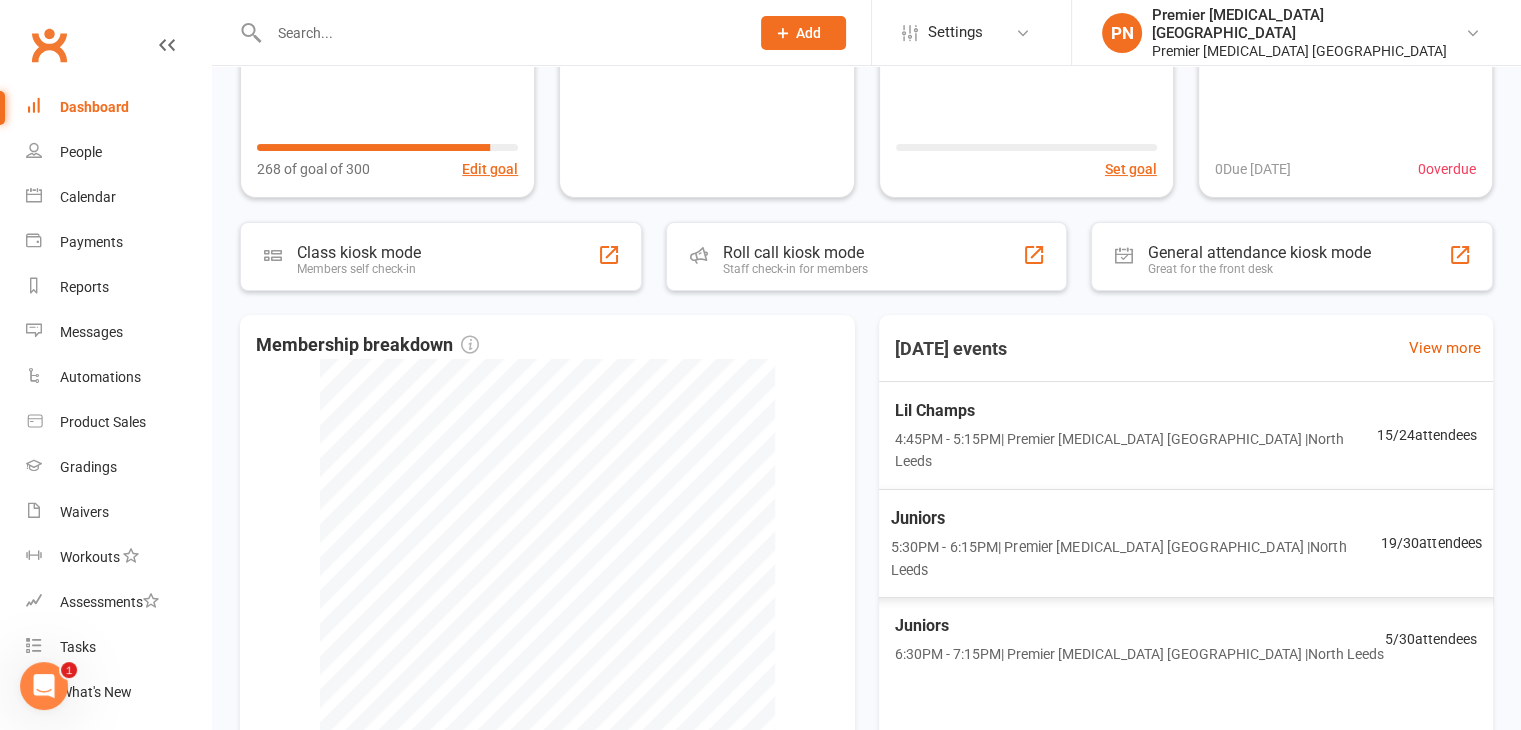 click on "5:30PM - 6:15PM  |   Premier [MEDICAL_DATA] [GEOGRAPHIC_DATA] |  [GEOGRAPHIC_DATA]" at bounding box center [1135, 557] 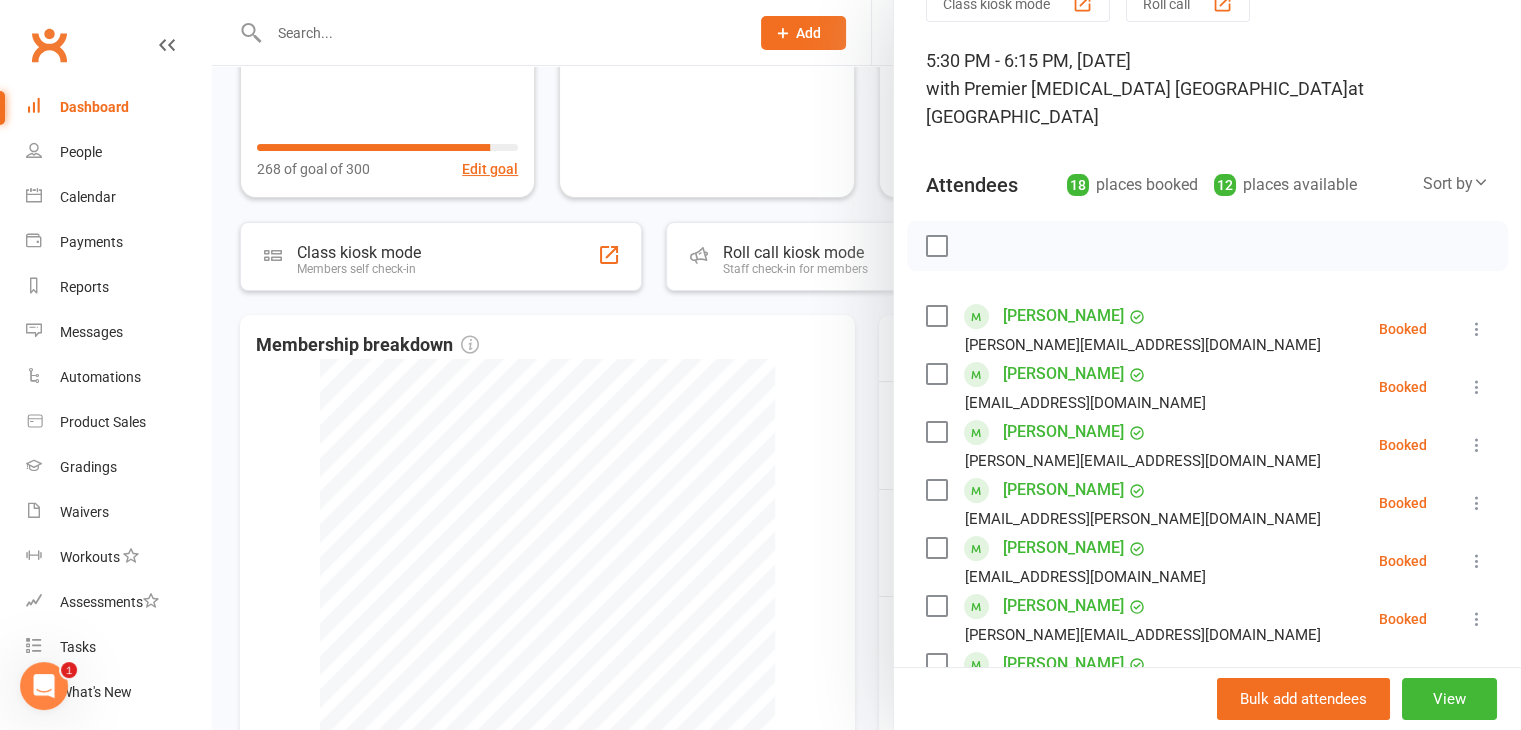 scroll, scrollTop: 0, scrollLeft: 0, axis: both 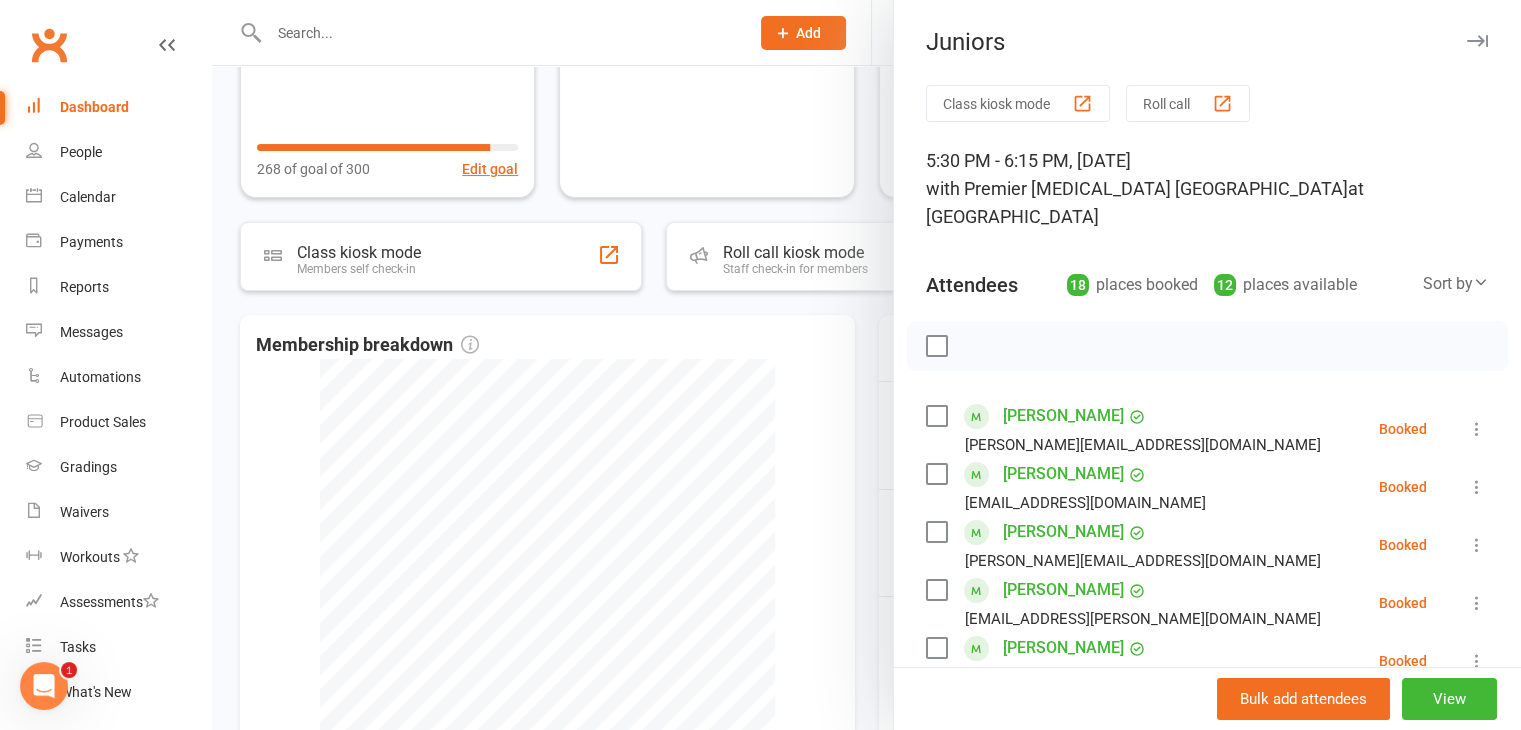 click at bounding box center [1477, 41] 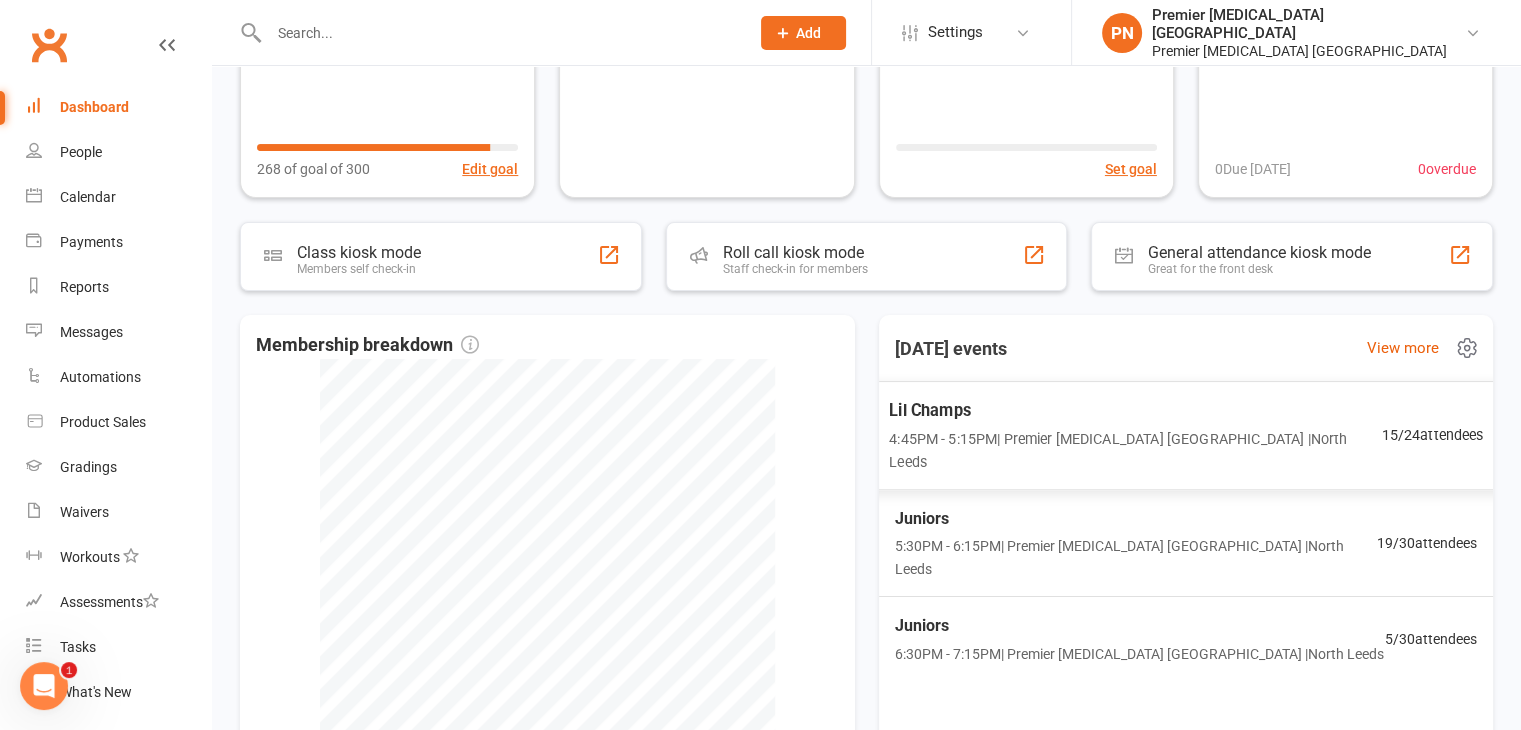 click on "Lil Champs" at bounding box center [1135, 411] 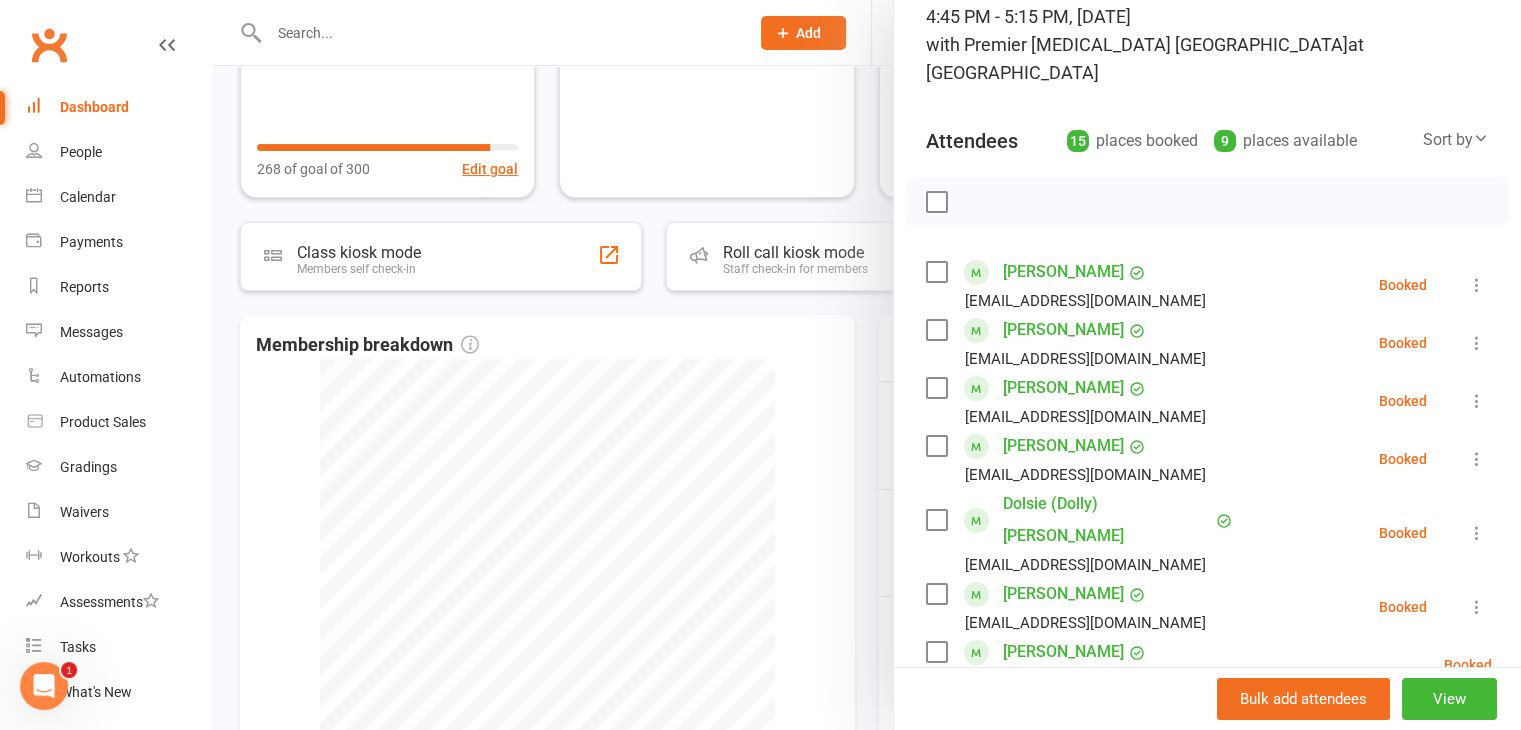 scroll, scrollTop: 0, scrollLeft: 0, axis: both 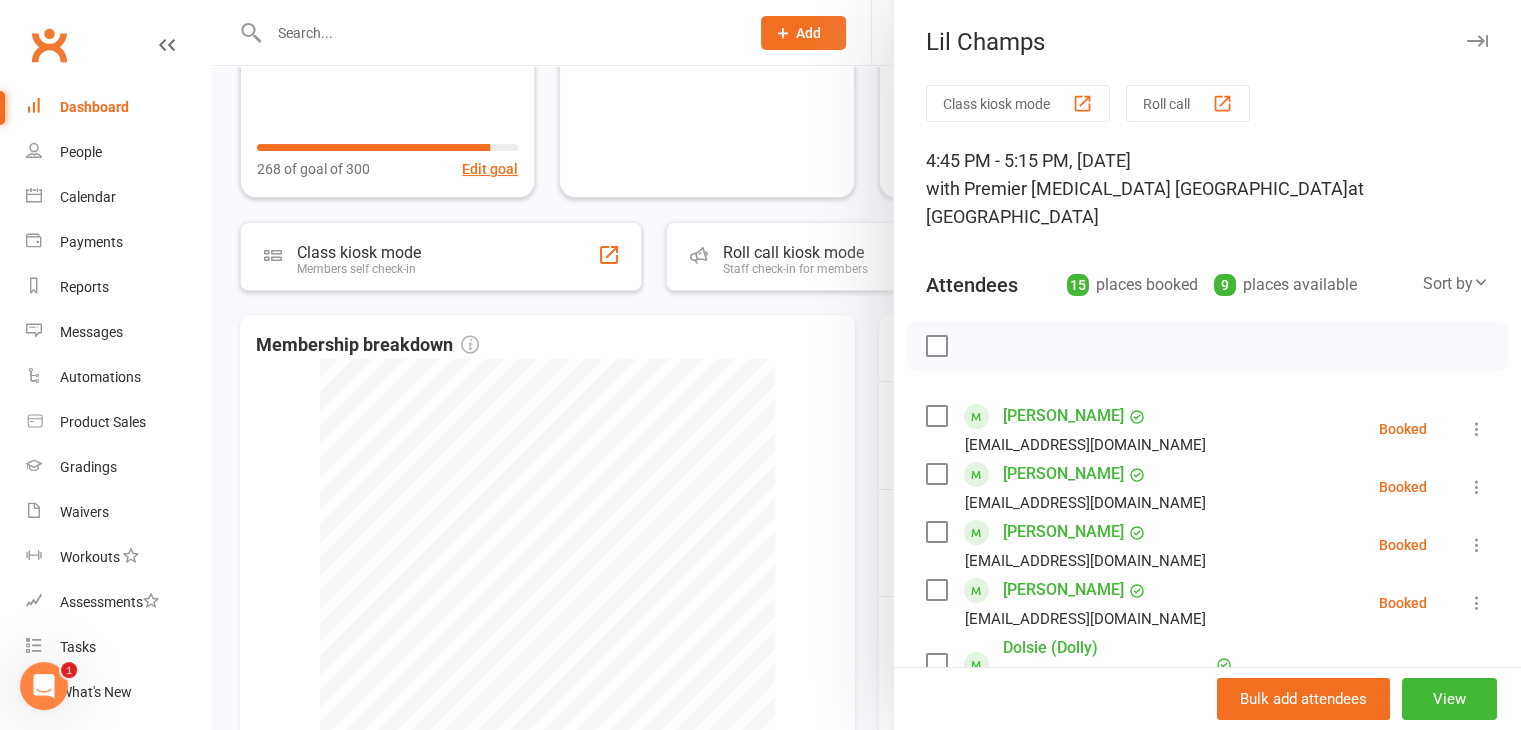 click at bounding box center [1477, 41] 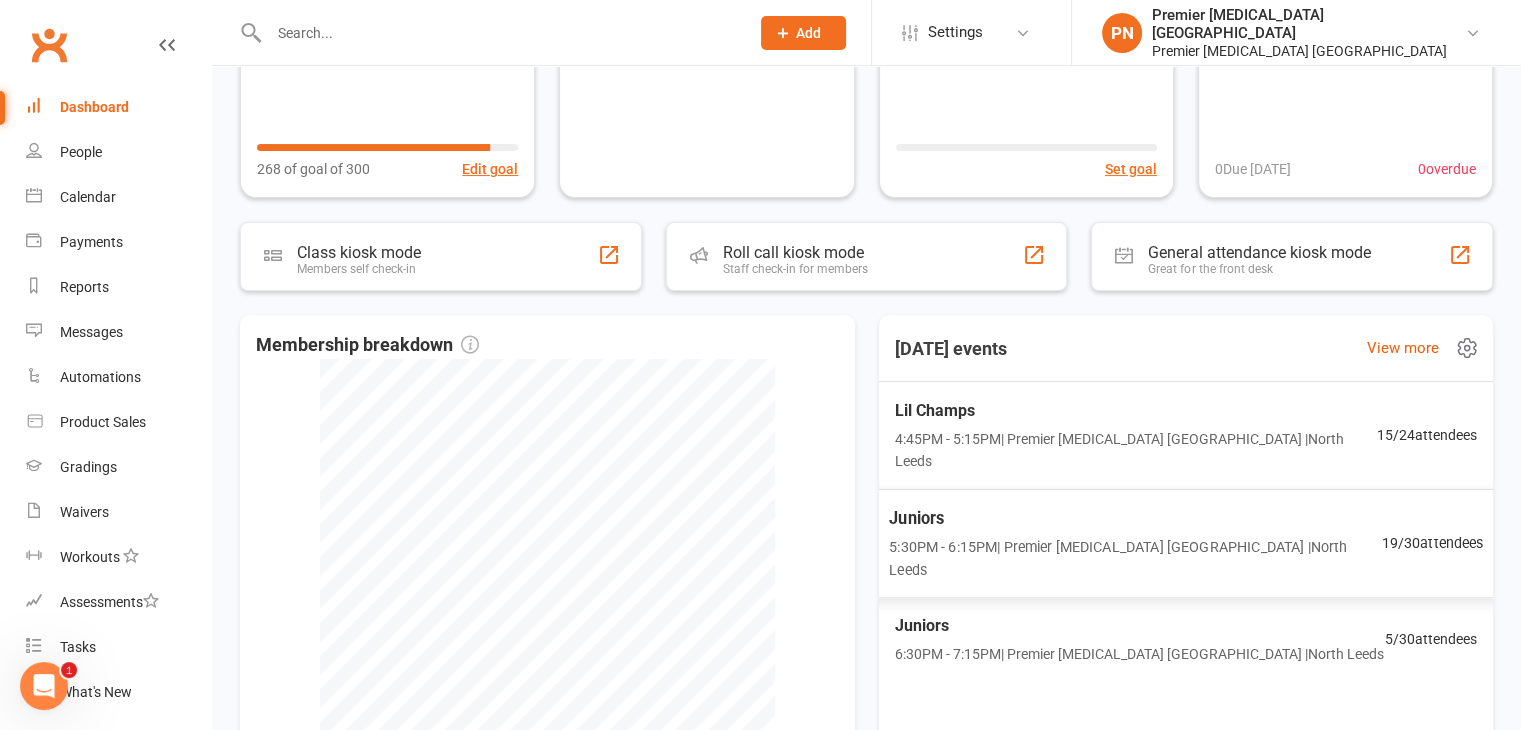 click on "Juniors 5:30PM - 6:15PM  |   Premier [MEDICAL_DATA] [GEOGRAPHIC_DATA] |  [GEOGRAPHIC_DATA]" at bounding box center (1135, 543) 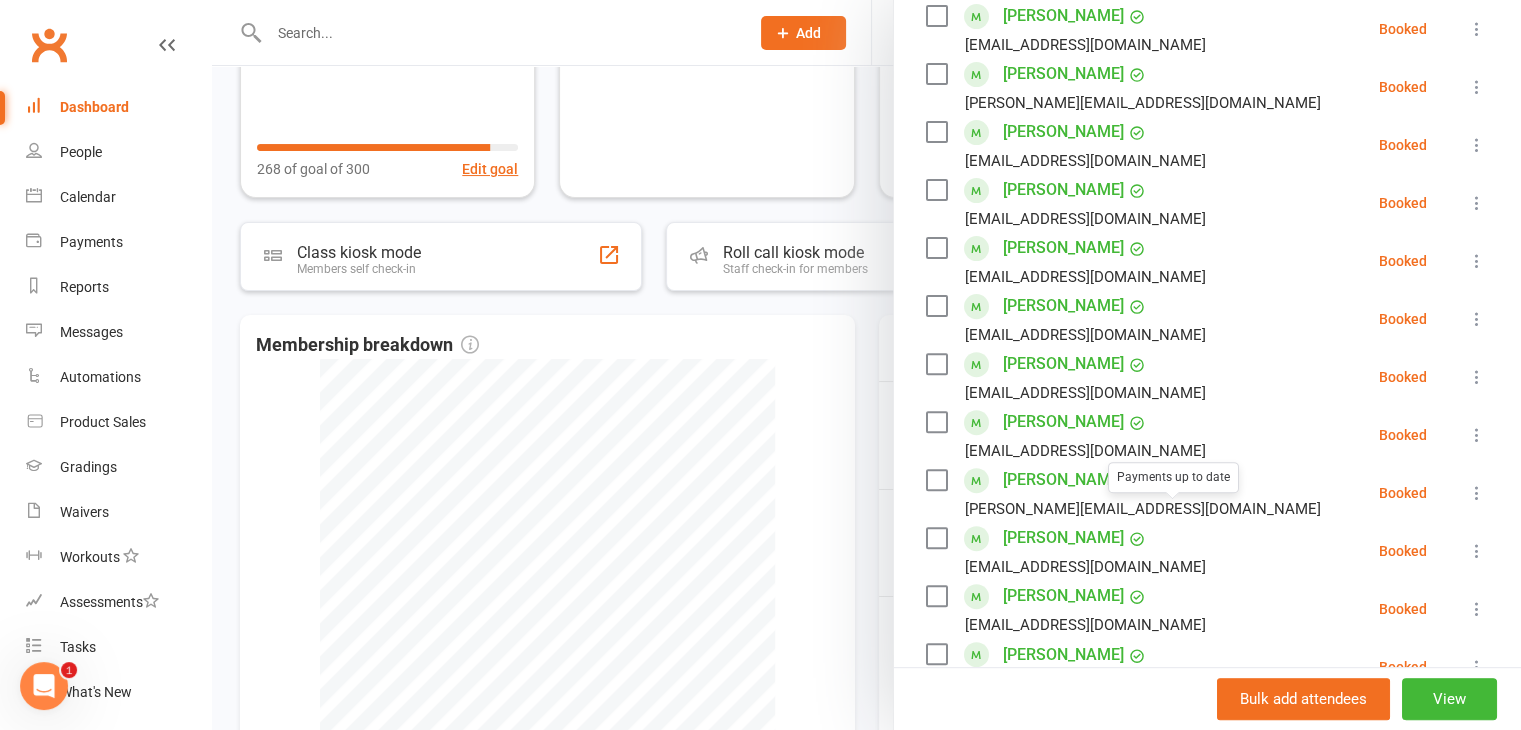 scroll, scrollTop: 600, scrollLeft: 0, axis: vertical 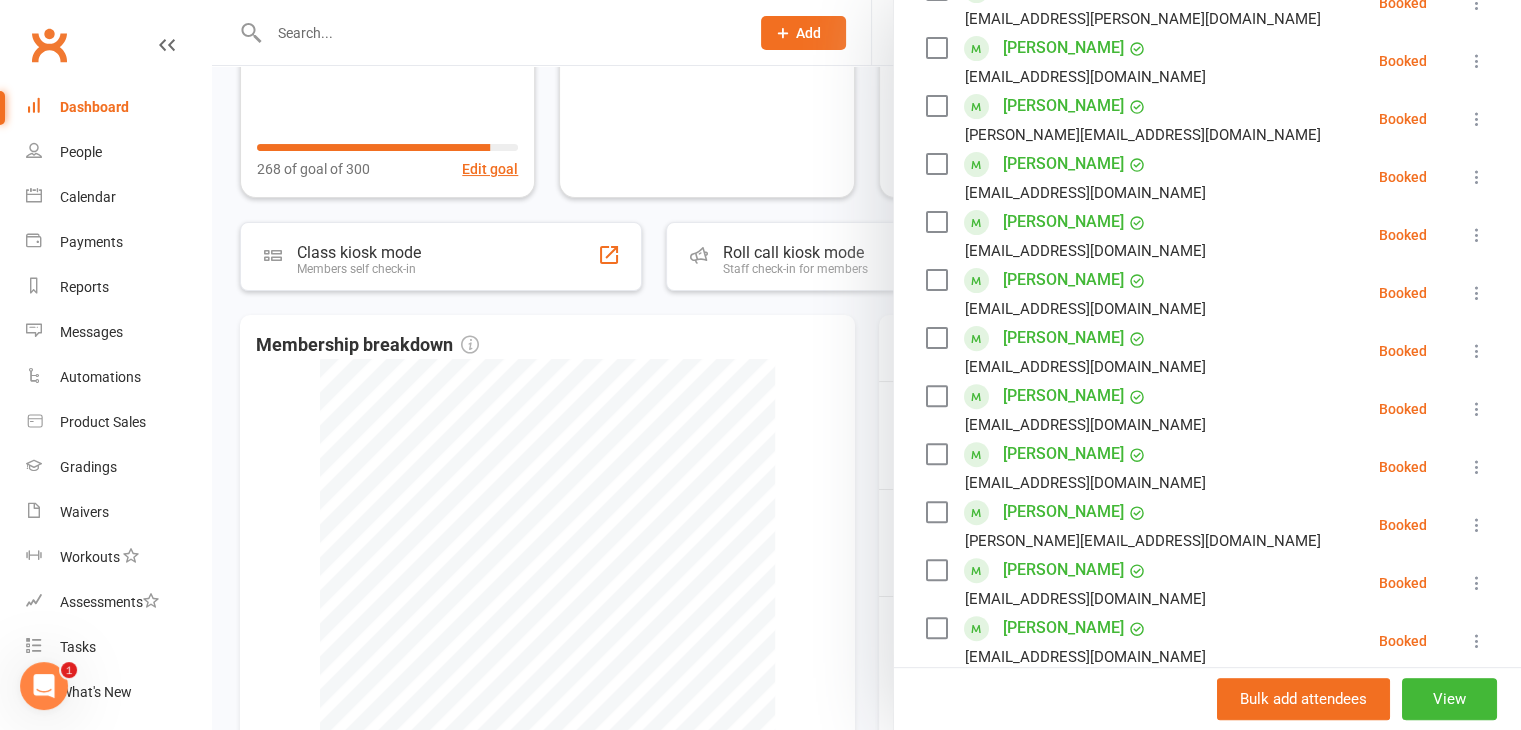 click on "[PERSON_NAME]" at bounding box center [1063, 338] 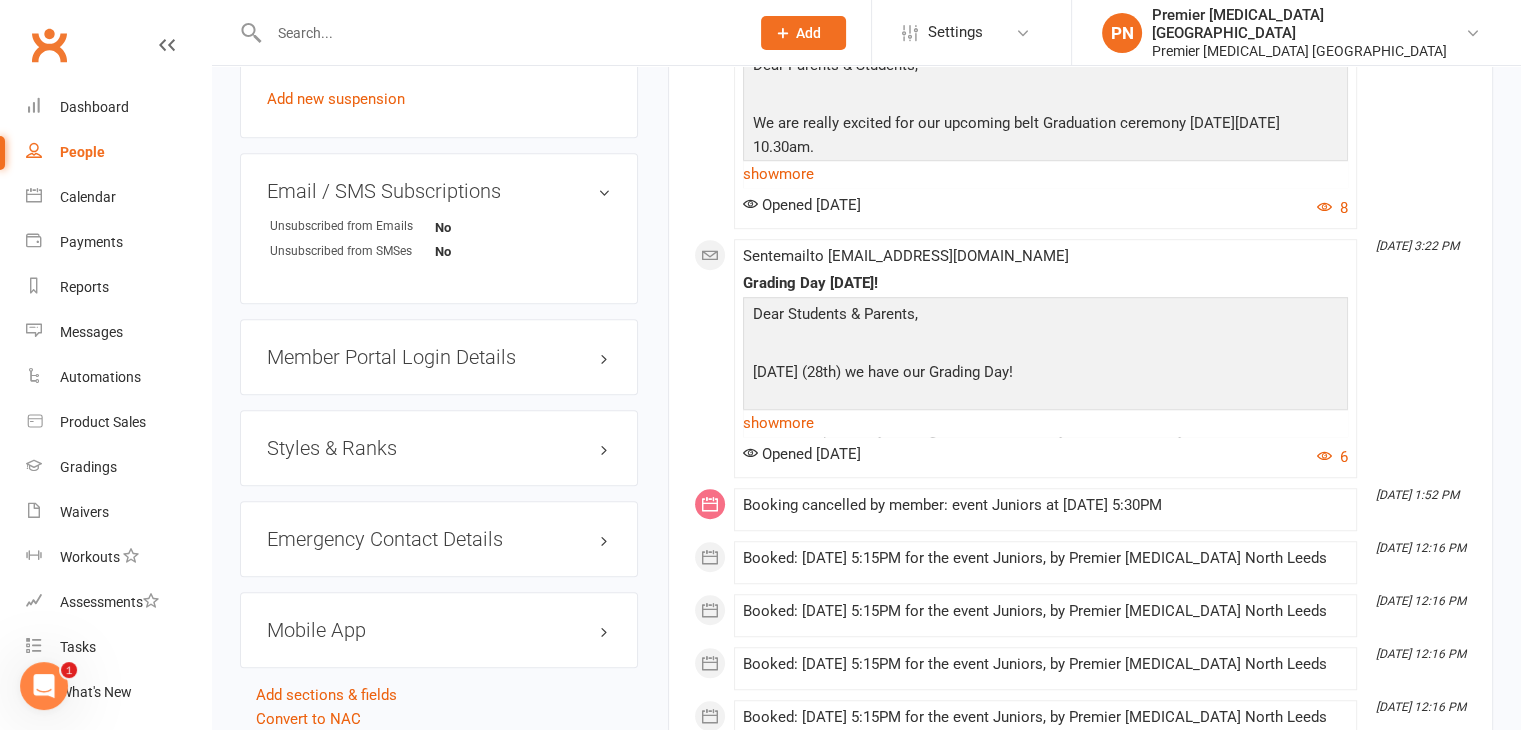 scroll, scrollTop: 1500, scrollLeft: 0, axis: vertical 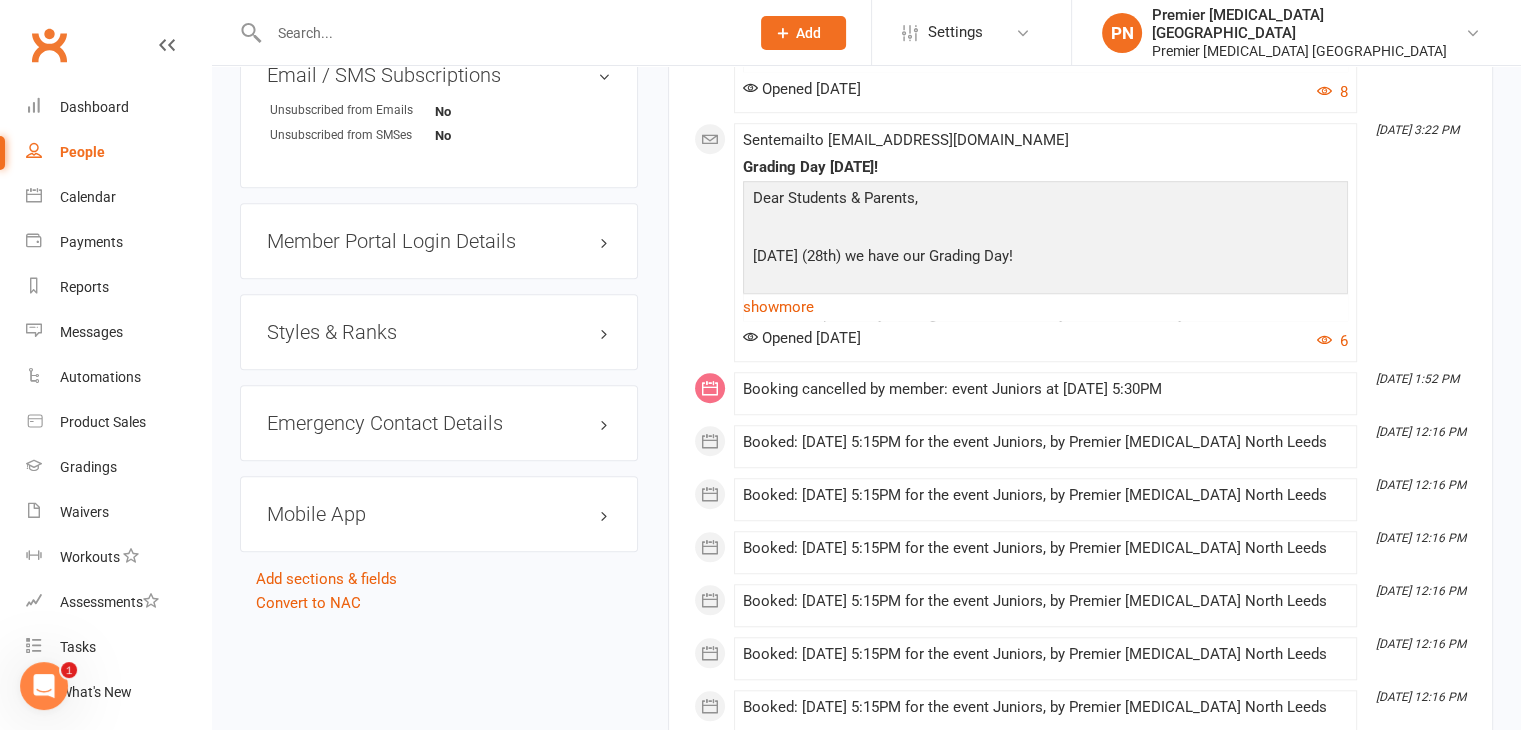 click on "Styles & Ranks" at bounding box center [439, 332] 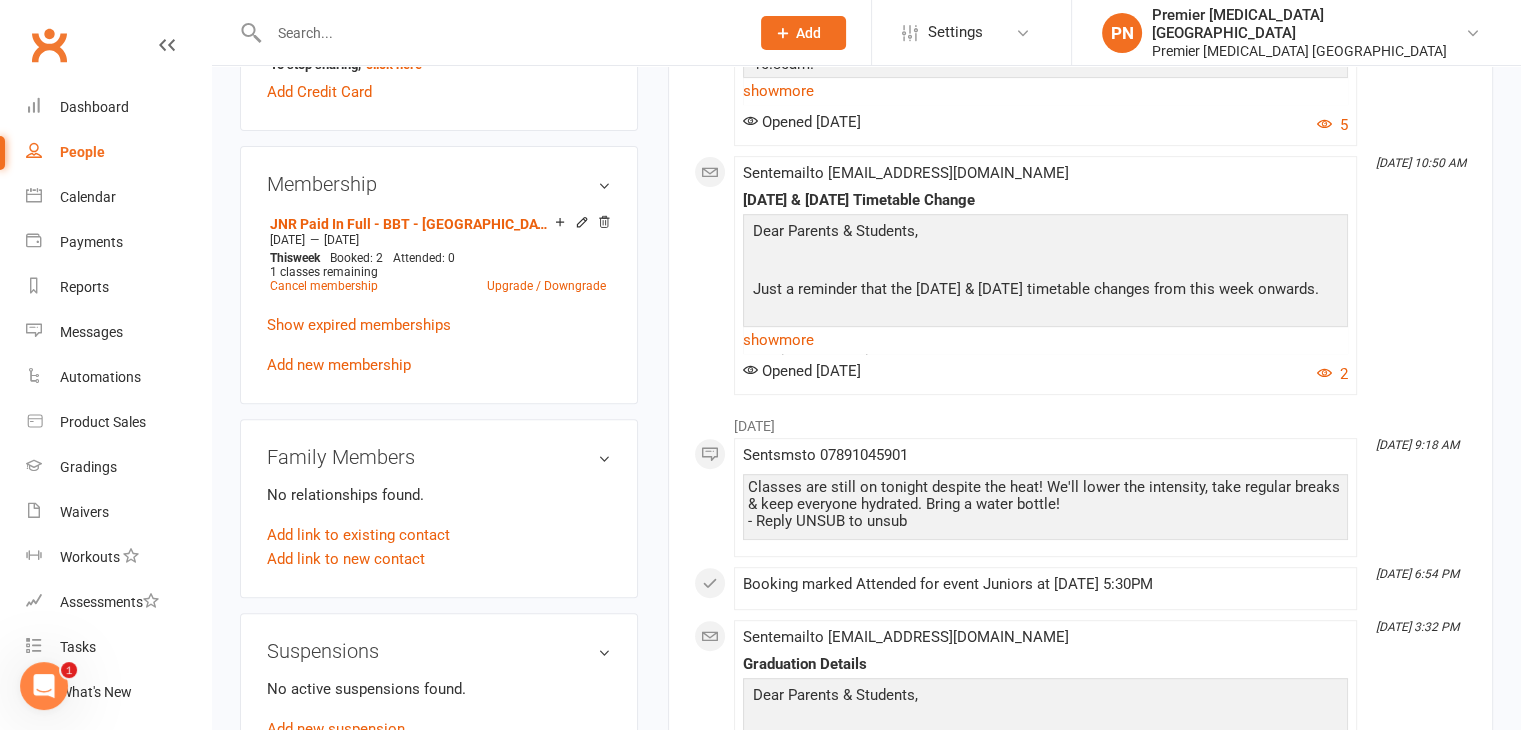 scroll, scrollTop: 300, scrollLeft: 0, axis: vertical 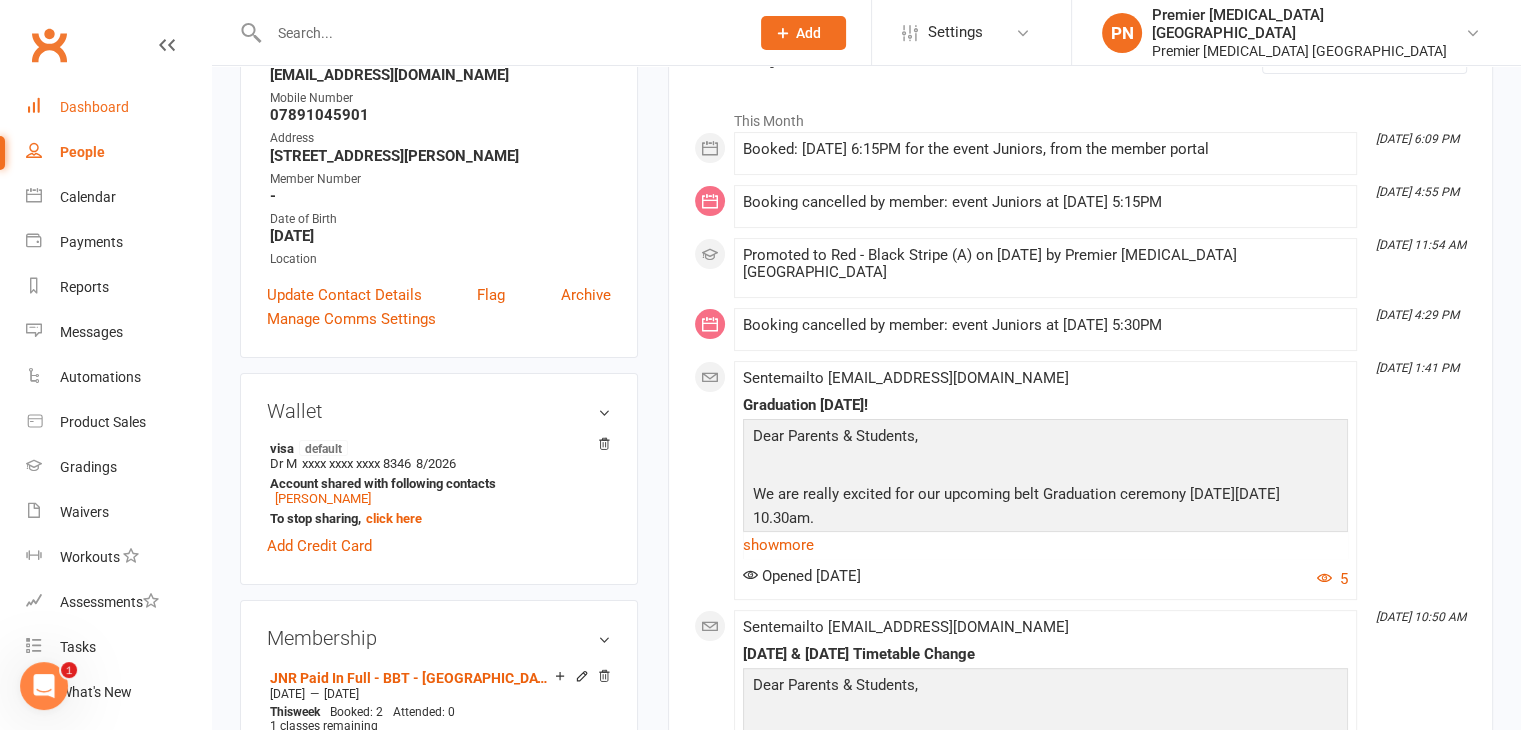 click on "Dashboard" at bounding box center (94, 107) 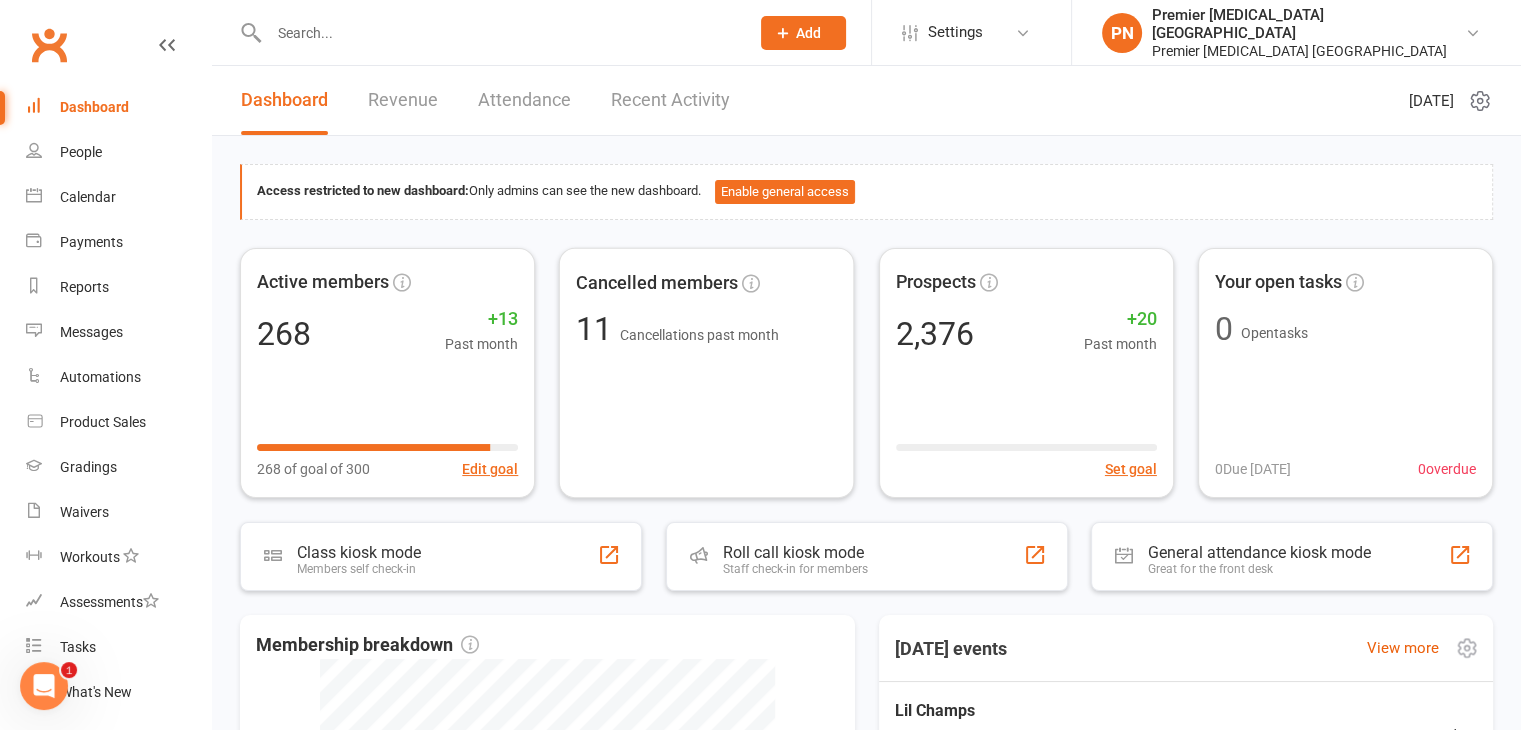 scroll, scrollTop: 500, scrollLeft: 0, axis: vertical 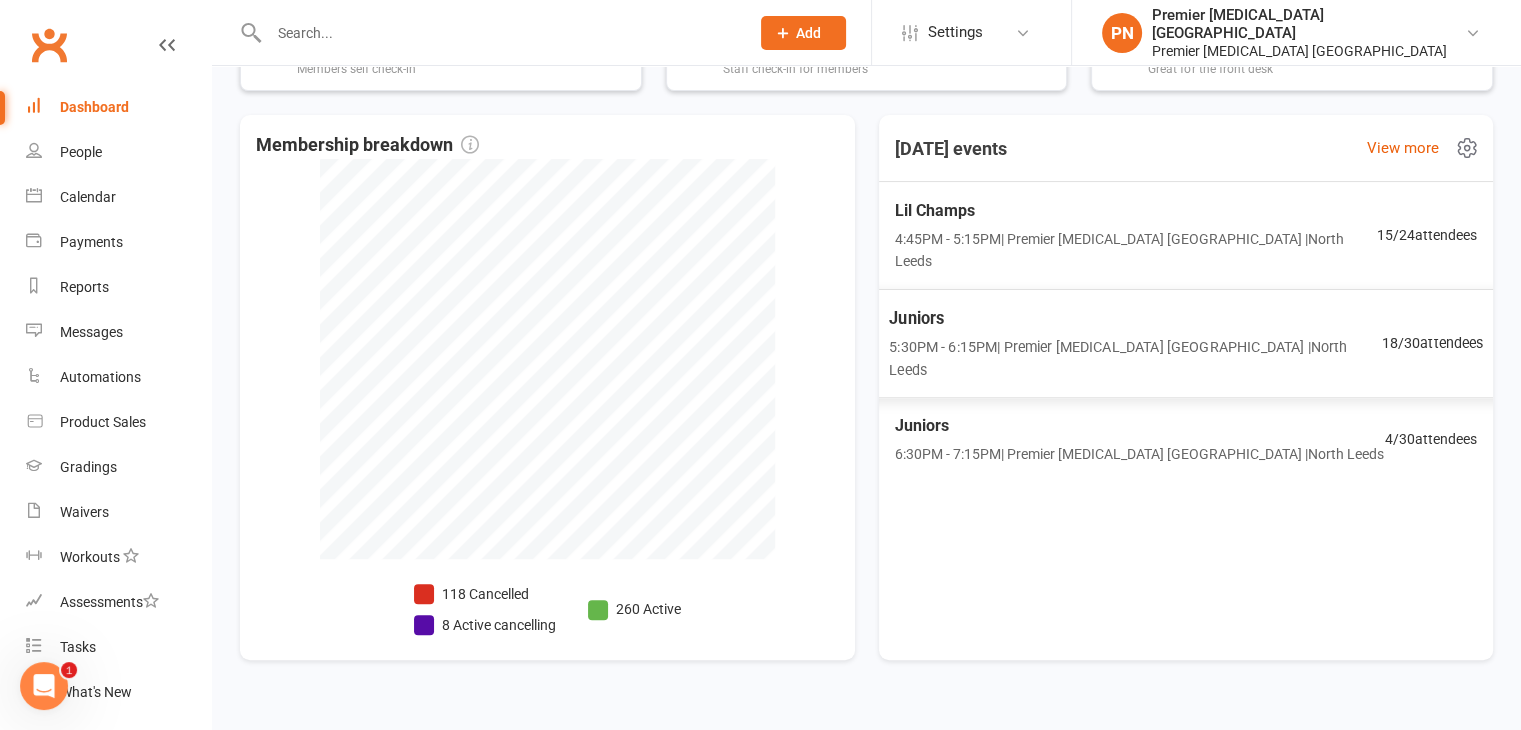 click on "Juniors" at bounding box center (1135, 318) 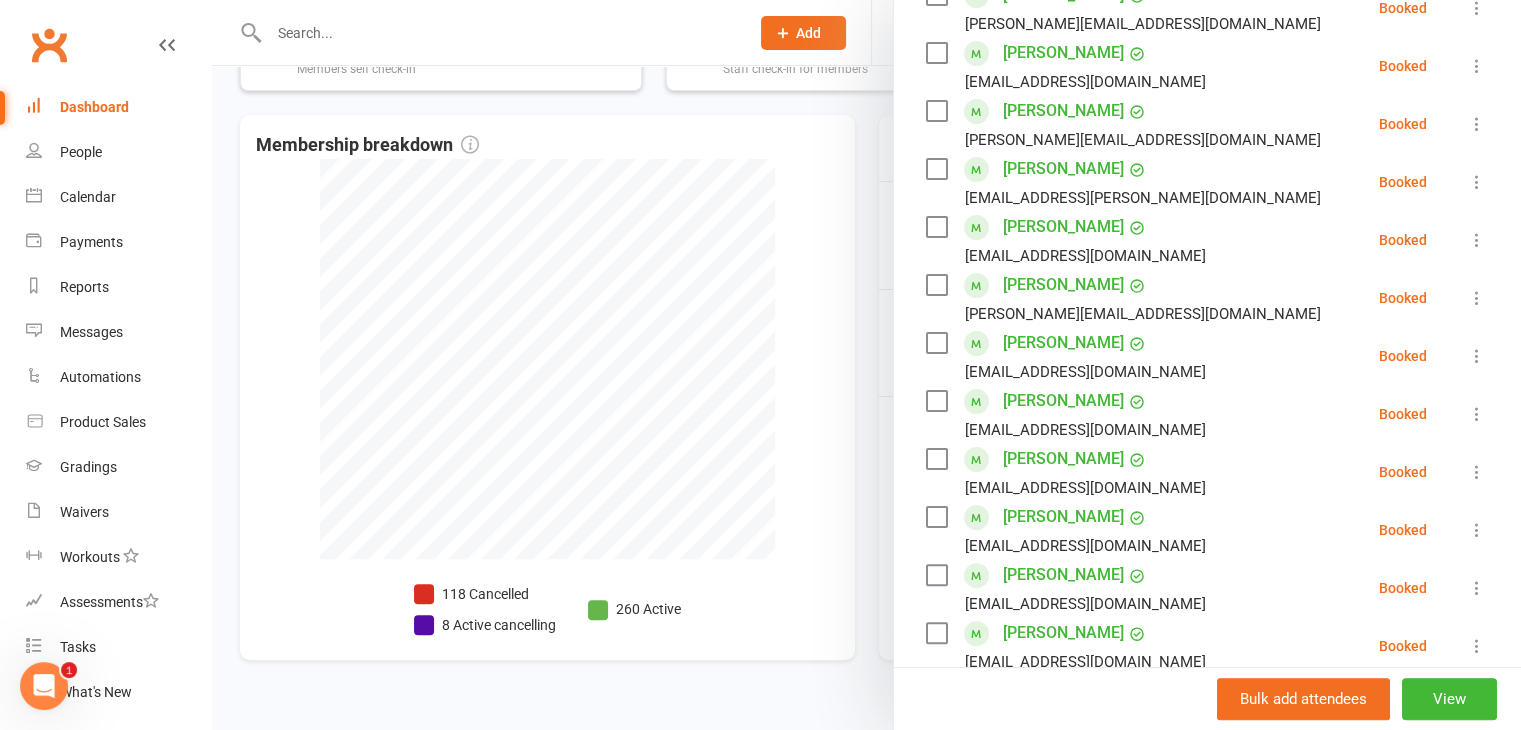 scroll, scrollTop: 500, scrollLeft: 0, axis: vertical 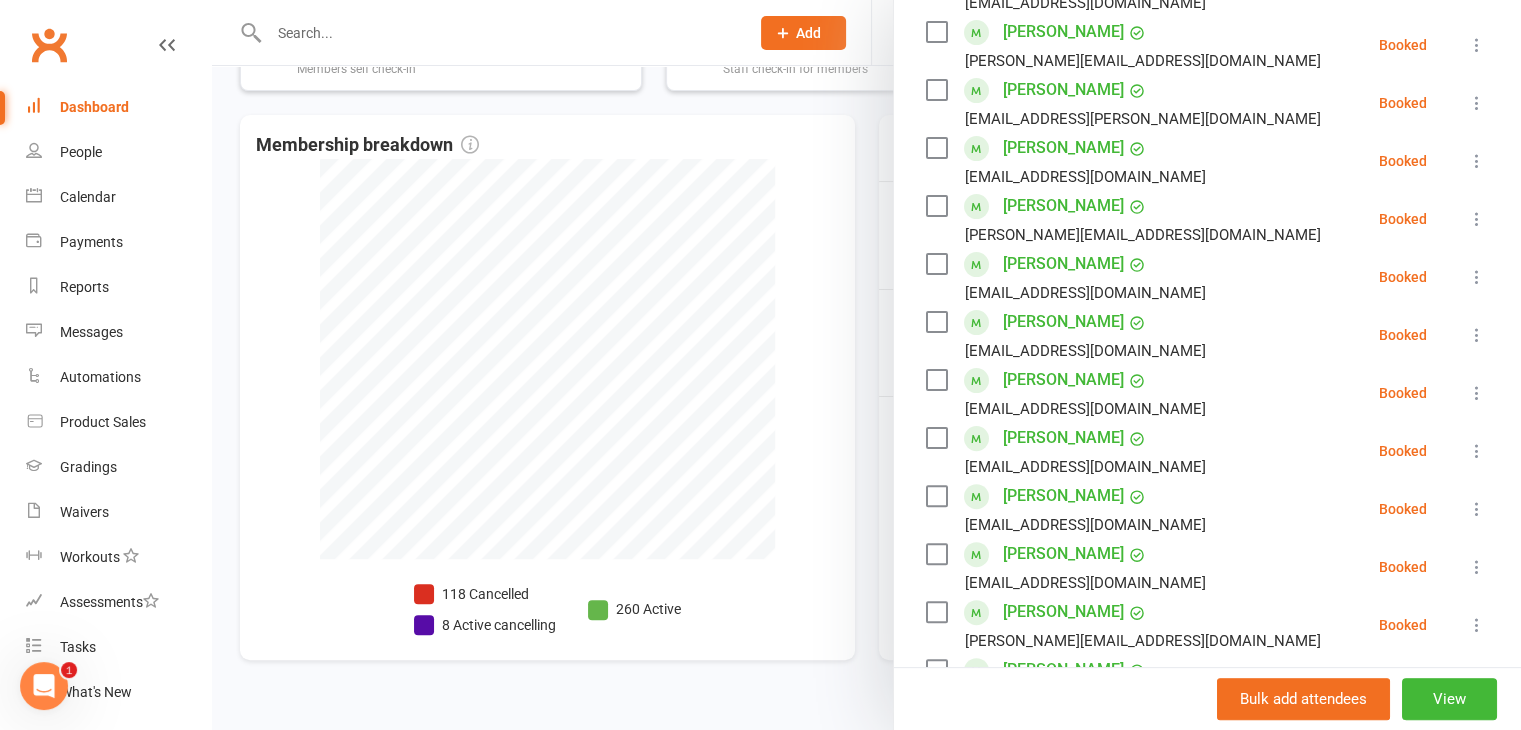 click on "[PERSON_NAME]" at bounding box center (1063, 206) 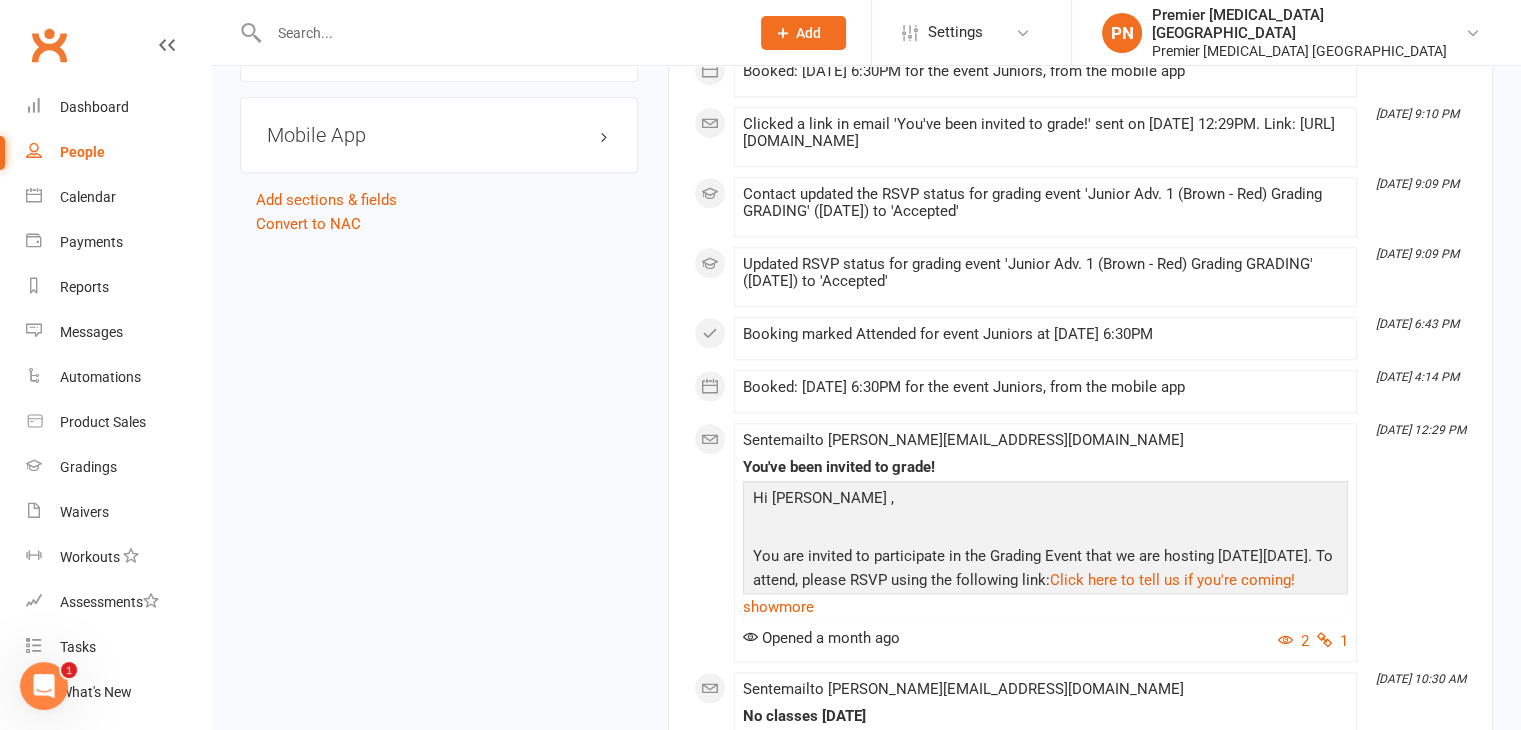scroll, scrollTop: 1600, scrollLeft: 0, axis: vertical 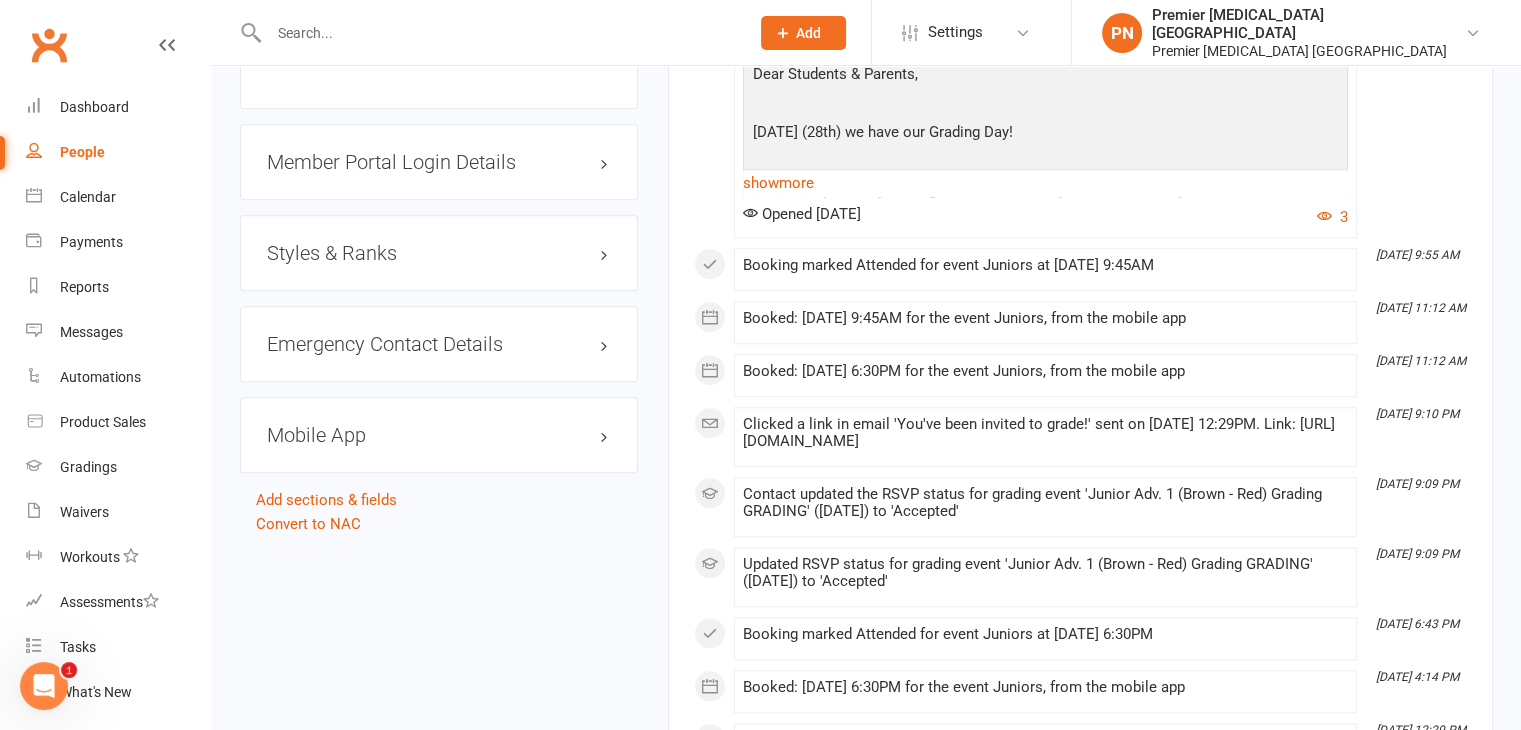 click on "Styles & Ranks" at bounding box center [439, 253] 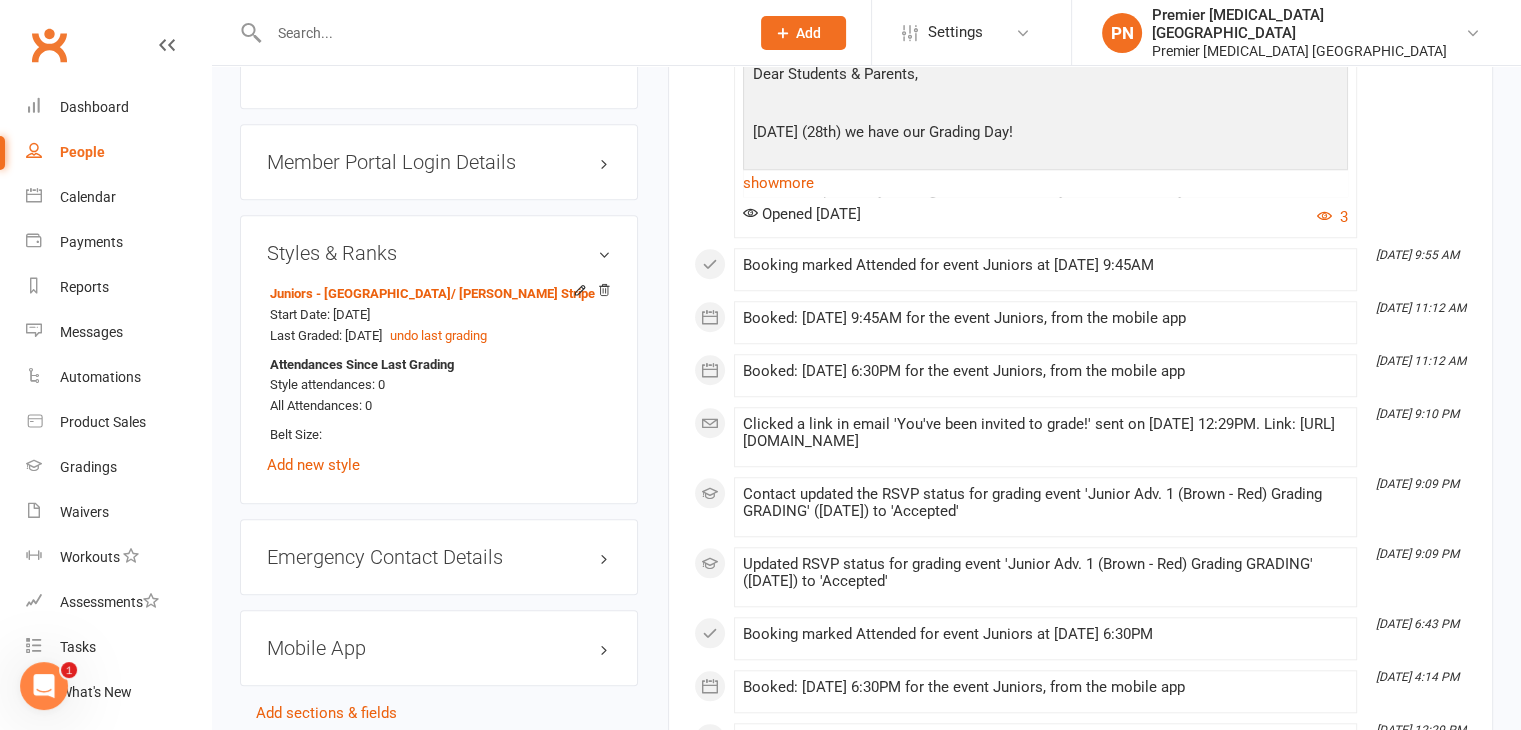 click on "Styles & Ranks" at bounding box center [439, 253] 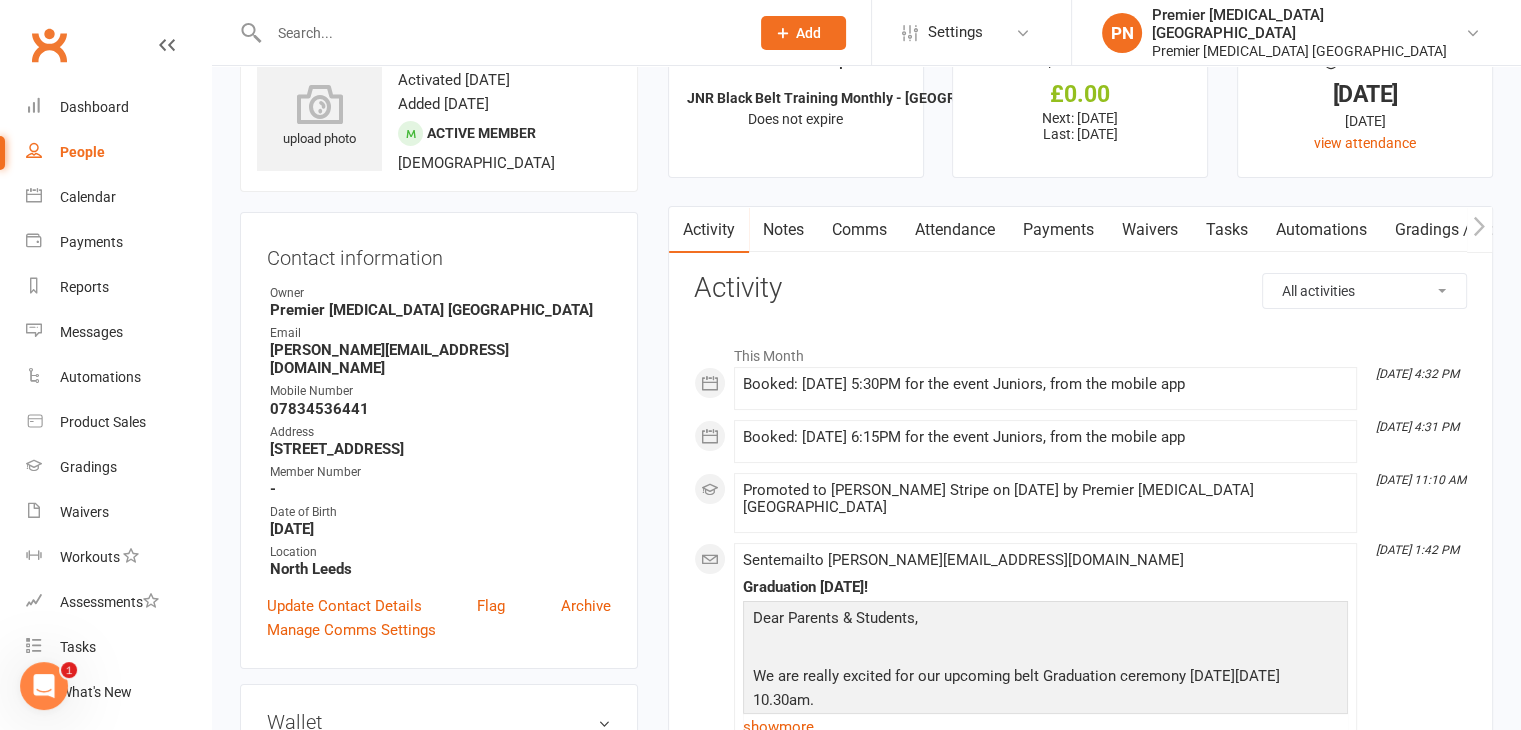 scroll, scrollTop: 0, scrollLeft: 0, axis: both 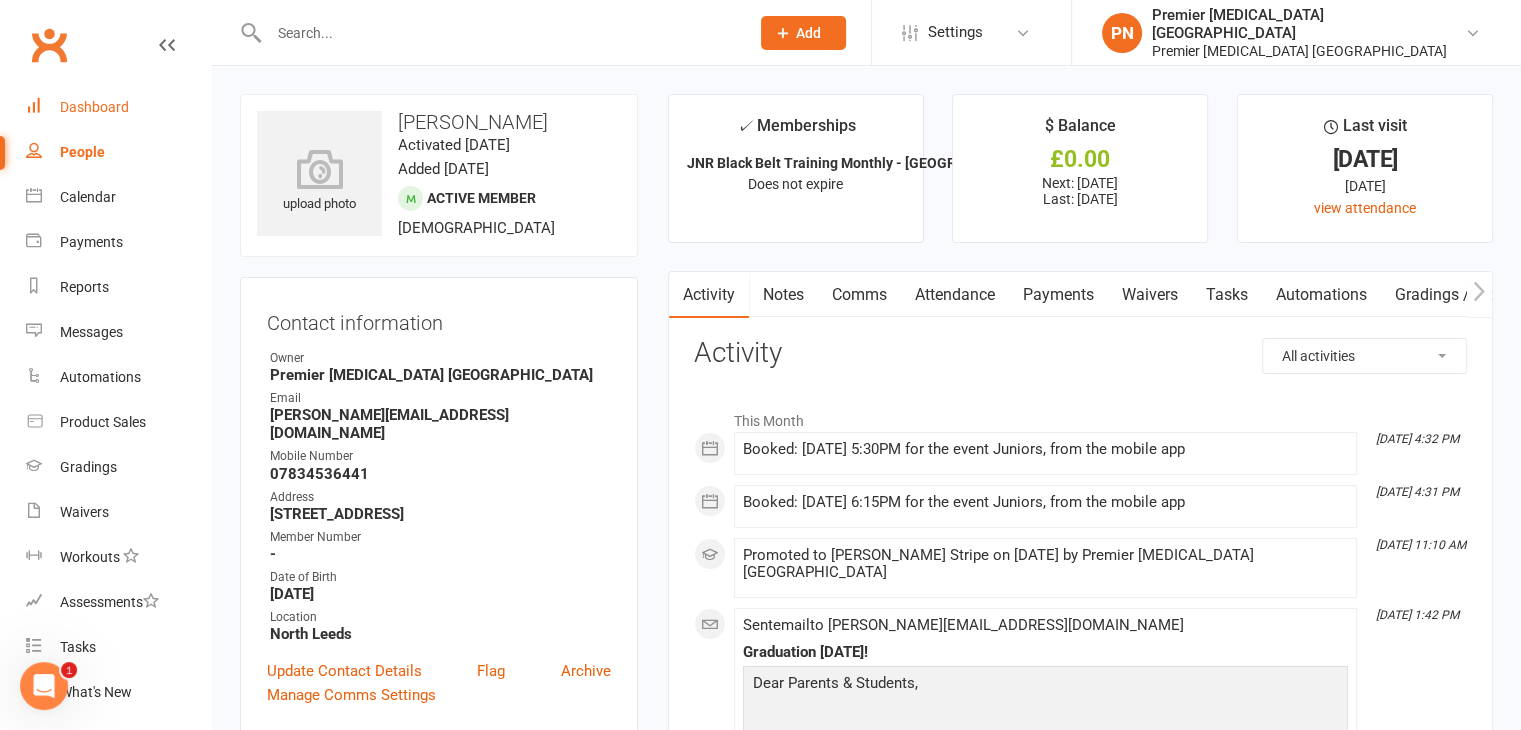 click on "Dashboard" at bounding box center [94, 107] 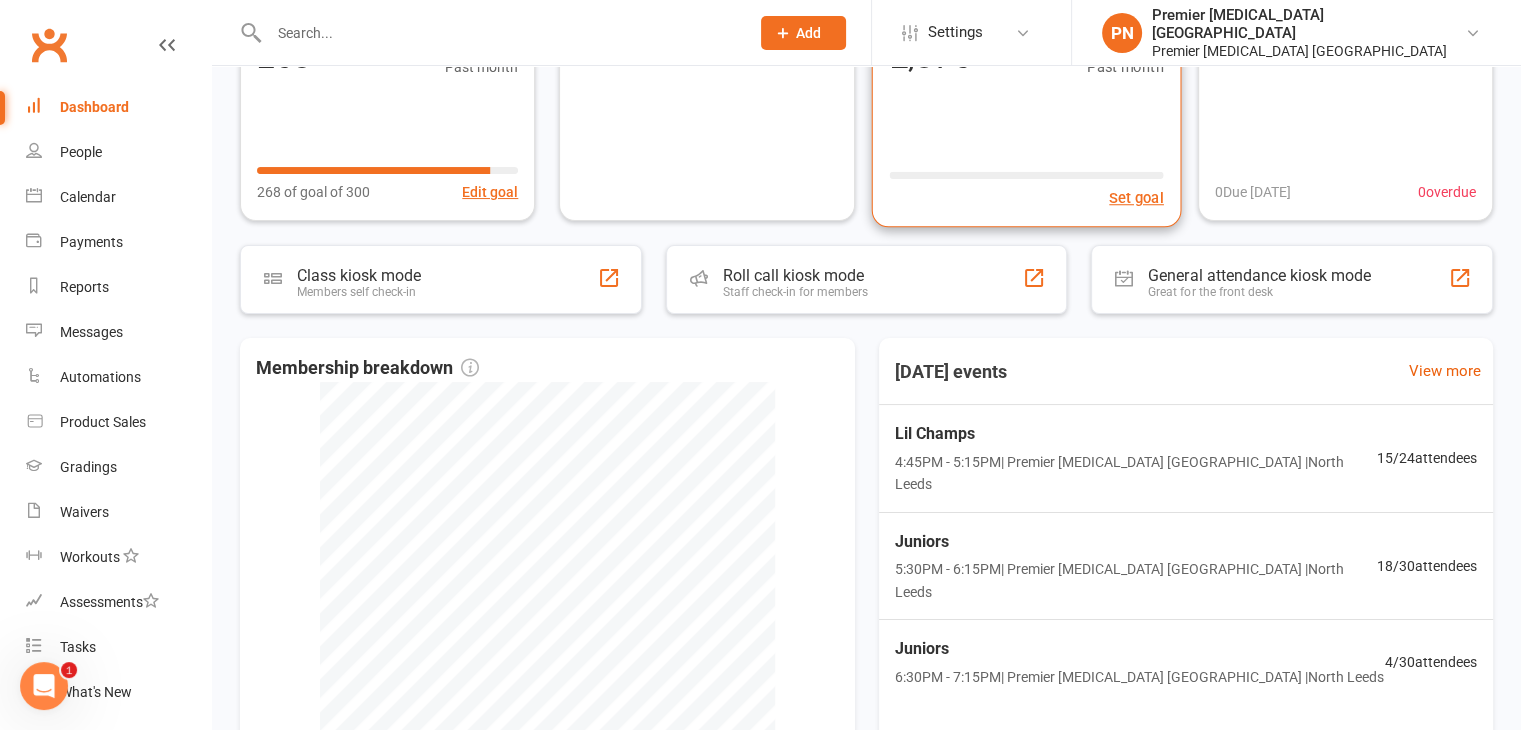 scroll, scrollTop: 300, scrollLeft: 0, axis: vertical 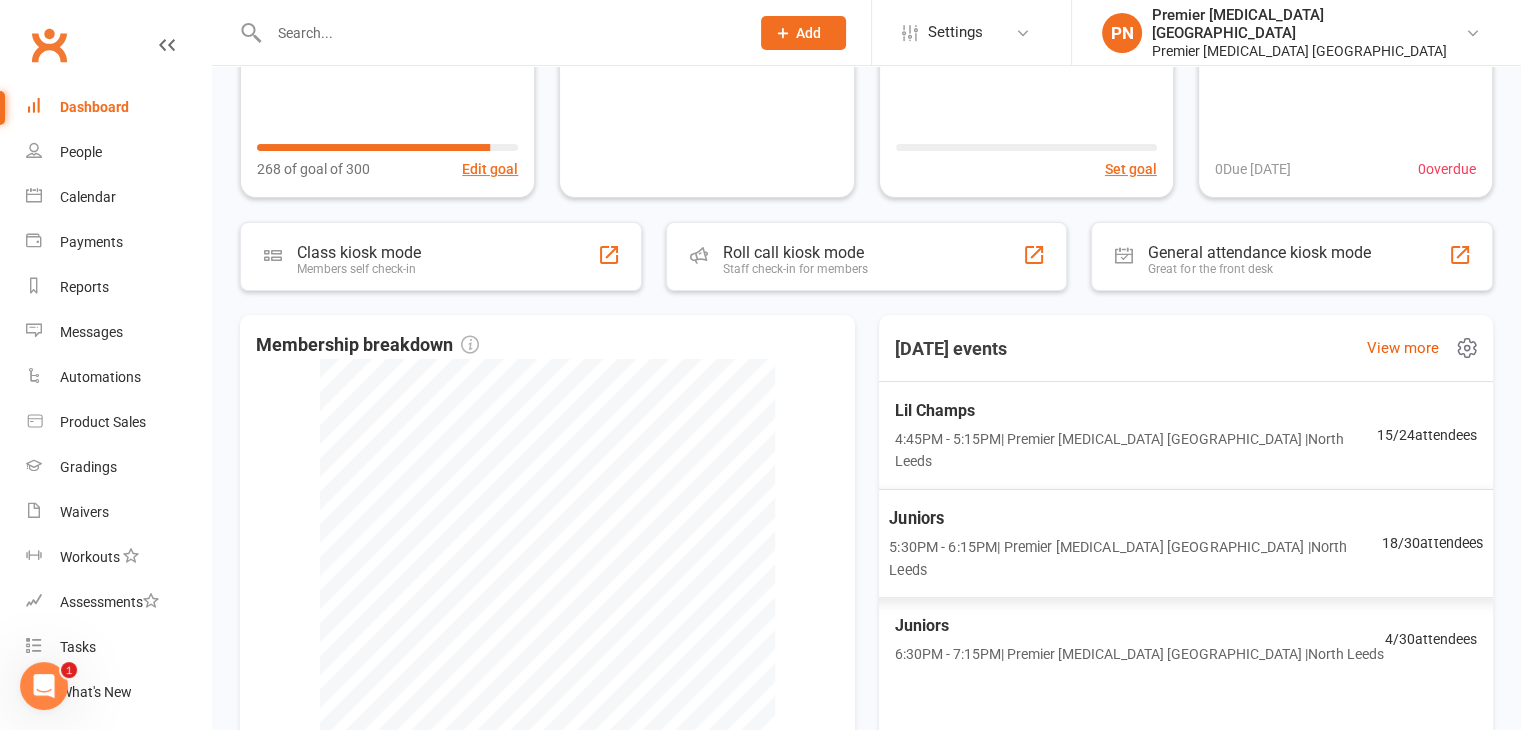 click on "Juniors" at bounding box center (1135, 518) 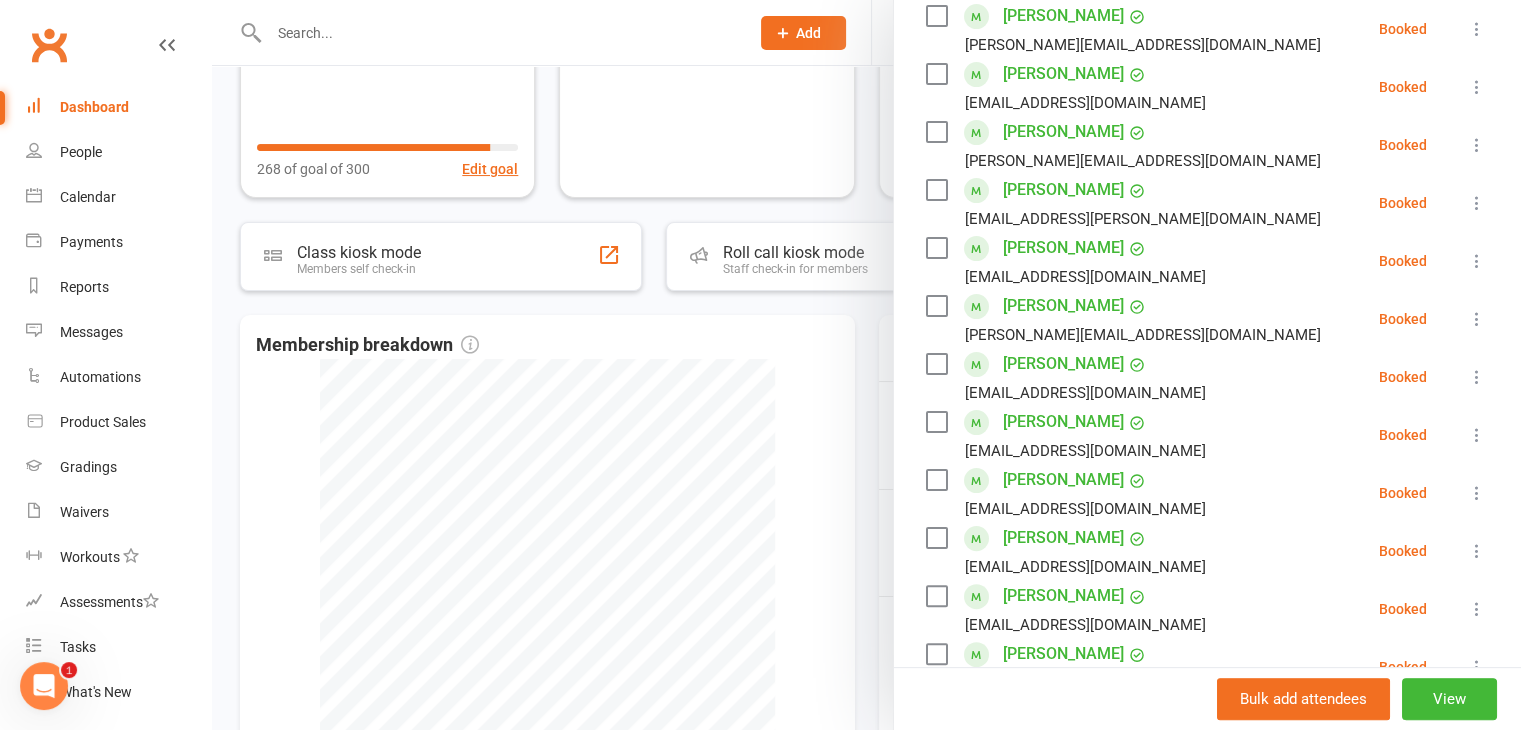 scroll, scrollTop: 0, scrollLeft: 0, axis: both 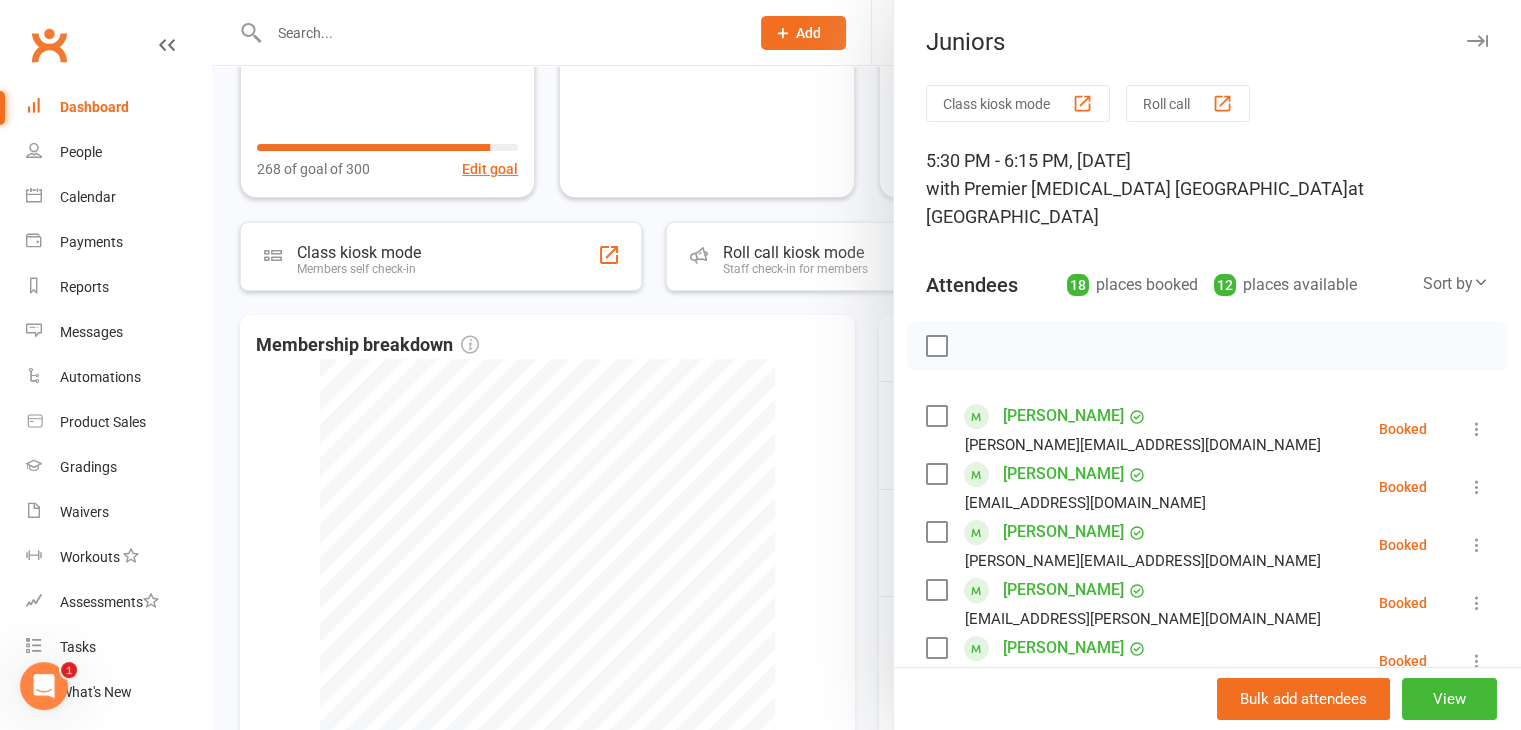 click at bounding box center (1477, 41) 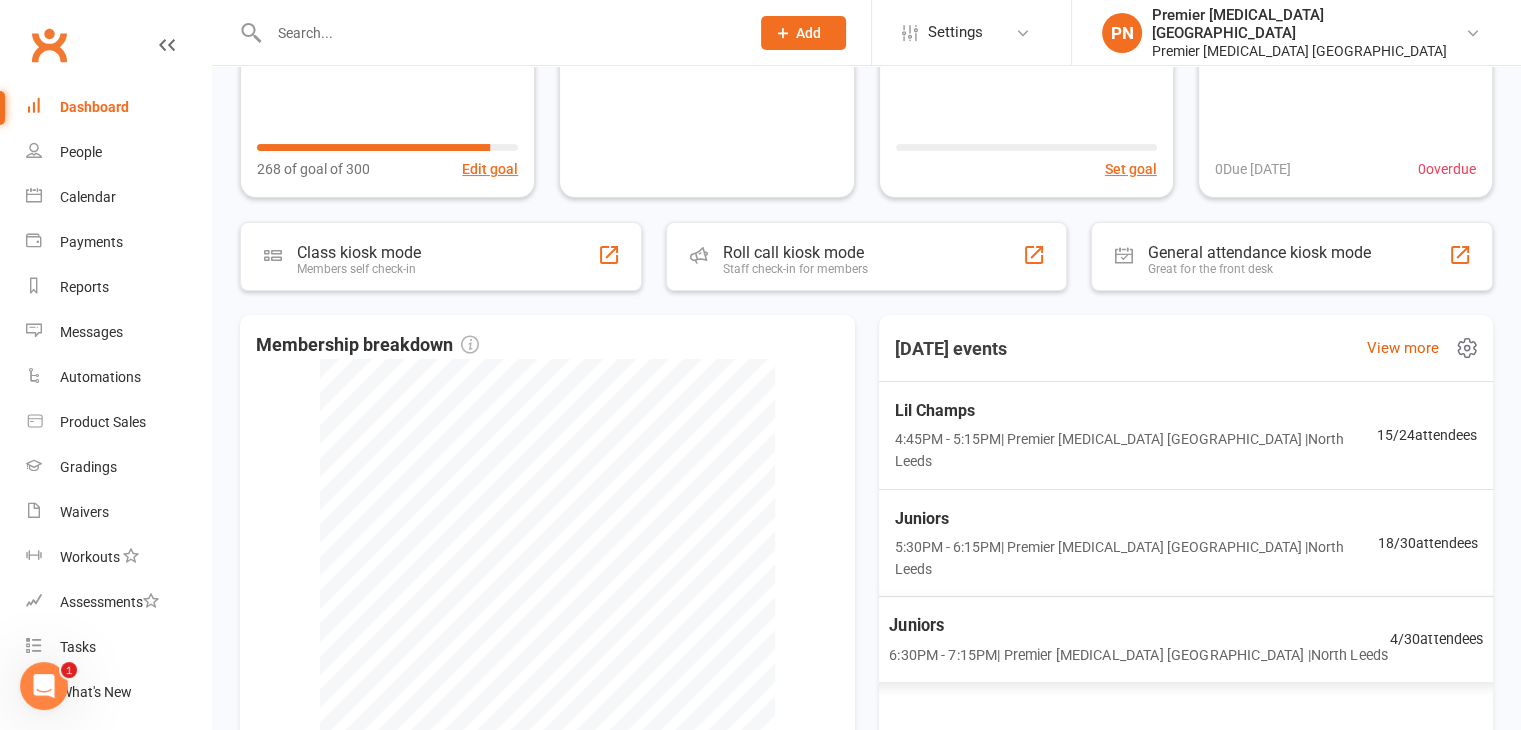 click on "6:30PM - 7:15PM  |   Premier [MEDICAL_DATA] [GEOGRAPHIC_DATA] |  [GEOGRAPHIC_DATA]" at bounding box center (1138, 654) 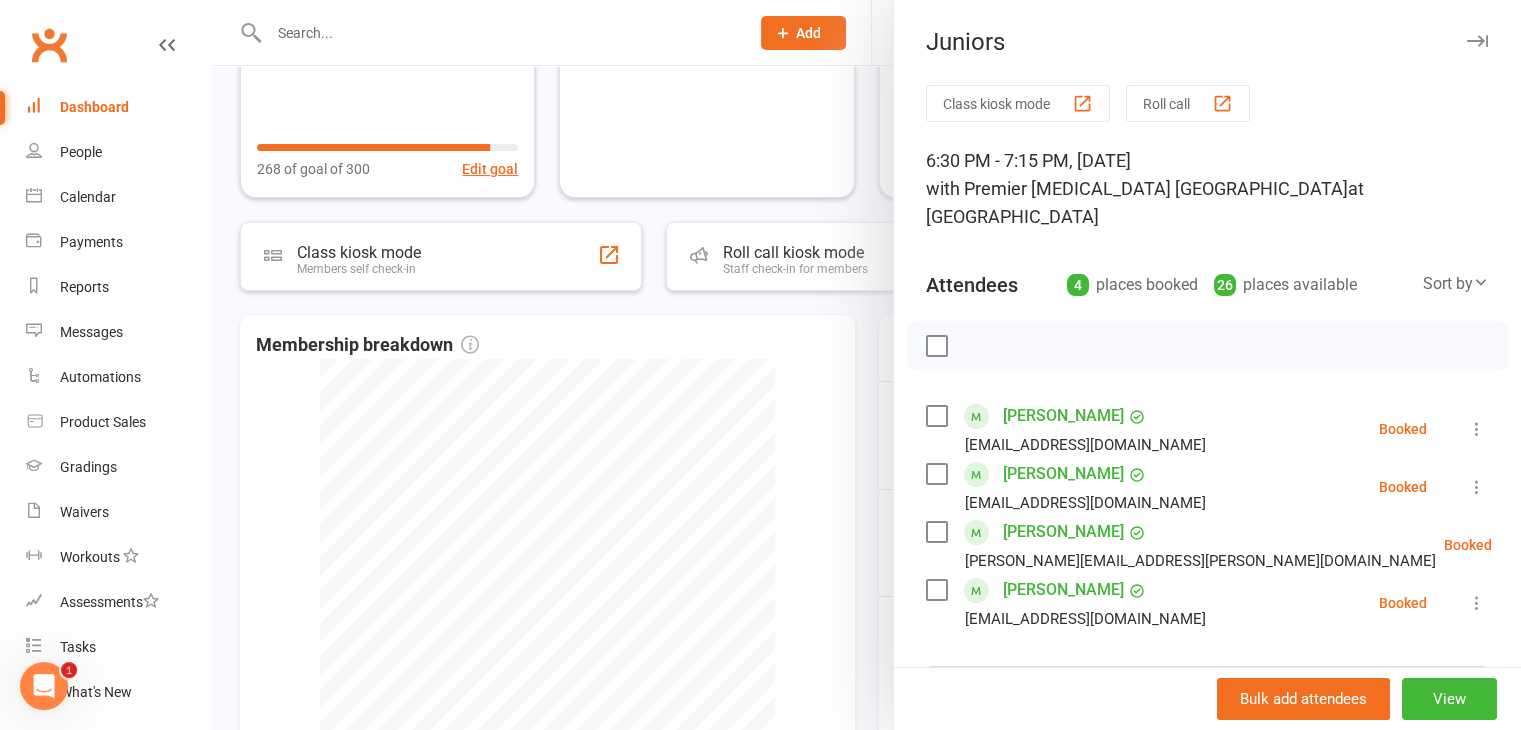 click at bounding box center (1477, 41) 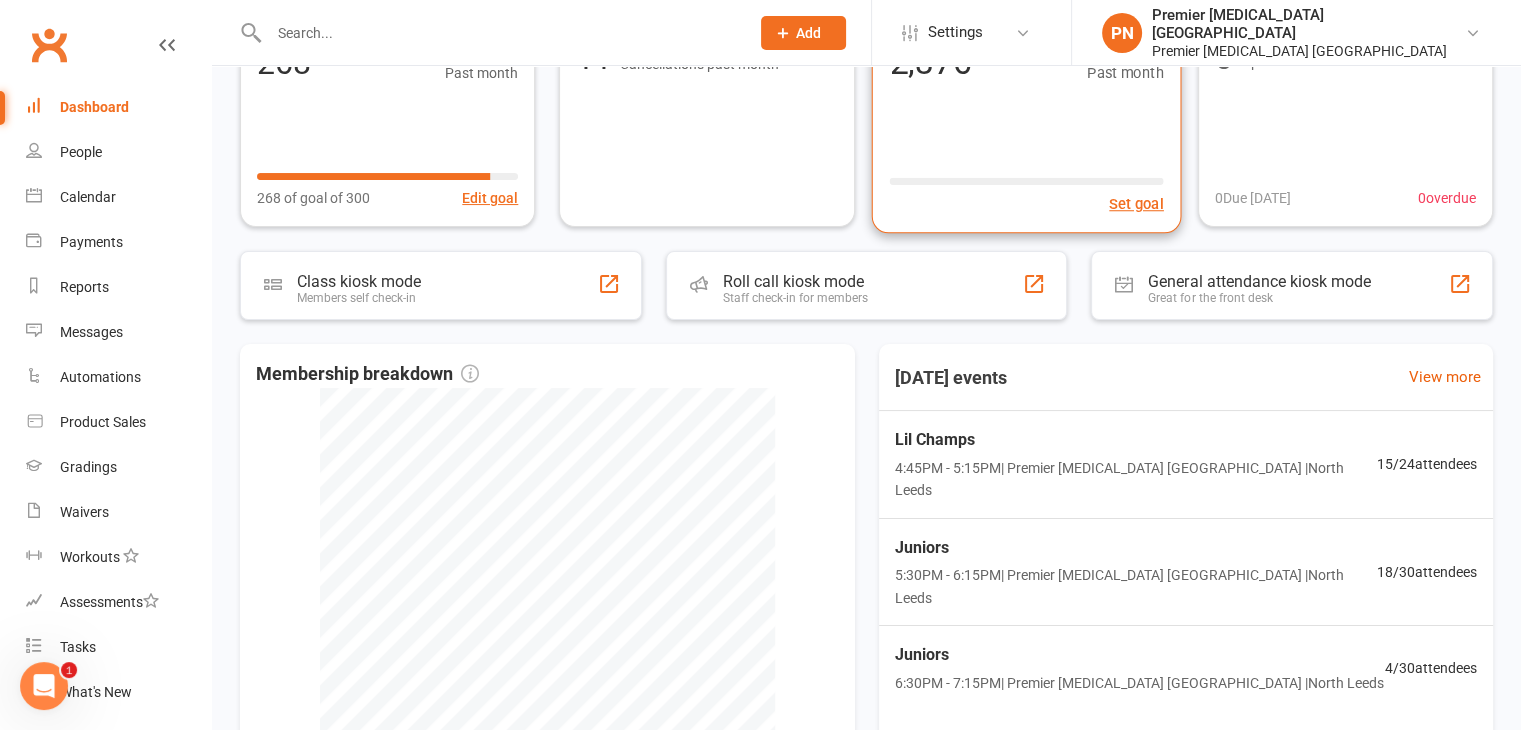 scroll, scrollTop: 400, scrollLeft: 0, axis: vertical 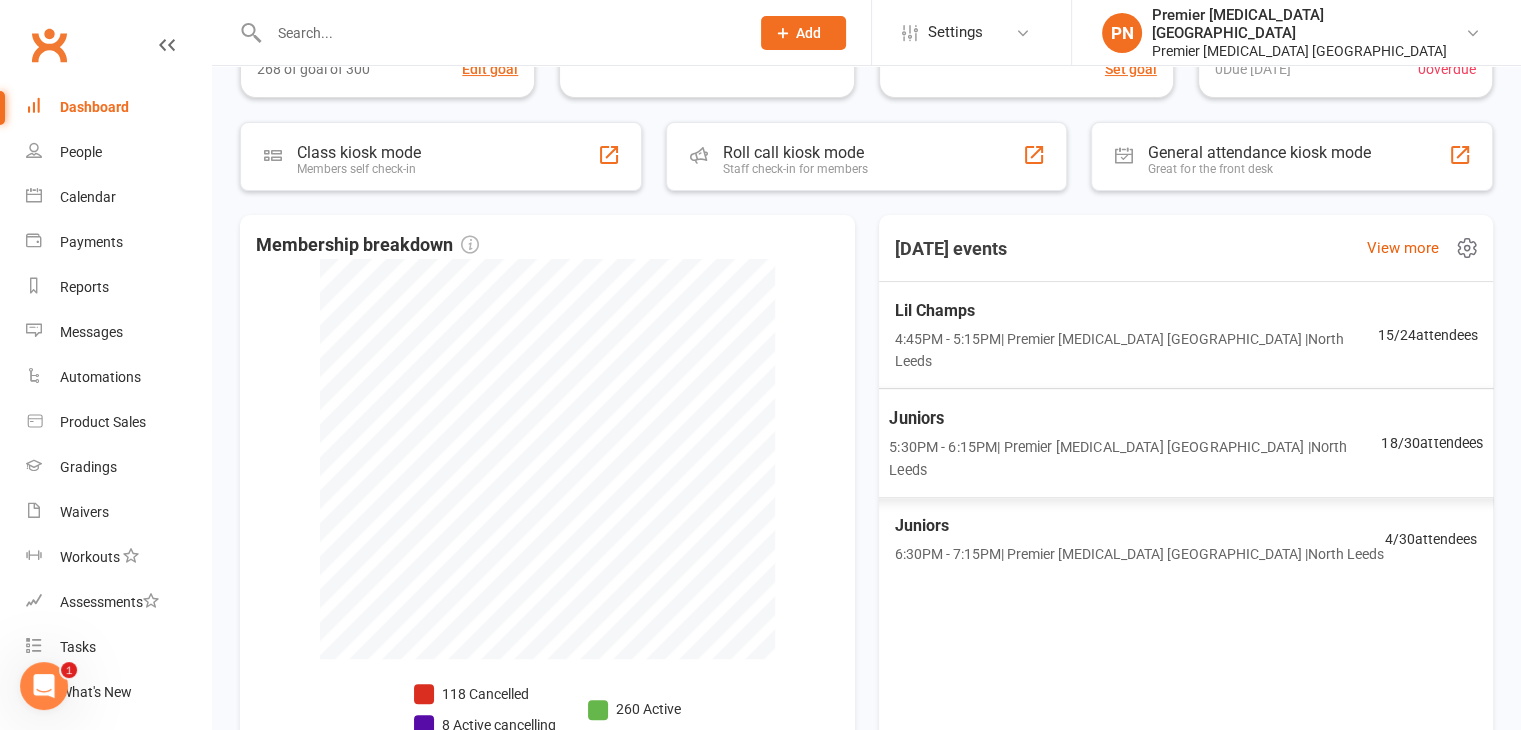 click on "Juniors" at bounding box center (1135, 418) 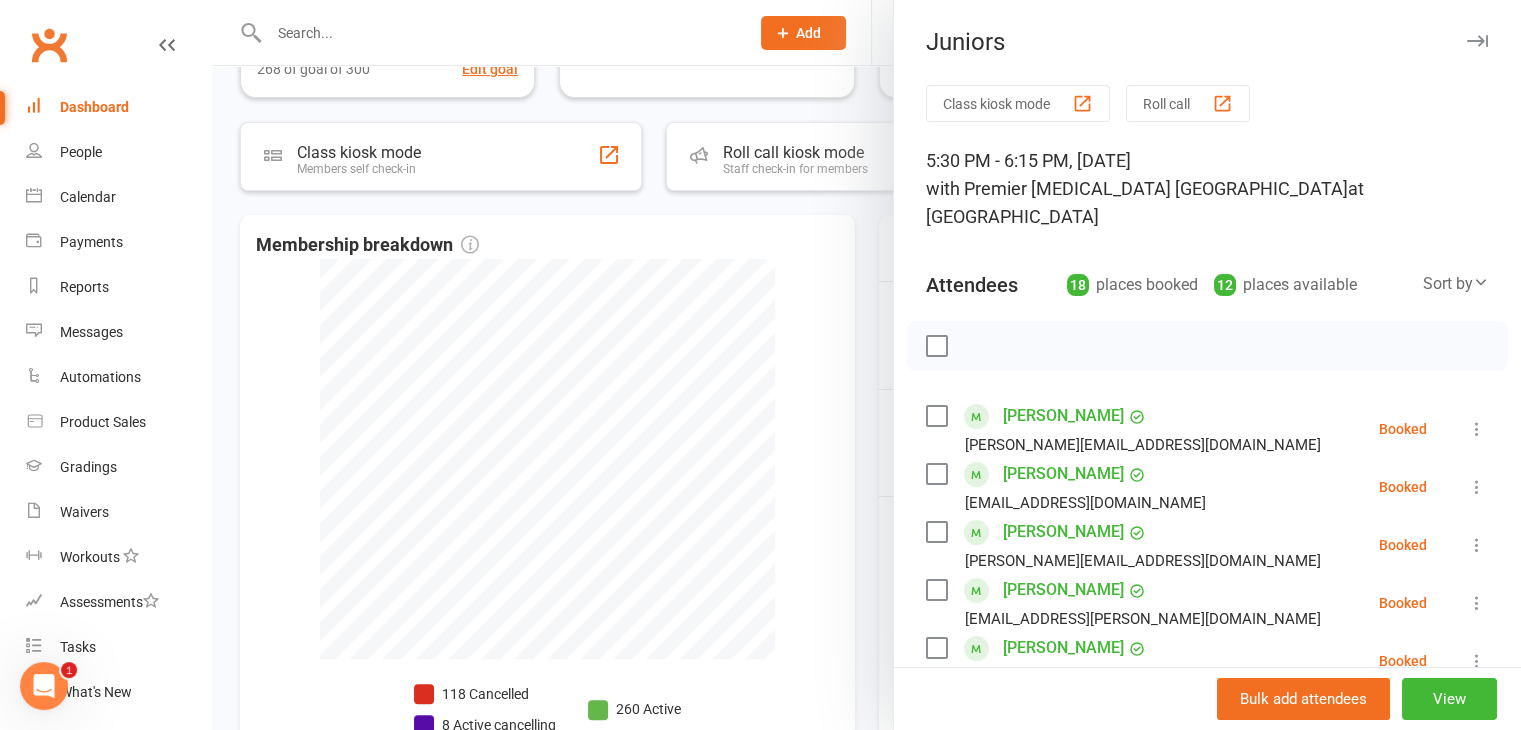 click on "[PERSON_NAME]" at bounding box center [1063, 474] 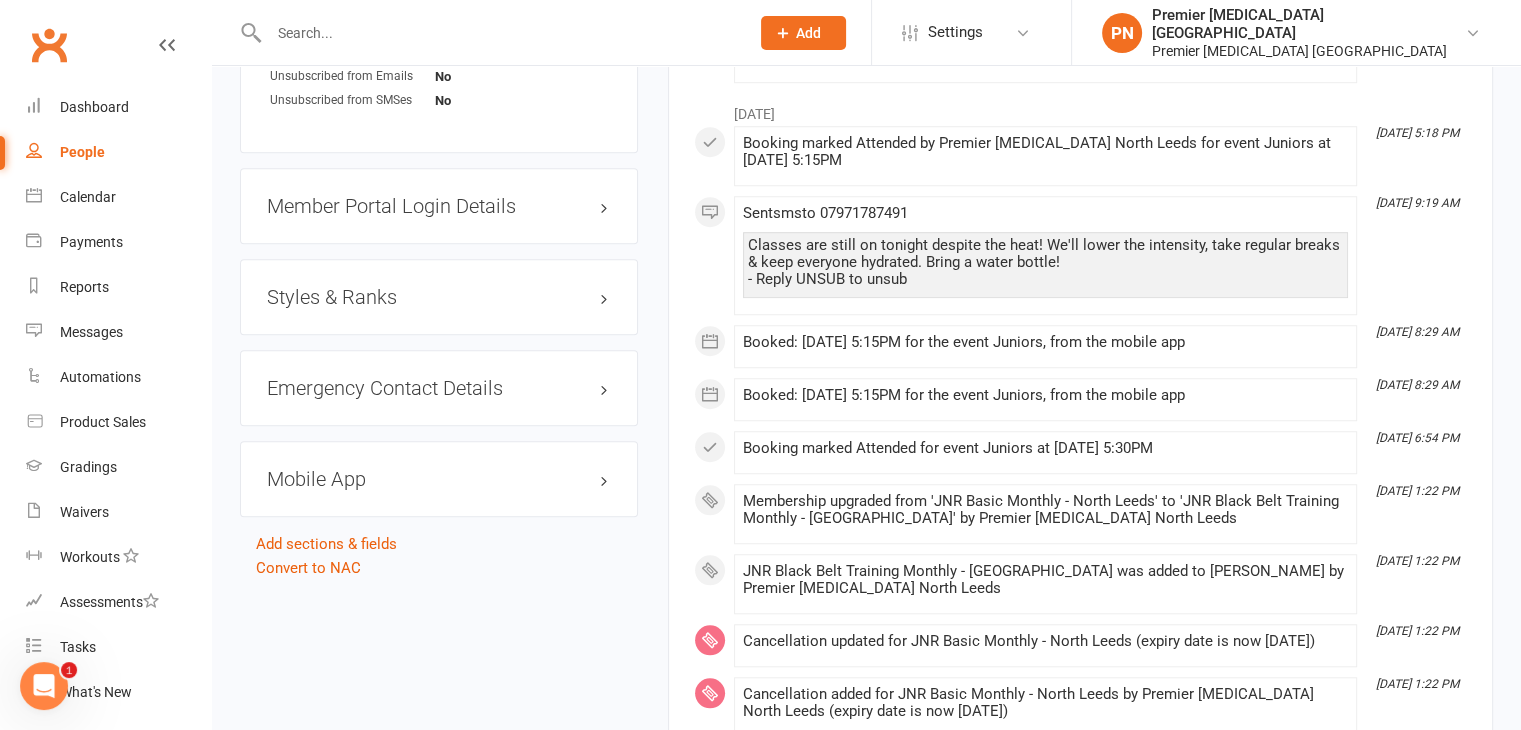 scroll, scrollTop: 1700, scrollLeft: 0, axis: vertical 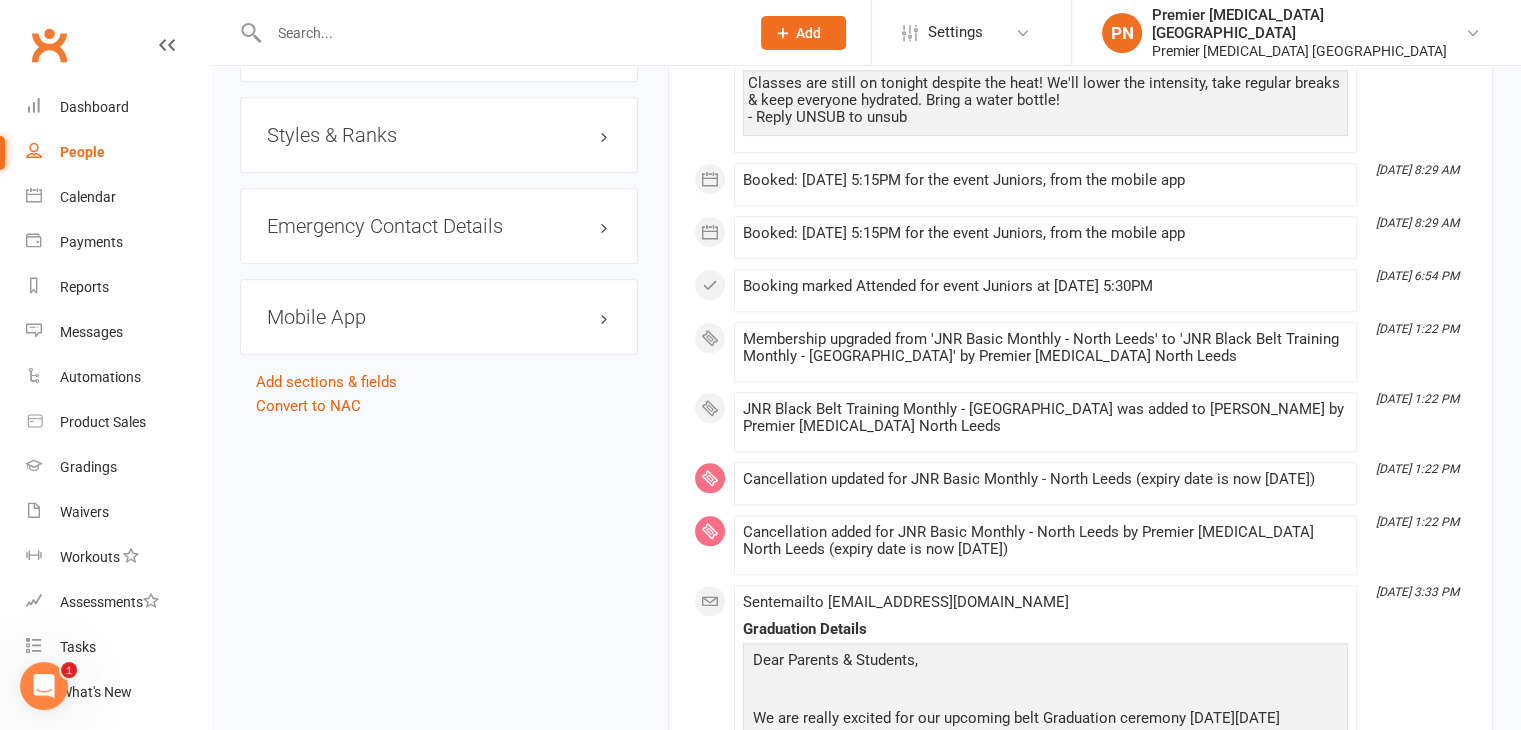 click on "Styles & Ranks" at bounding box center [439, 135] 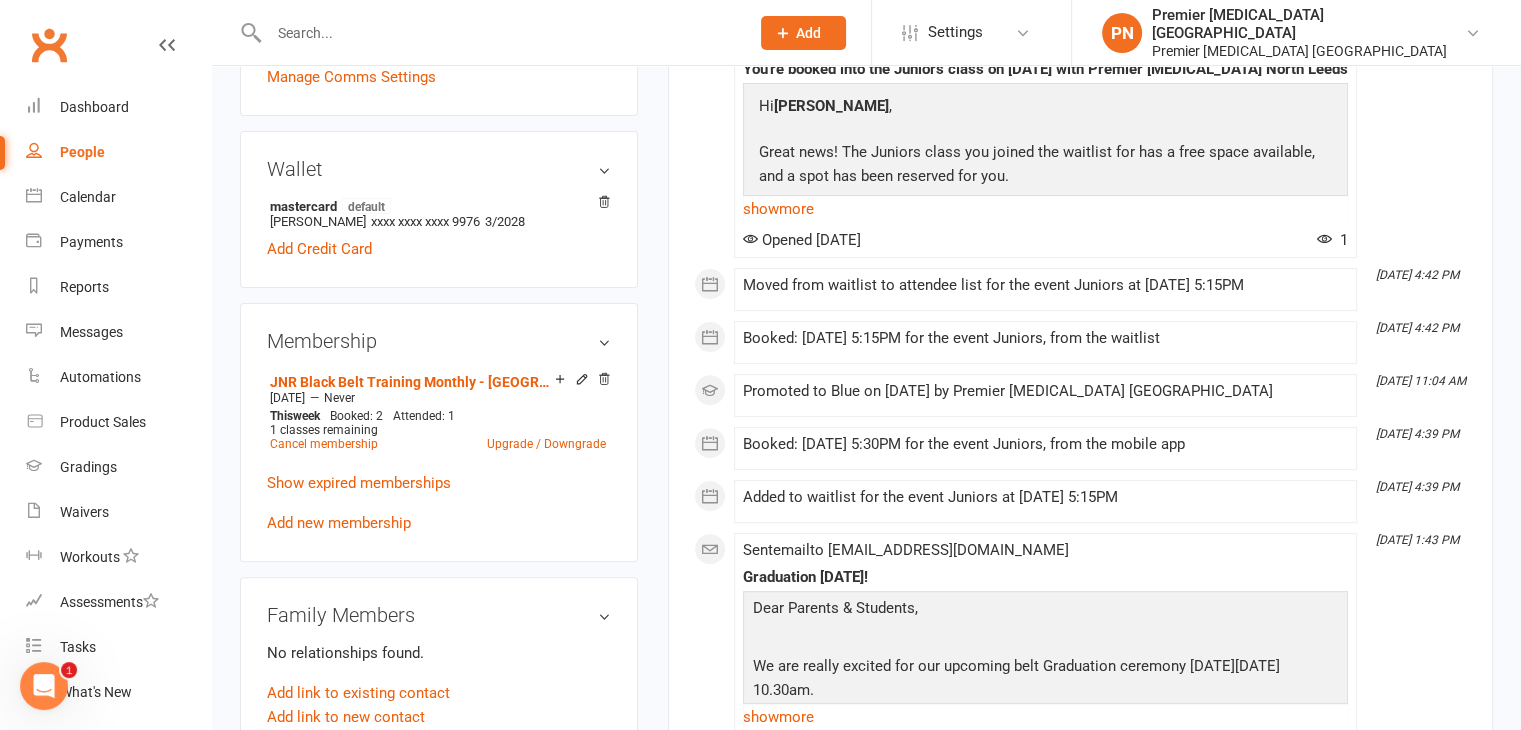 scroll, scrollTop: 0, scrollLeft: 0, axis: both 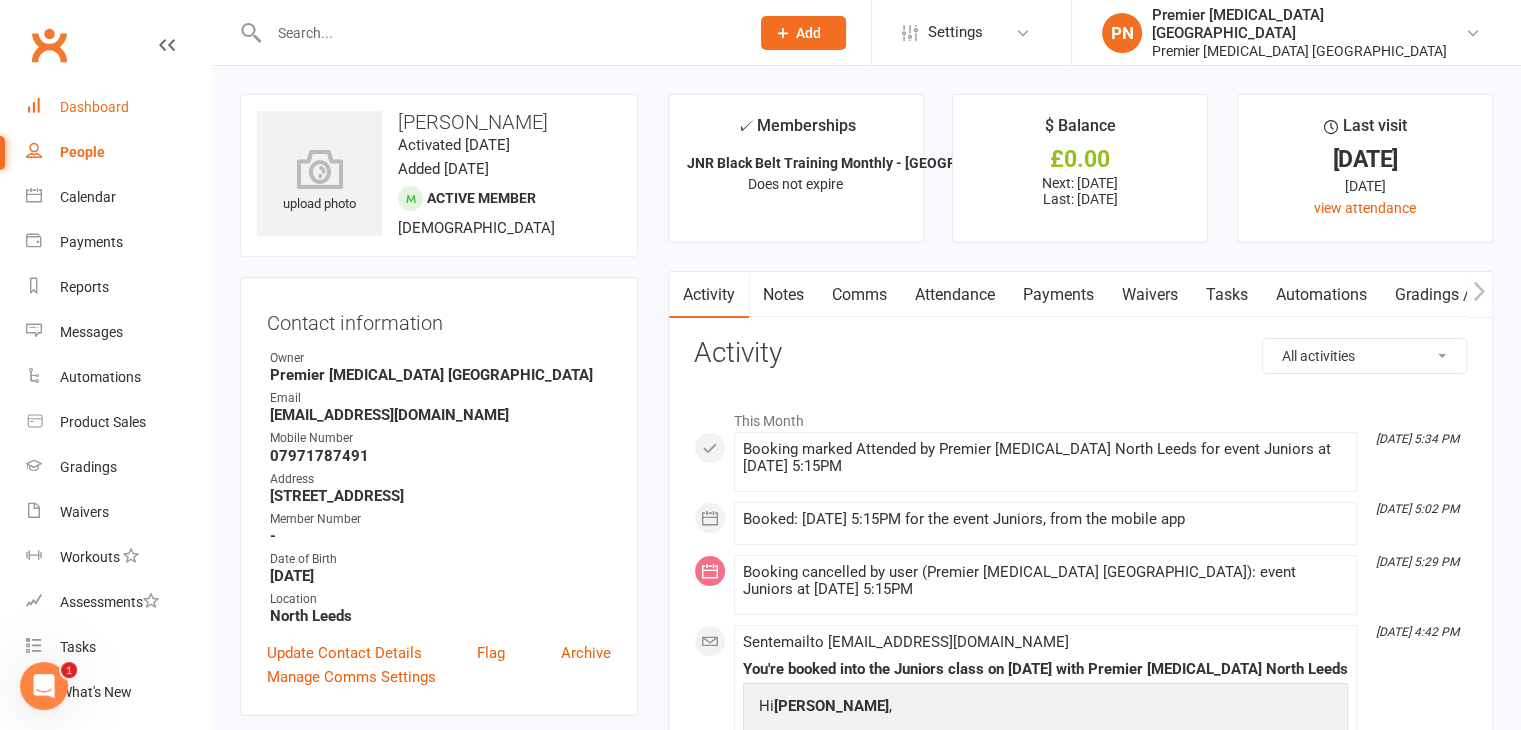 click on "Dashboard" at bounding box center [94, 107] 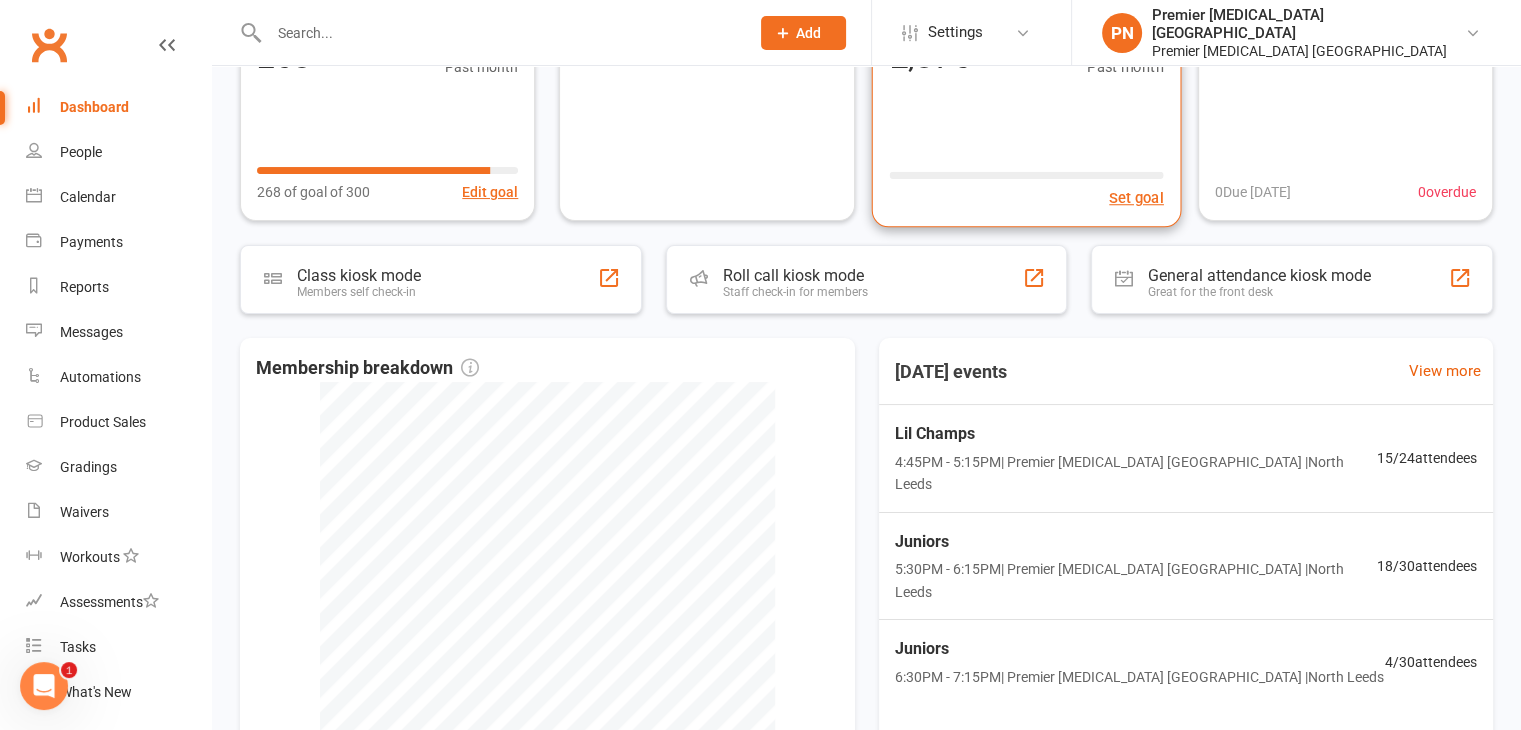 scroll, scrollTop: 300, scrollLeft: 0, axis: vertical 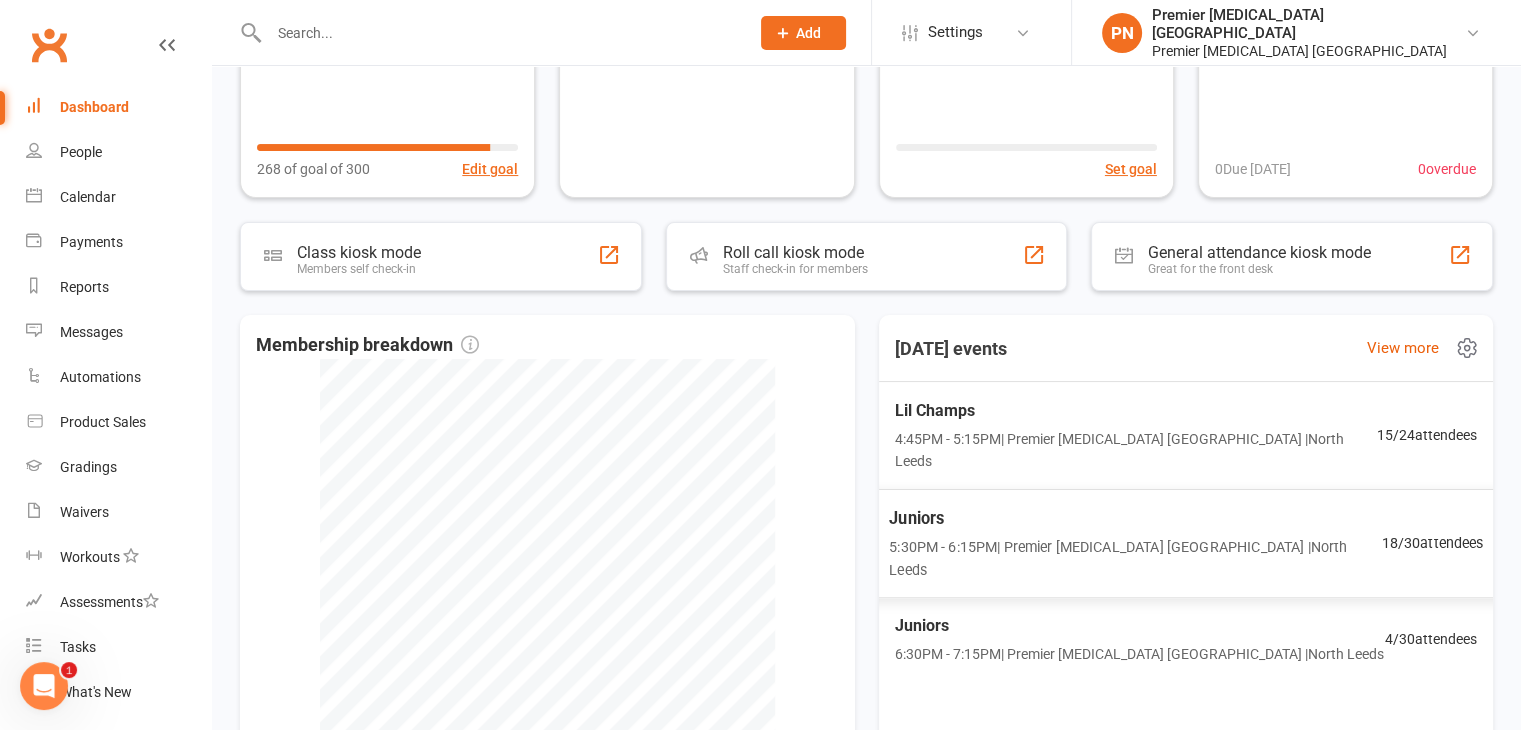 click on "Juniors" at bounding box center [1135, 518] 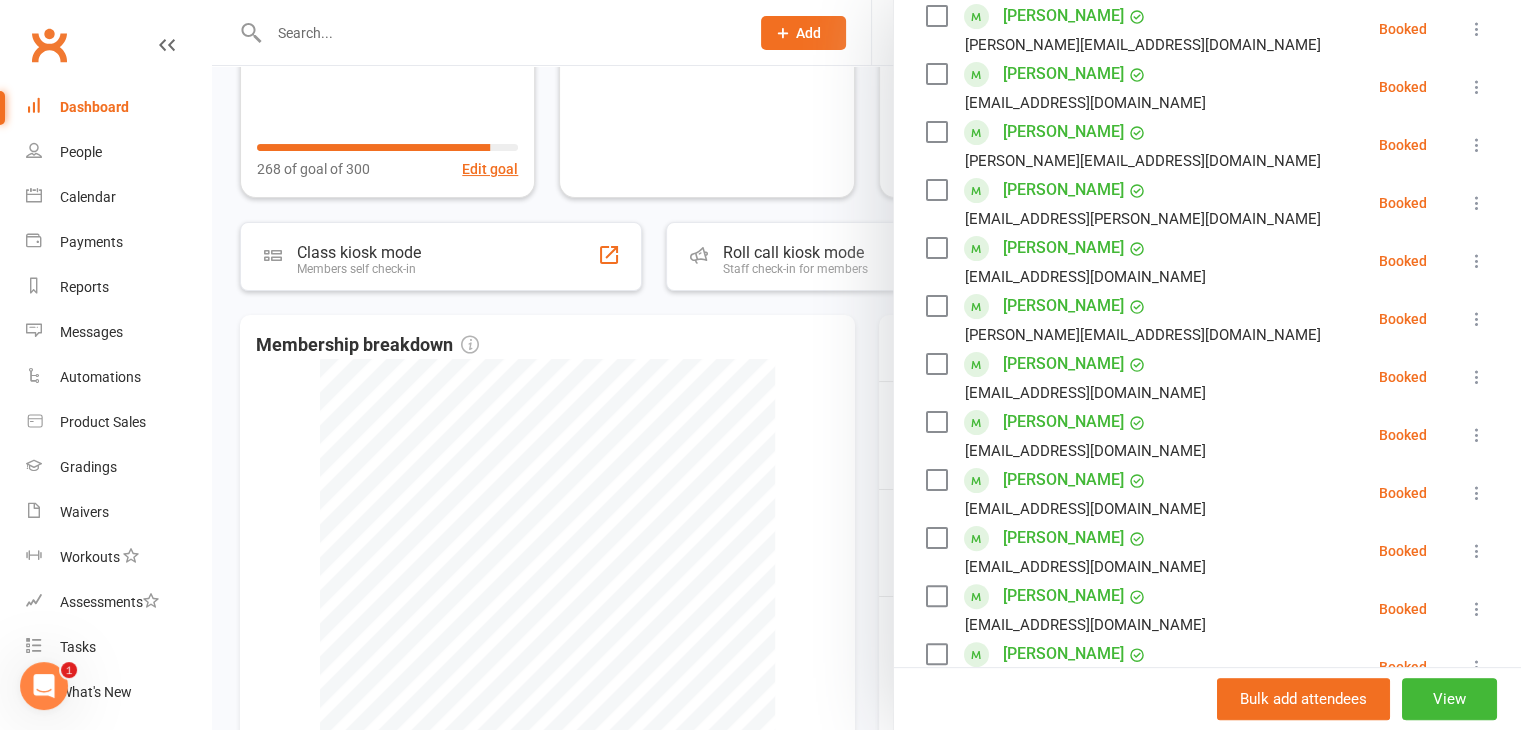 scroll, scrollTop: 0, scrollLeft: 0, axis: both 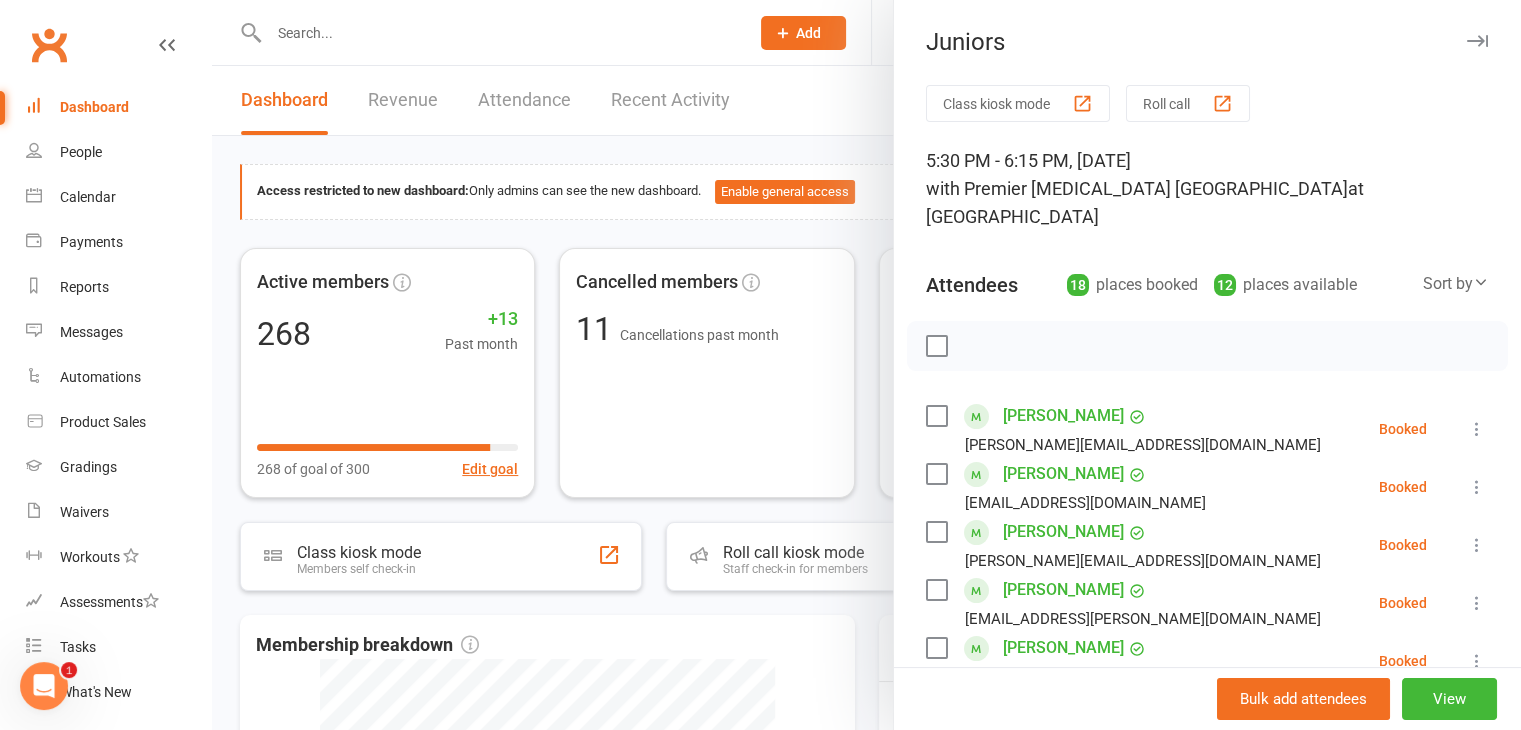 click at bounding box center (1477, 41) 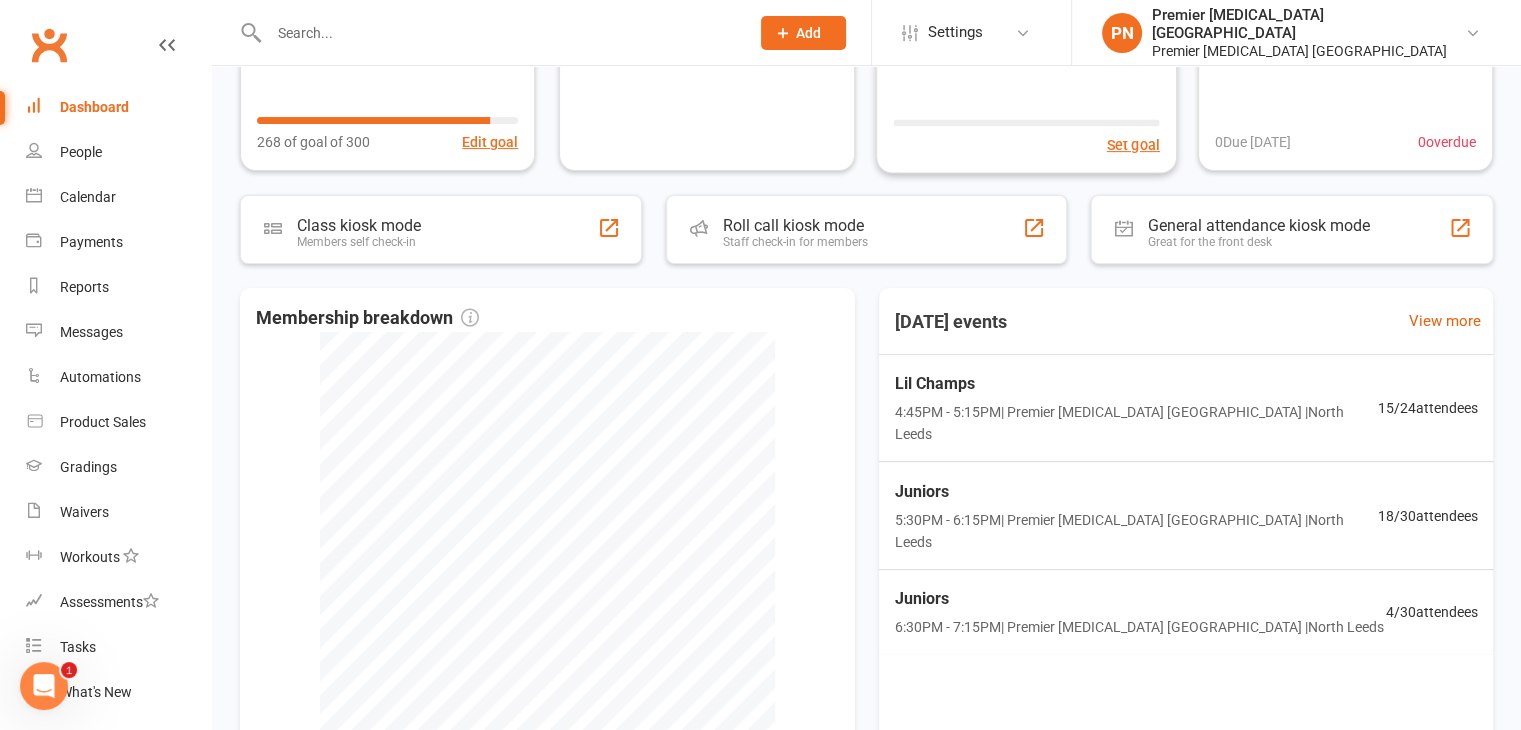 scroll, scrollTop: 500, scrollLeft: 0, axis: vertical 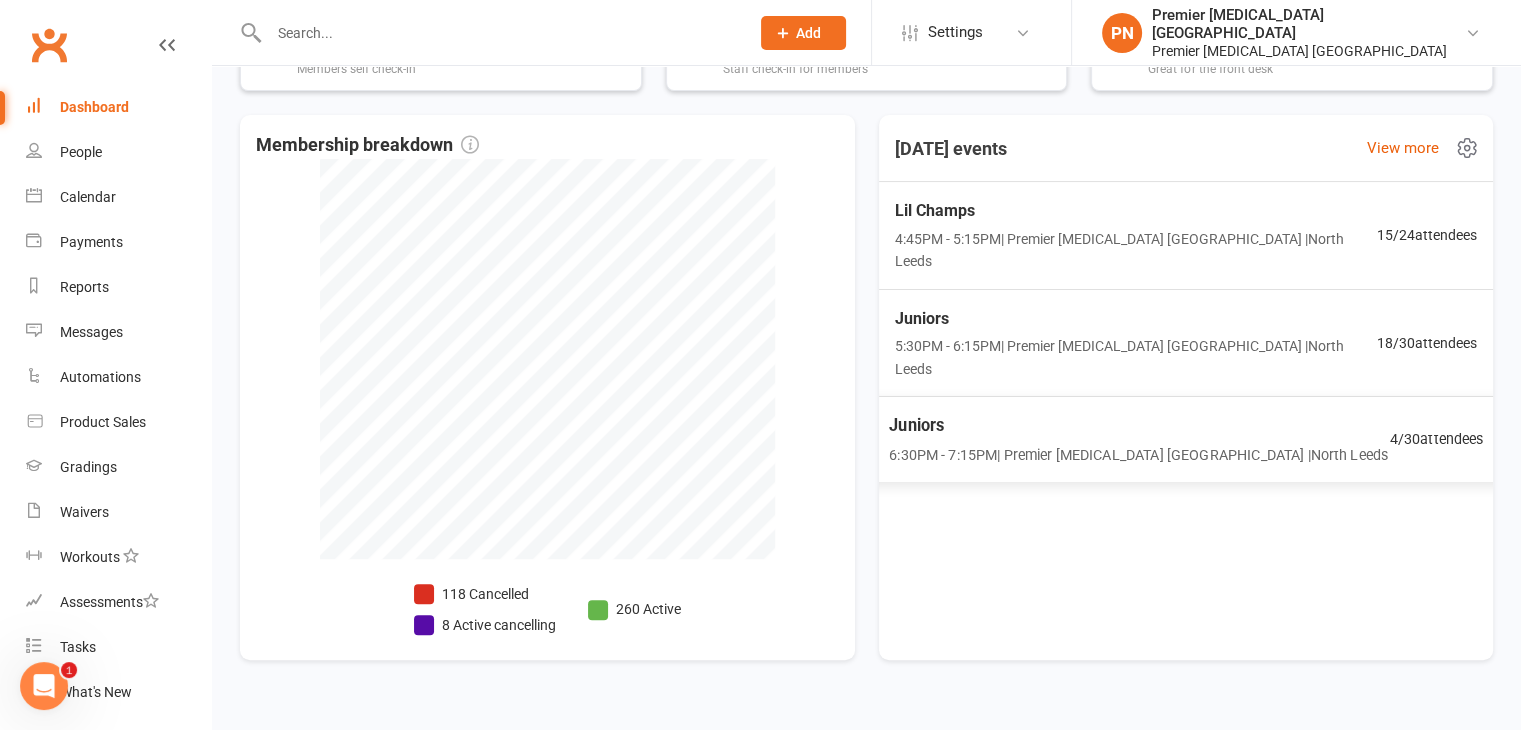 click on "Juniors" at bounding box center [1138, 426] 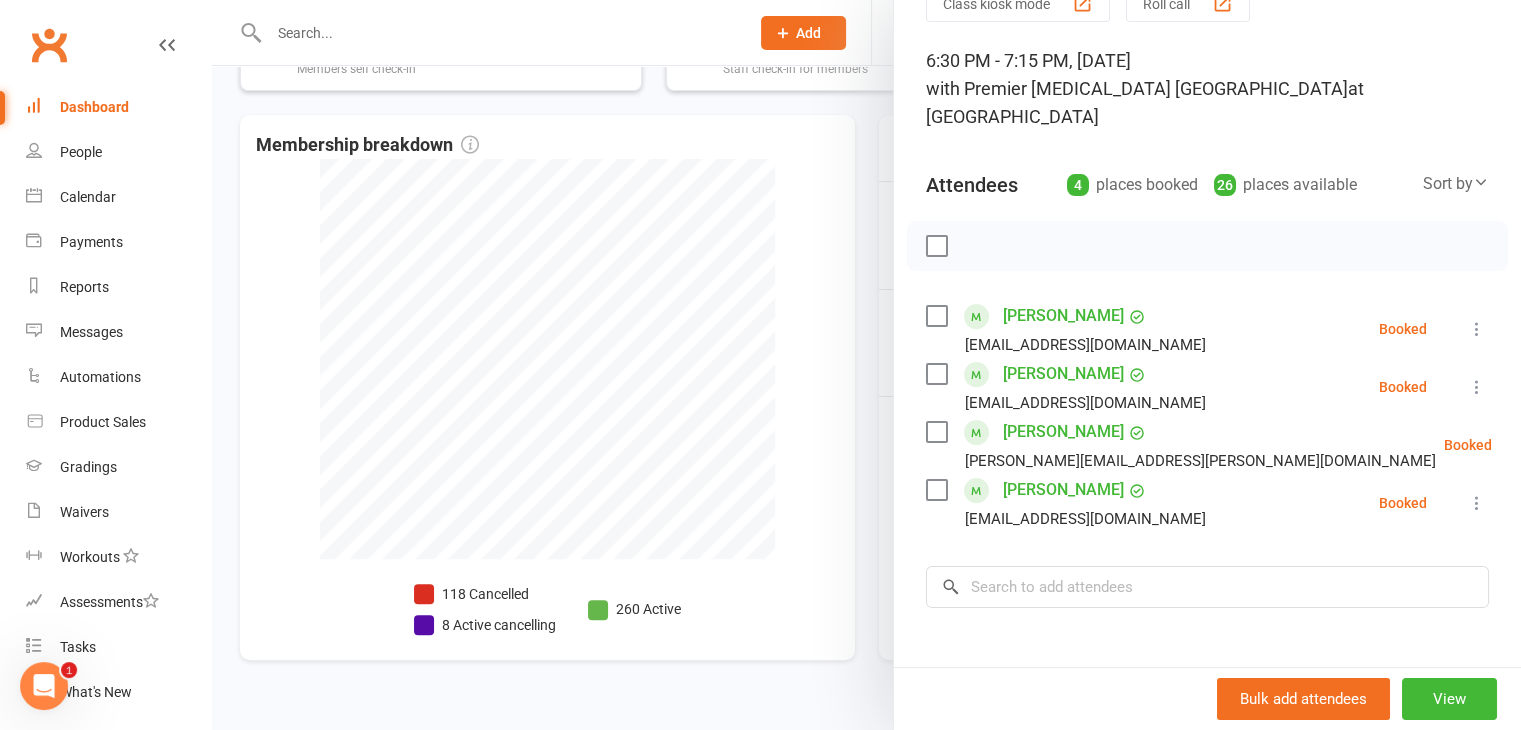 scroll, scrollTop: 0, scrollLeft: 0, axis: both 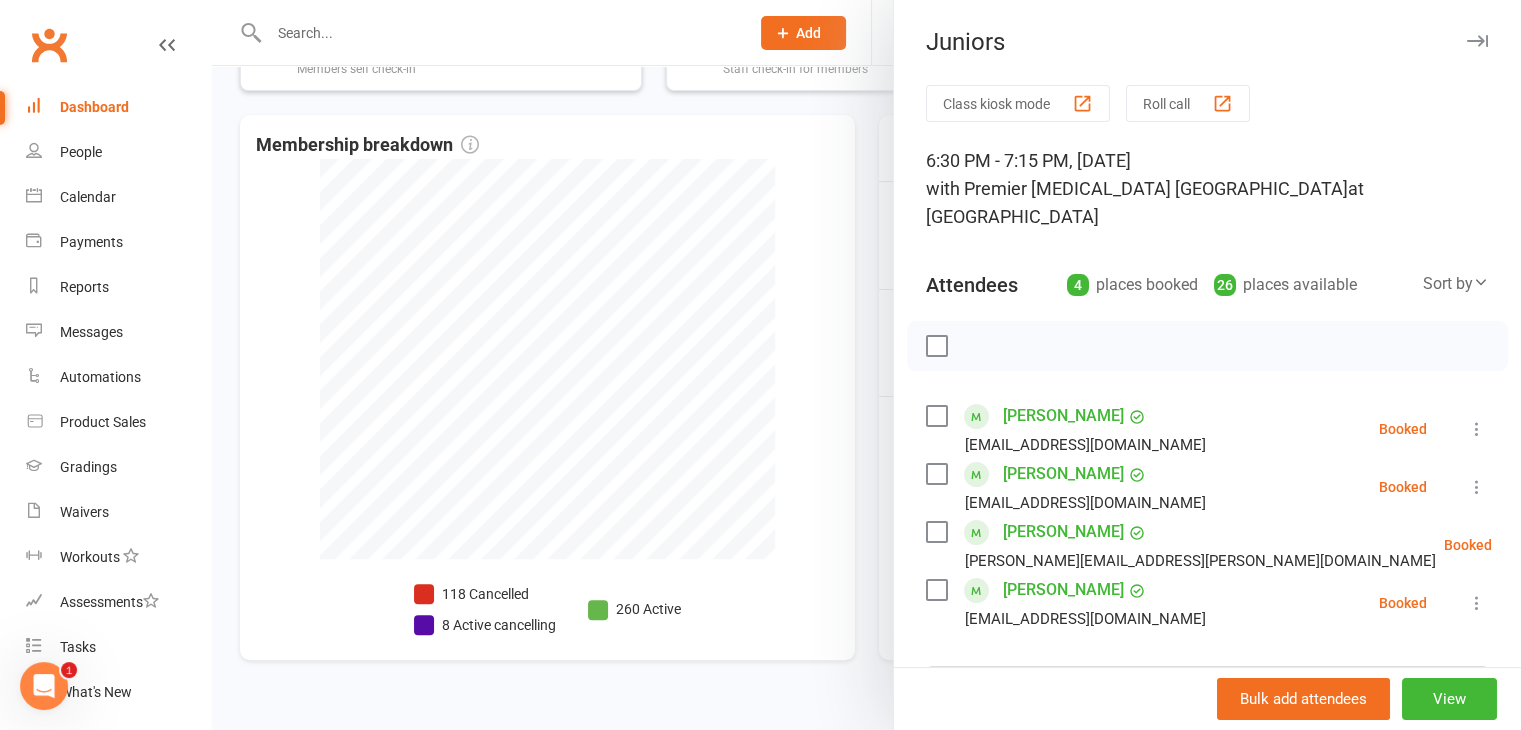 click at bounding box center [1477, 41] 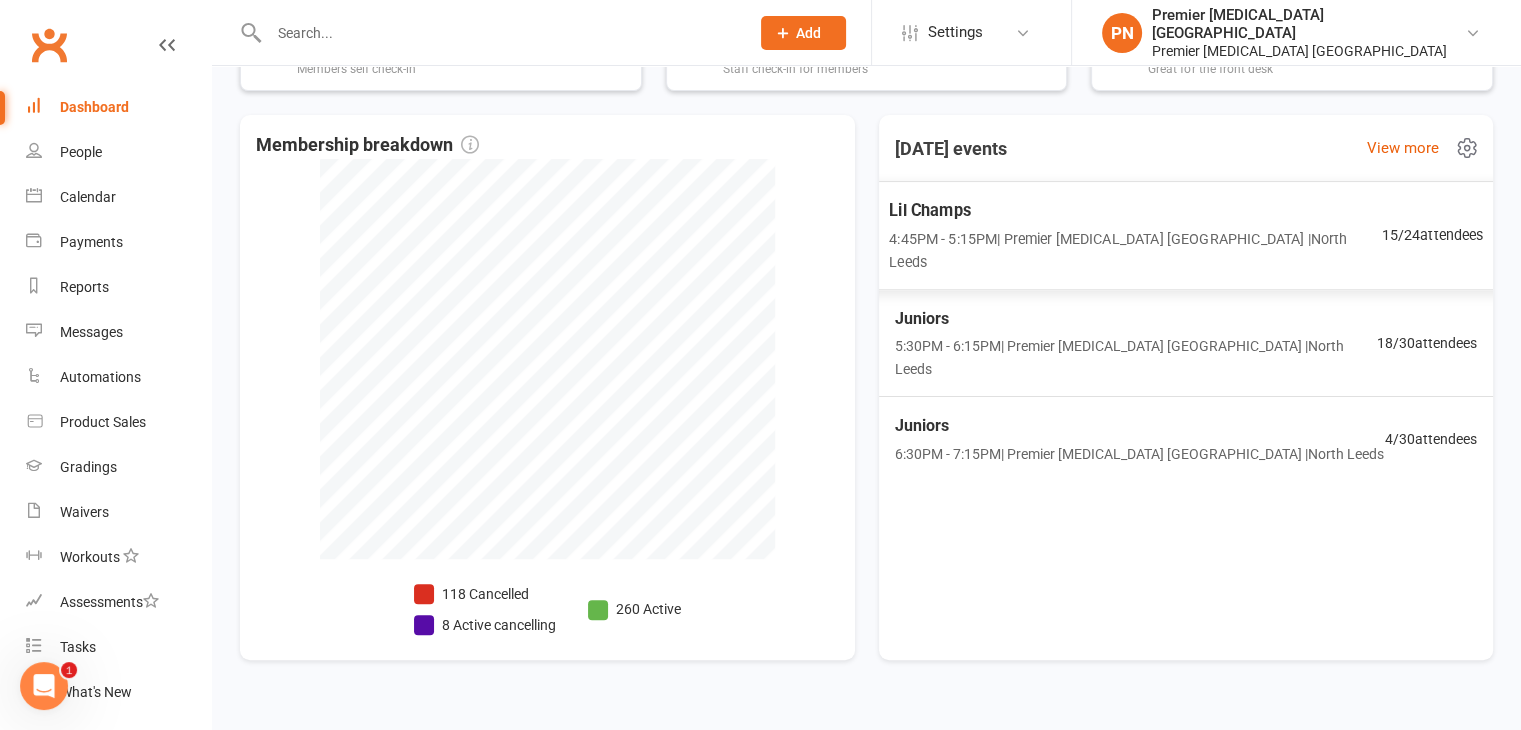 click on "15  /  24  attendees" at bounding box center (1432, 235) 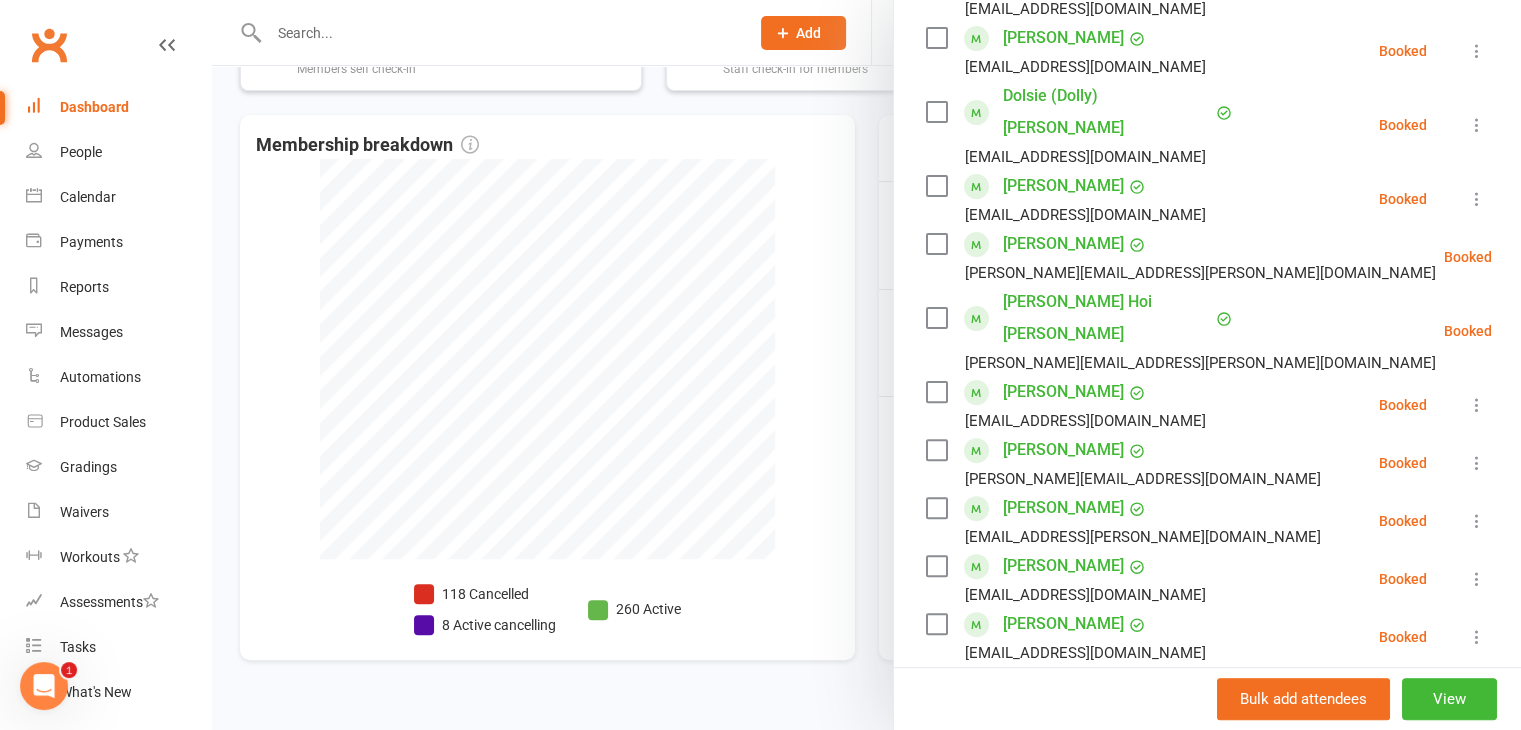 scroll, scrollTop: 600, scrollLeft: 0, axis: vertical 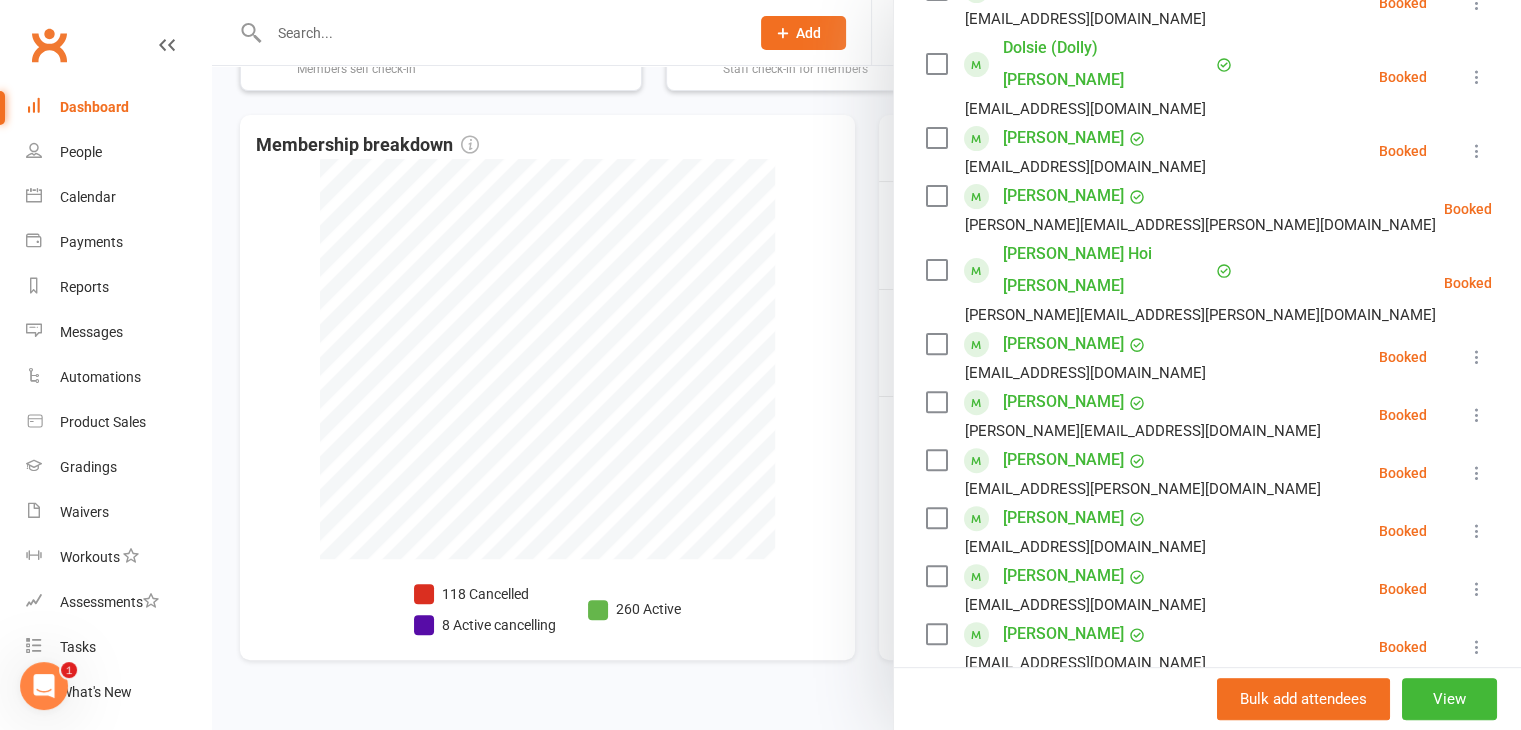 click at bounding box center (866, 365) 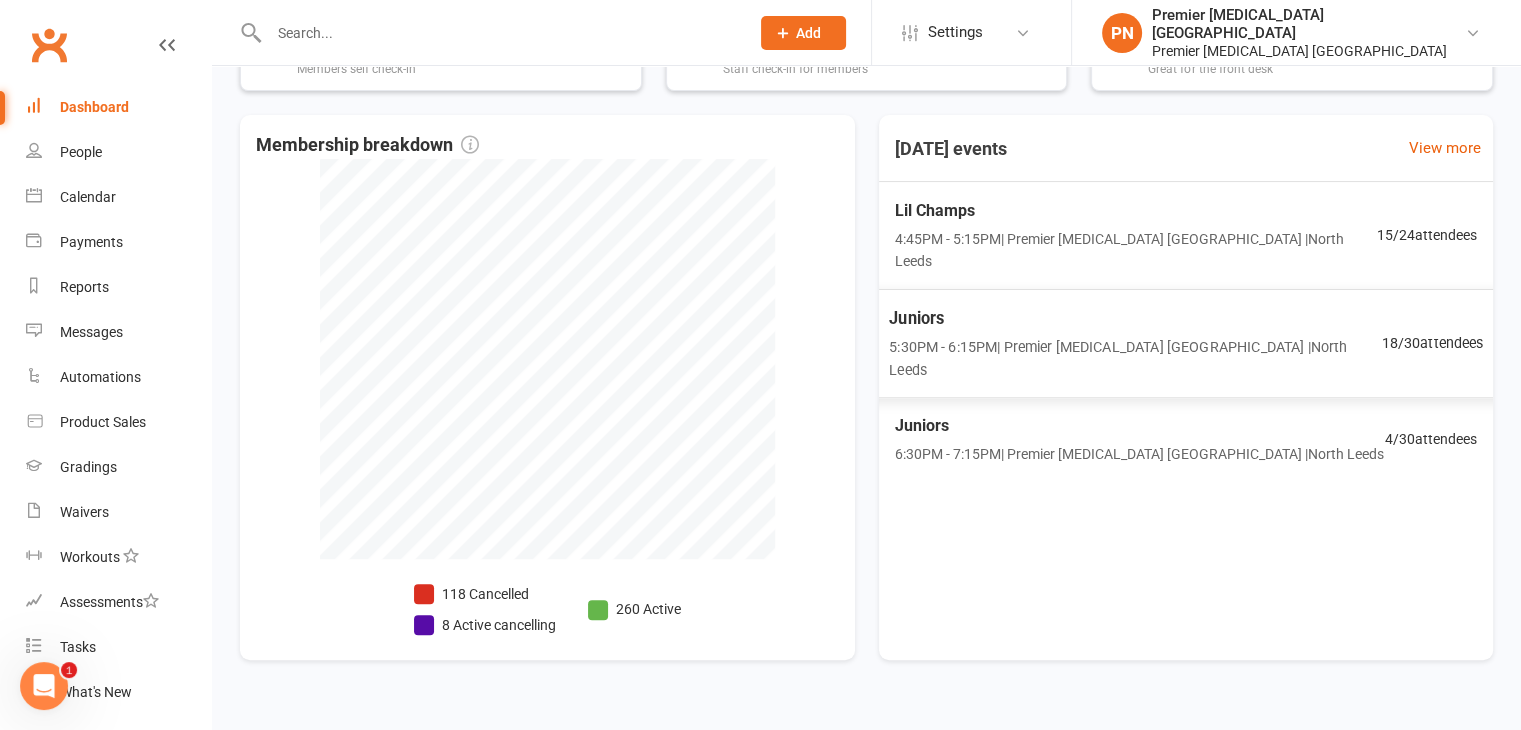 click on "5:30PM - 6:15PM  |   Premier [MEDICAL_DATA] [GEOGRAPHIC_DATA] |  [GEOGRAPHIC_DATA]" at bounding box center (1135, 358) 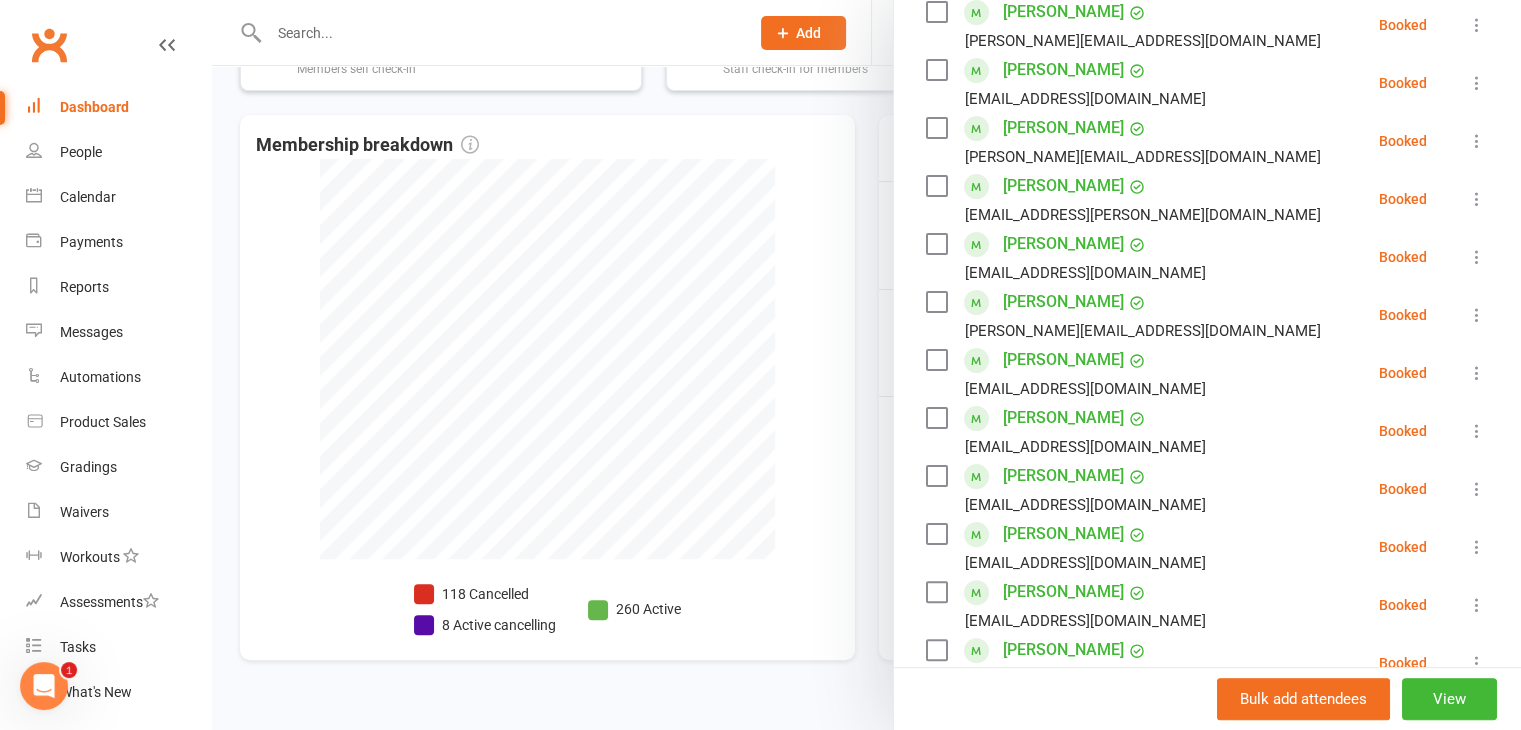scroll, scrollTop: 400, scrollLeft: 0, axis: vertical 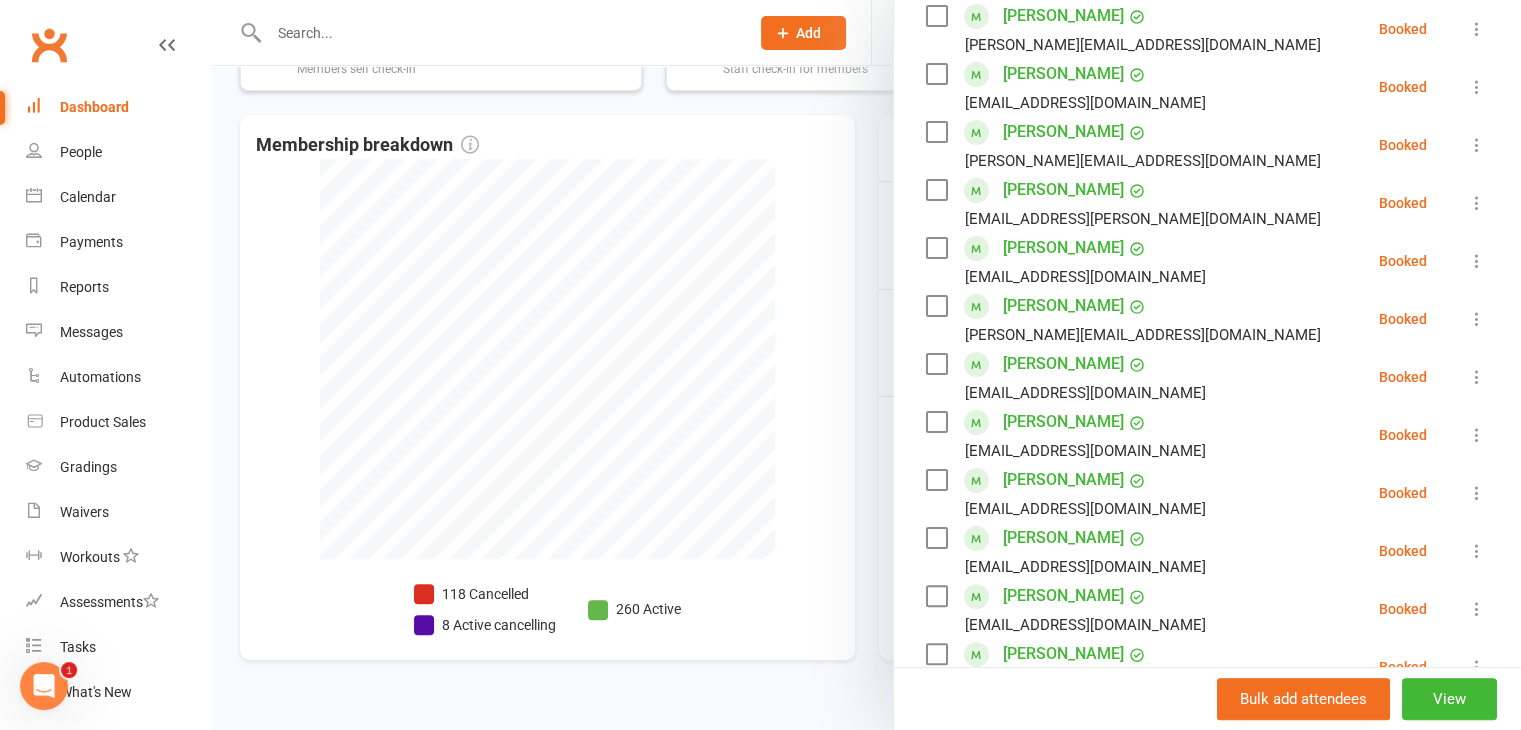 drag, startPoint x: 771, startPoint y: 212, endPoint x: 760, endPoint y: 208, distance: 11.7046995 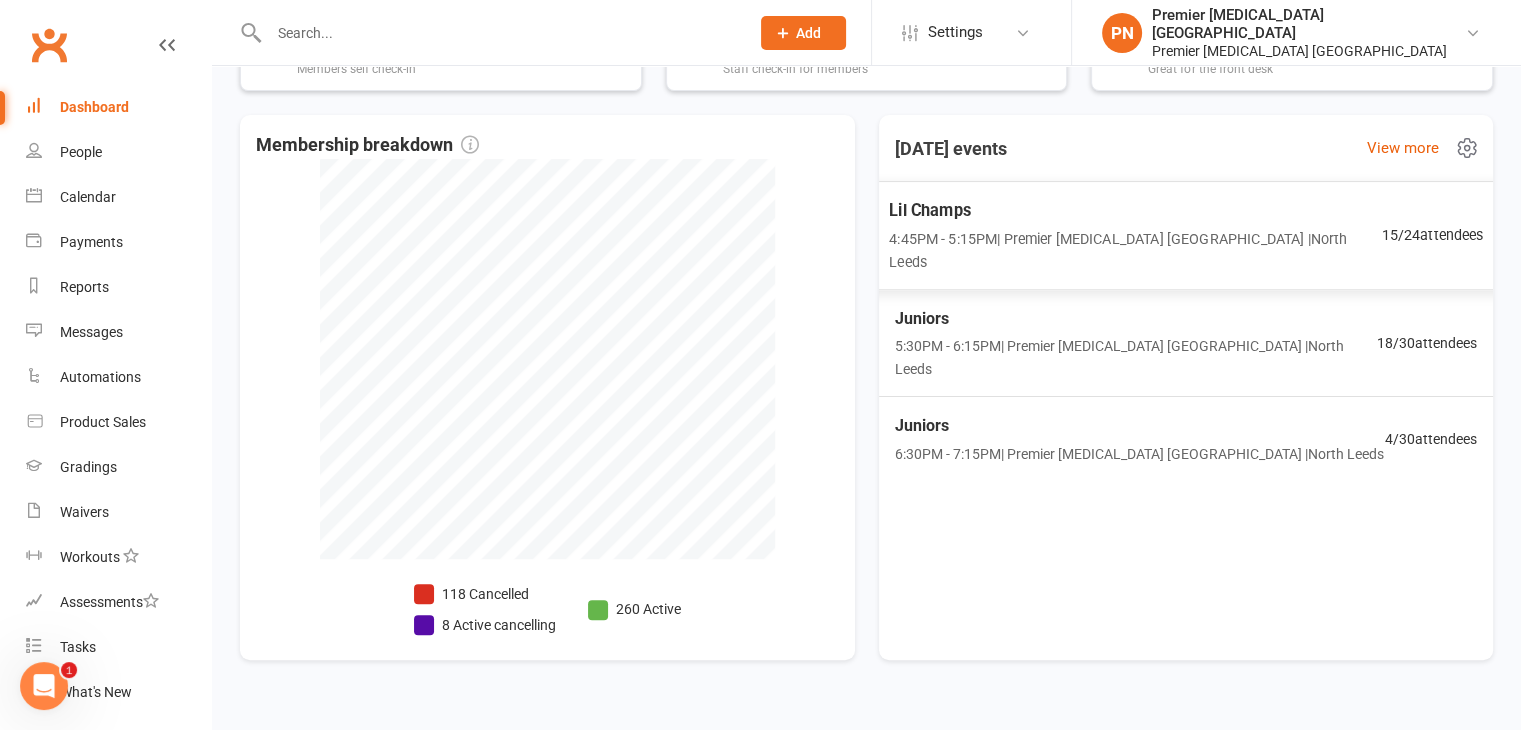 click on "Lil Champs" at bounding box center [1135, 211] 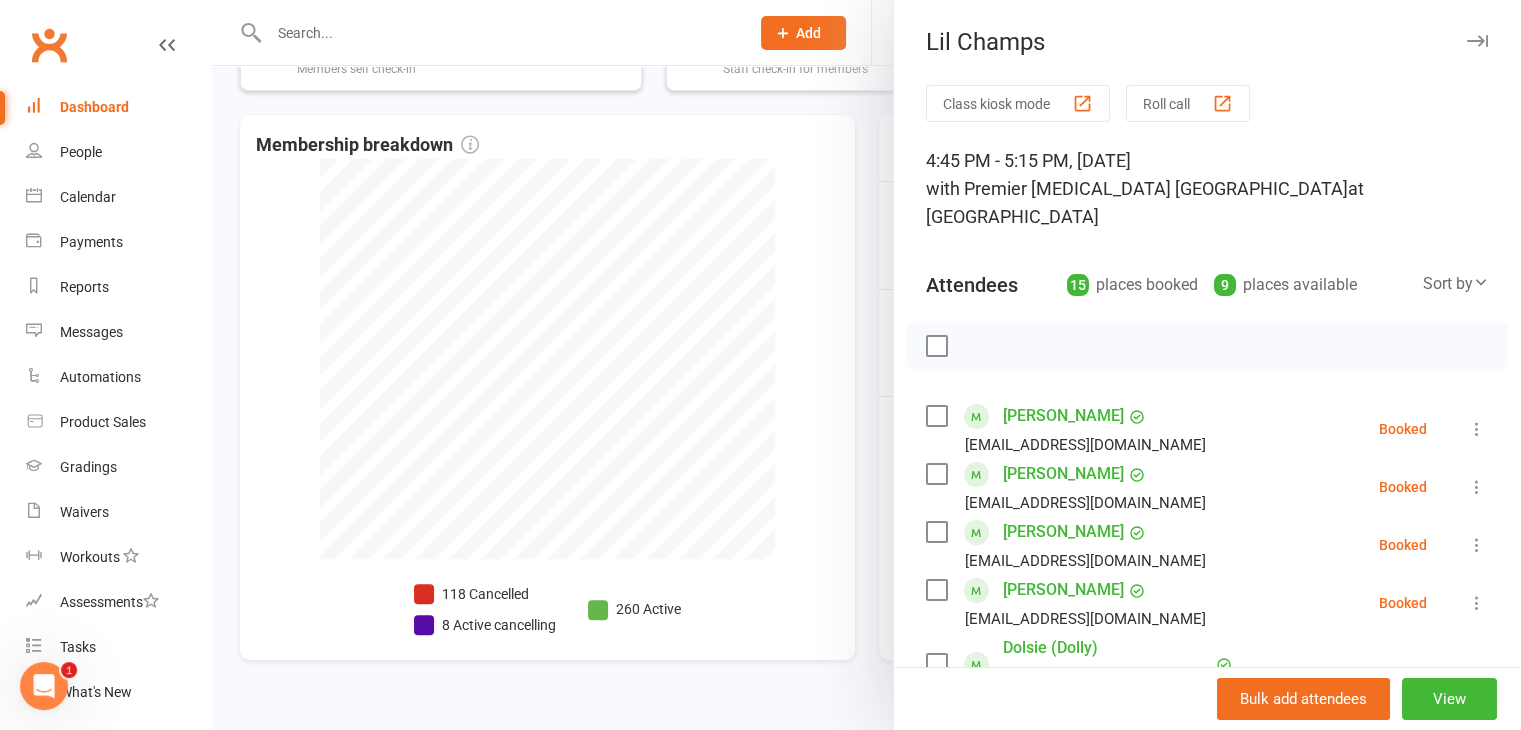 click at bounding box center (1207, 346) 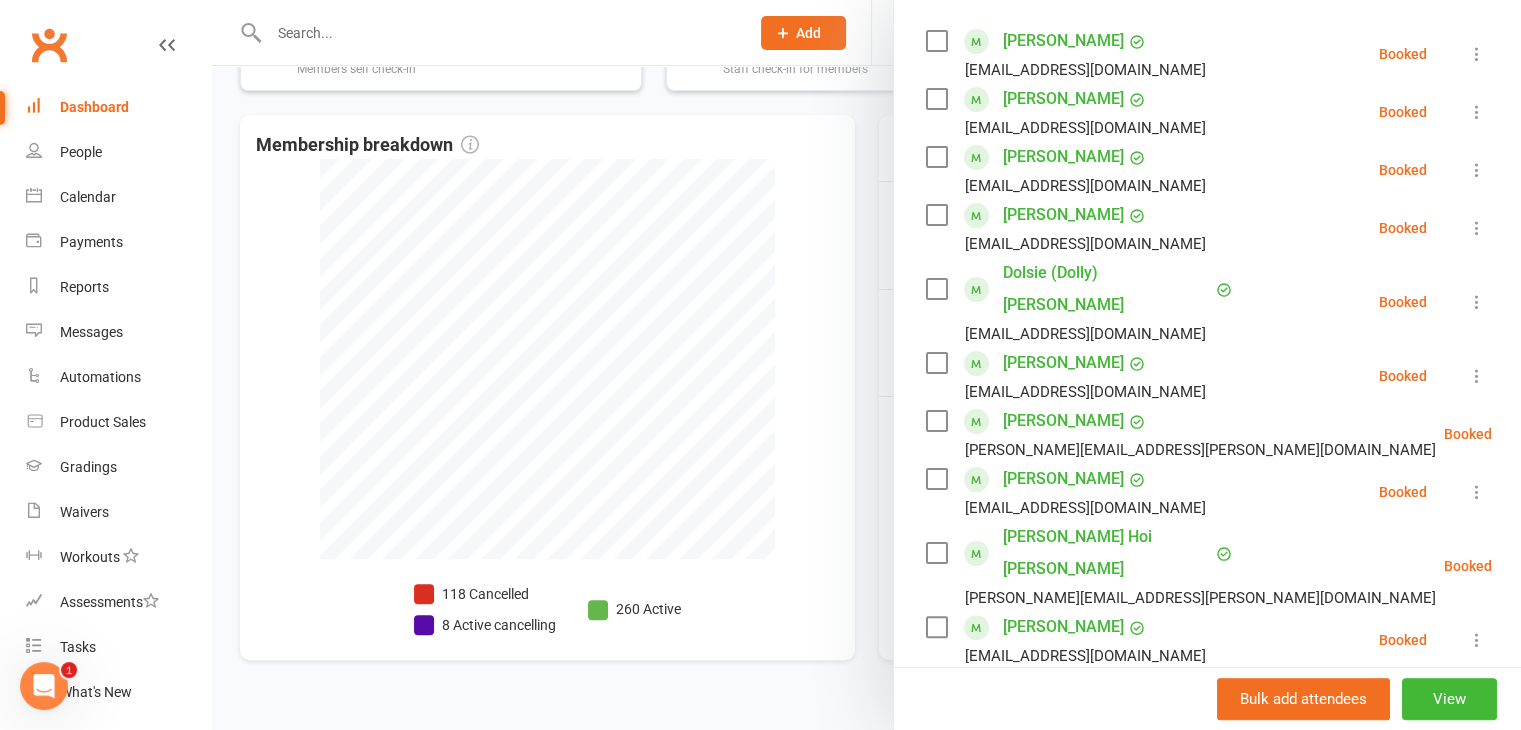 scroll, scrollTop: 479, scrollLeft: 0, axis: vertical 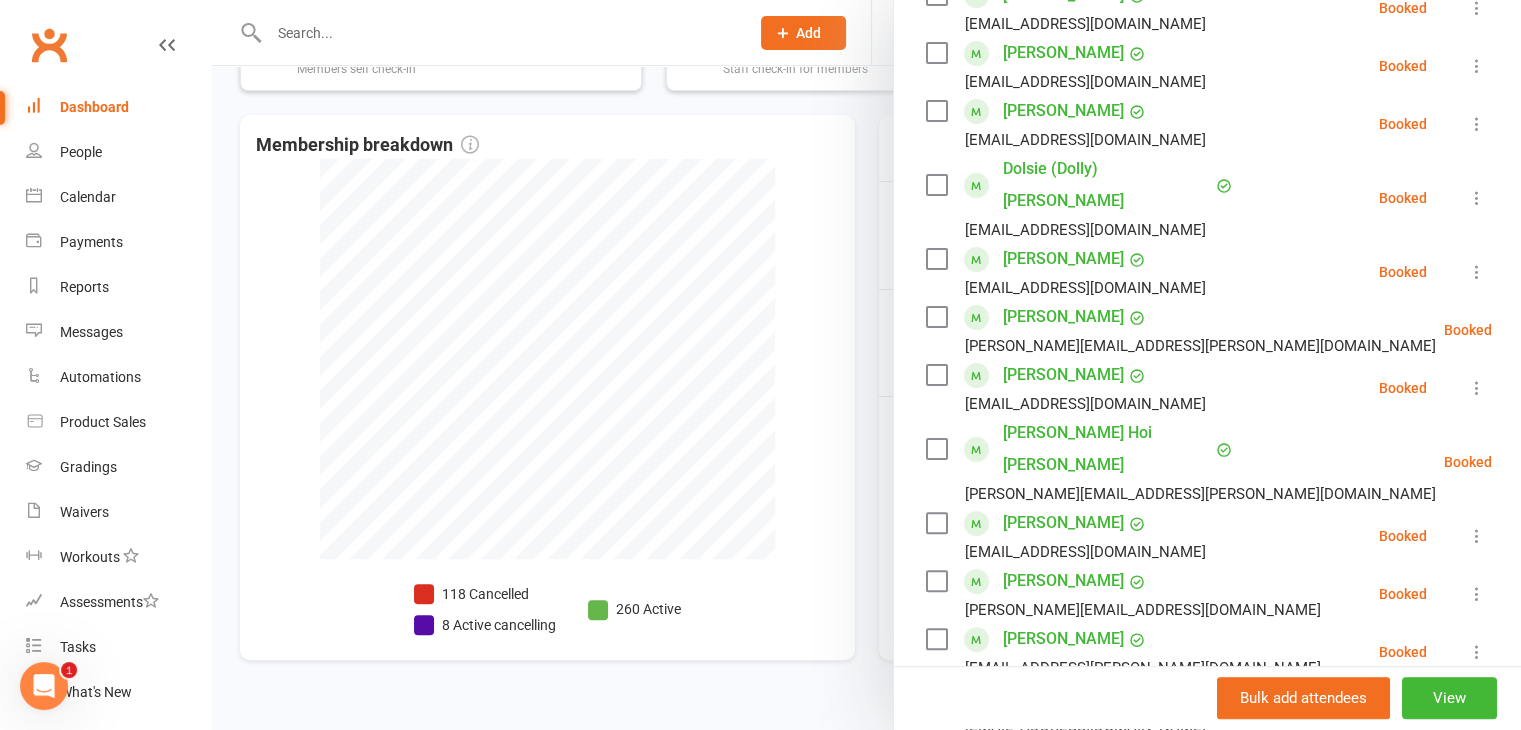 click at bounding box center (936, 449) 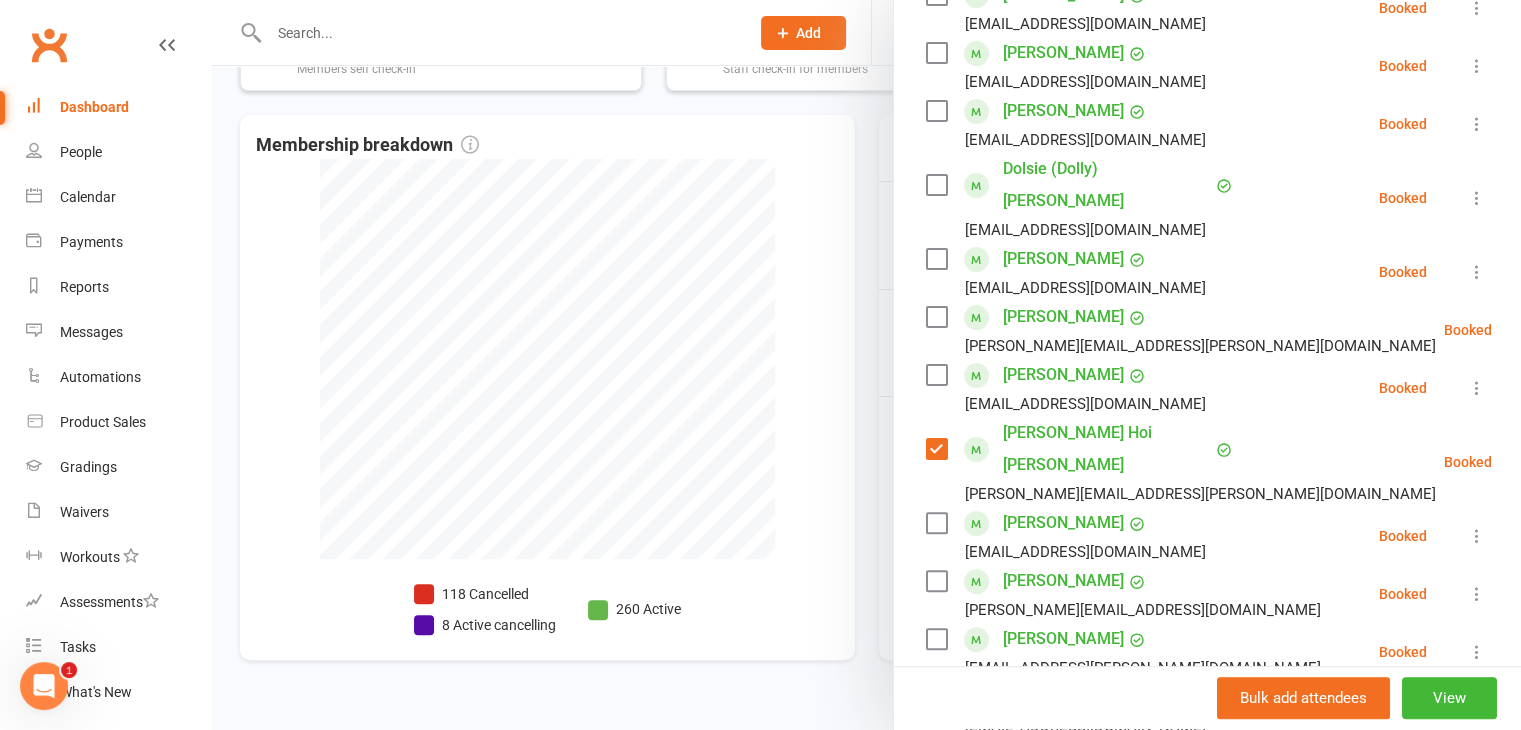 click at bounding box center [936, 111] 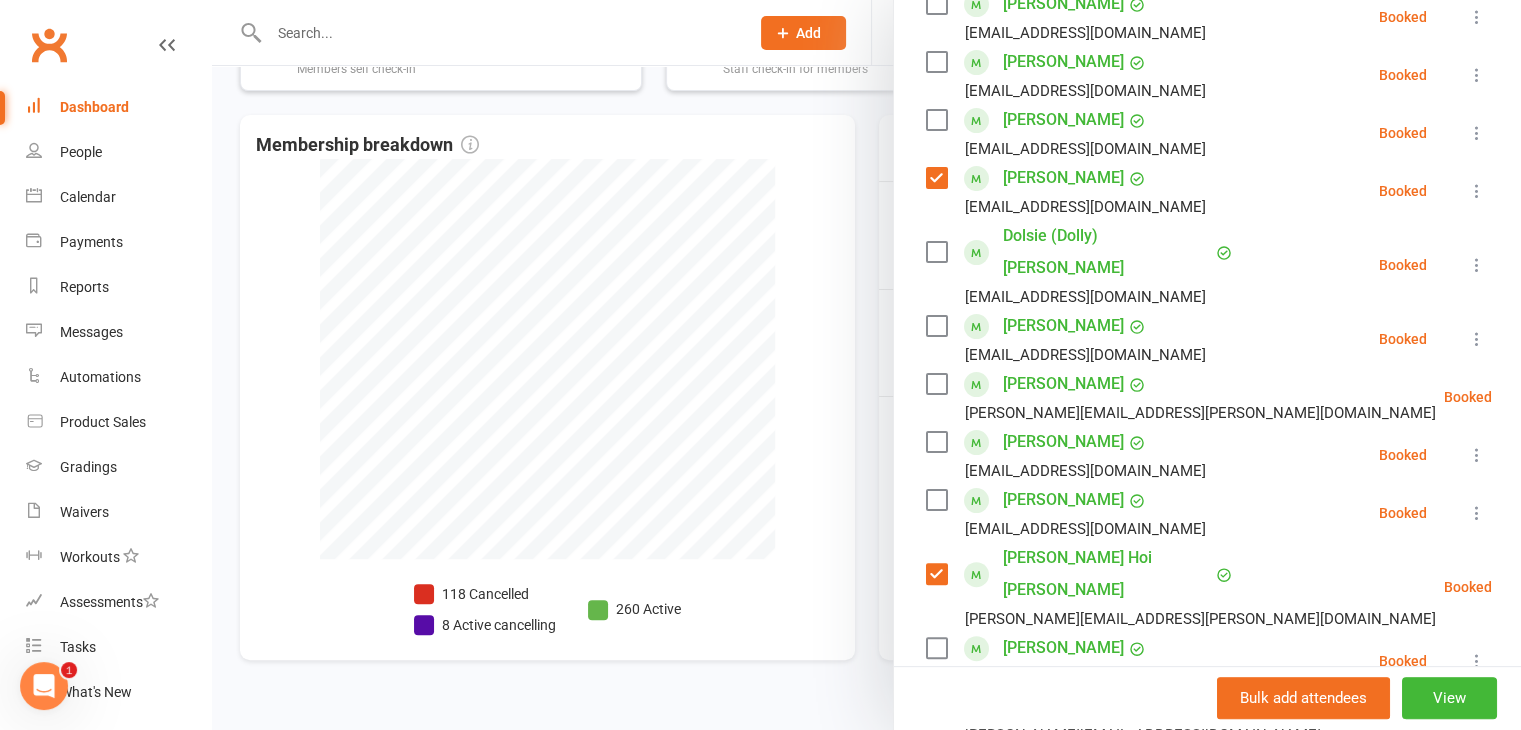 scroll, scrollTop: 379, scrollLeft: 0, axis: vertical 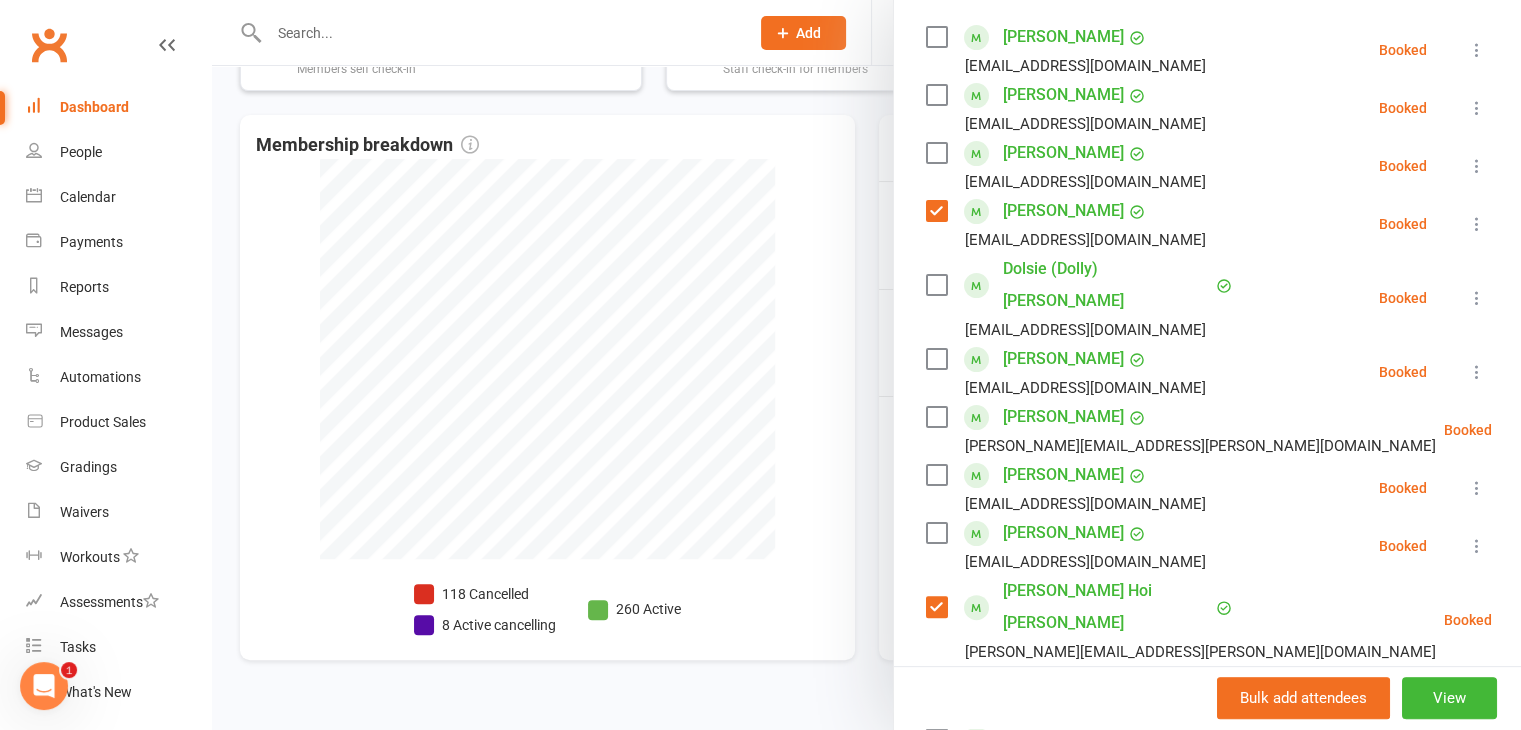 click at bounding box center [936, 153] 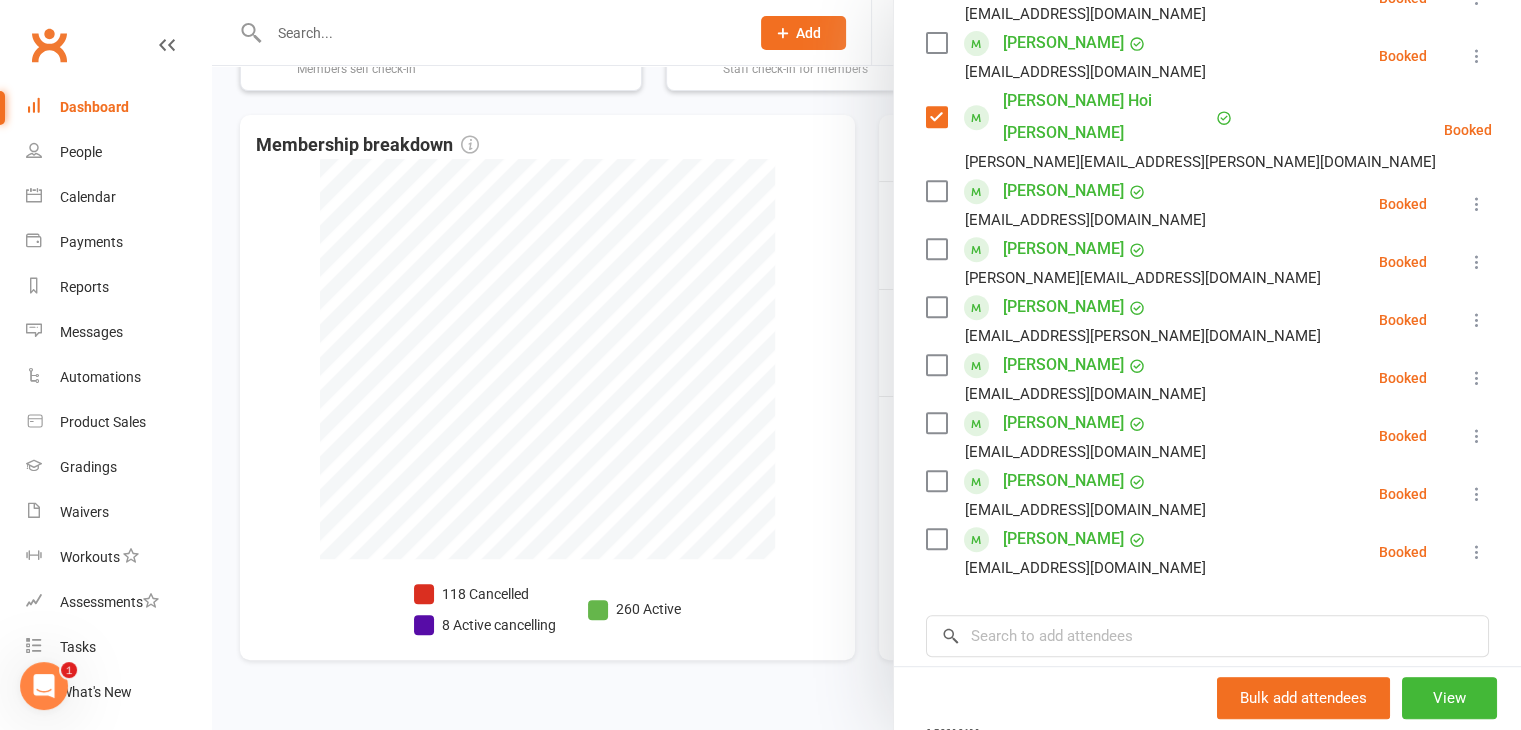 scroll, scrollTop: 879, scrollLeft: 0, axis: vertical 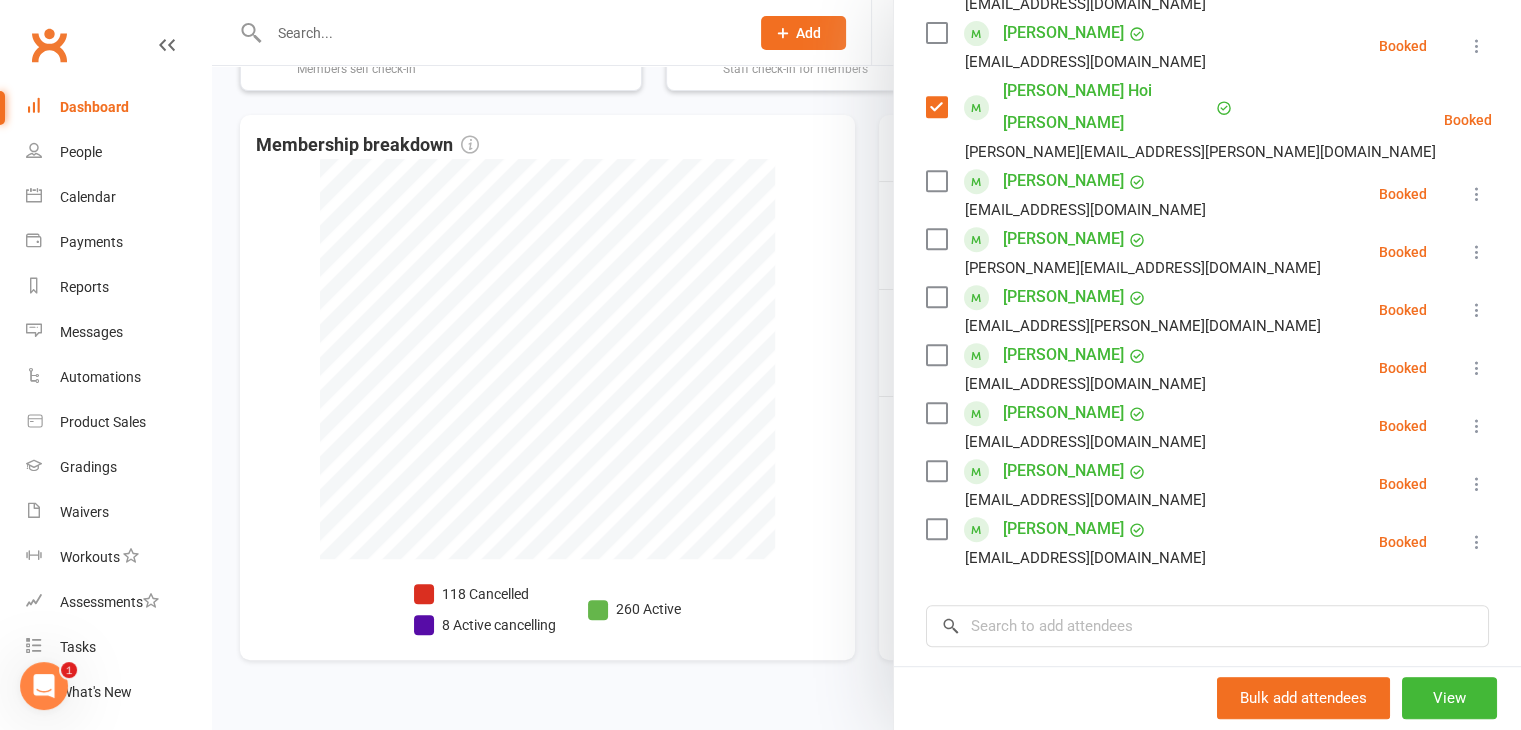 click at bounding box center [936, 471] 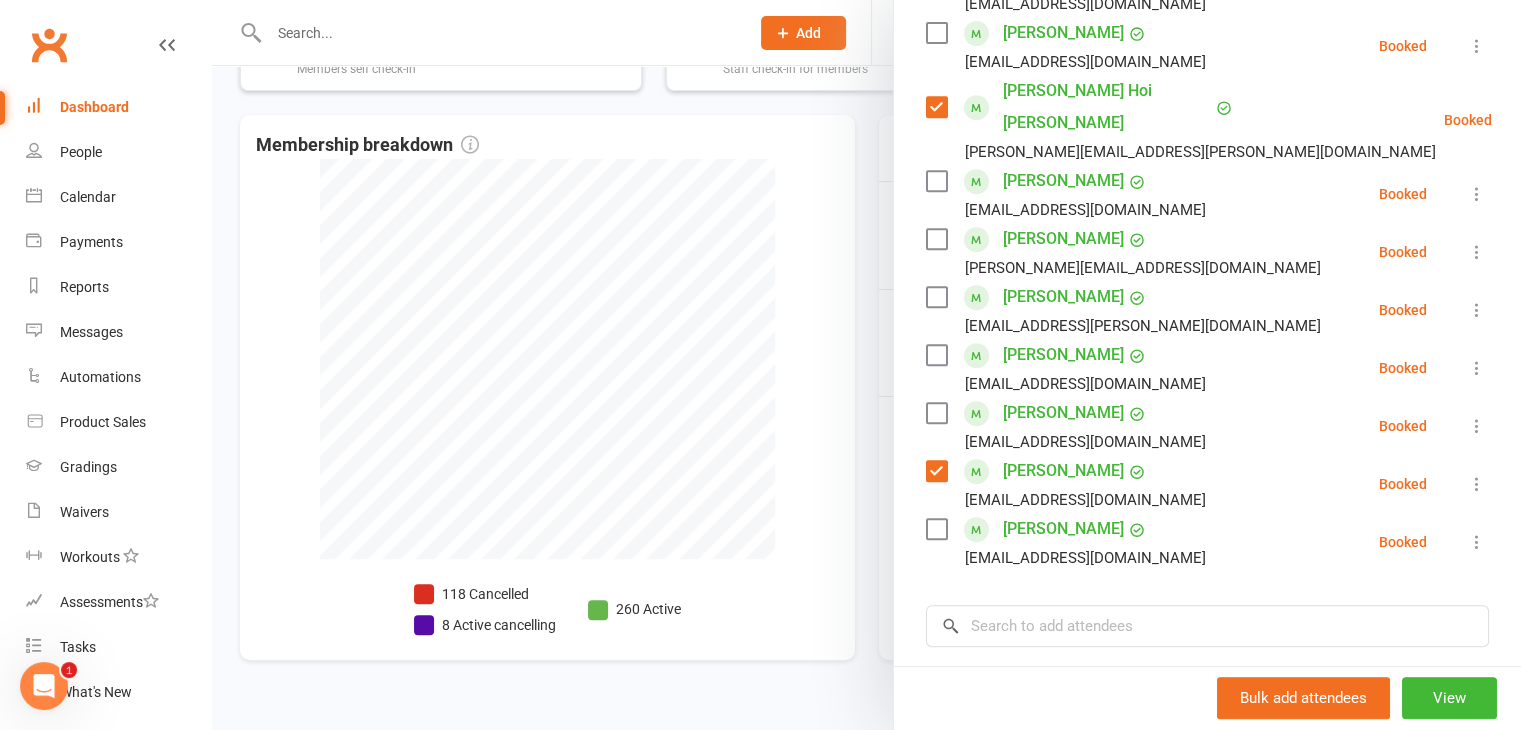 click at bounding box center (936, 529) 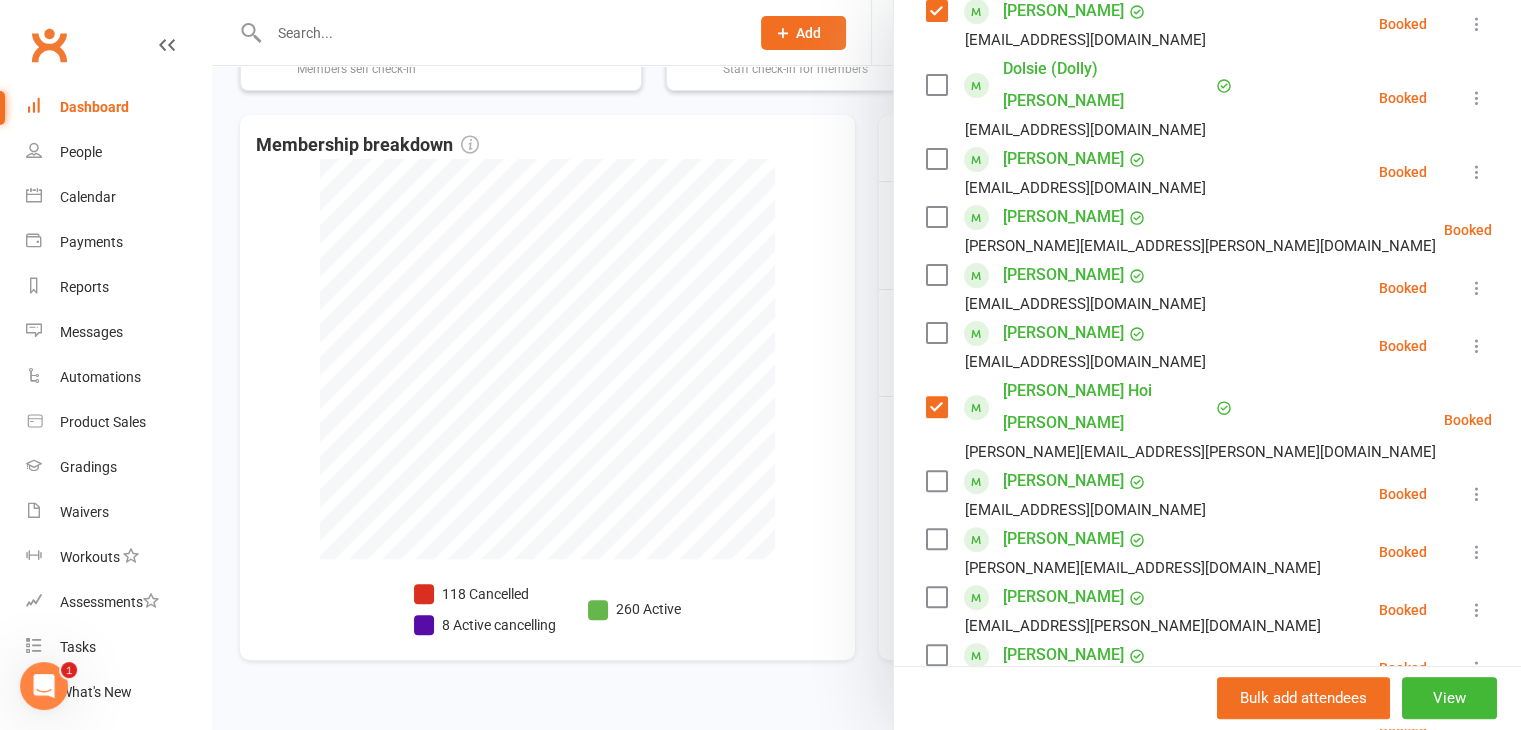 scroll, scrollTop: 679, scrollLeft: 0, axis: vertical 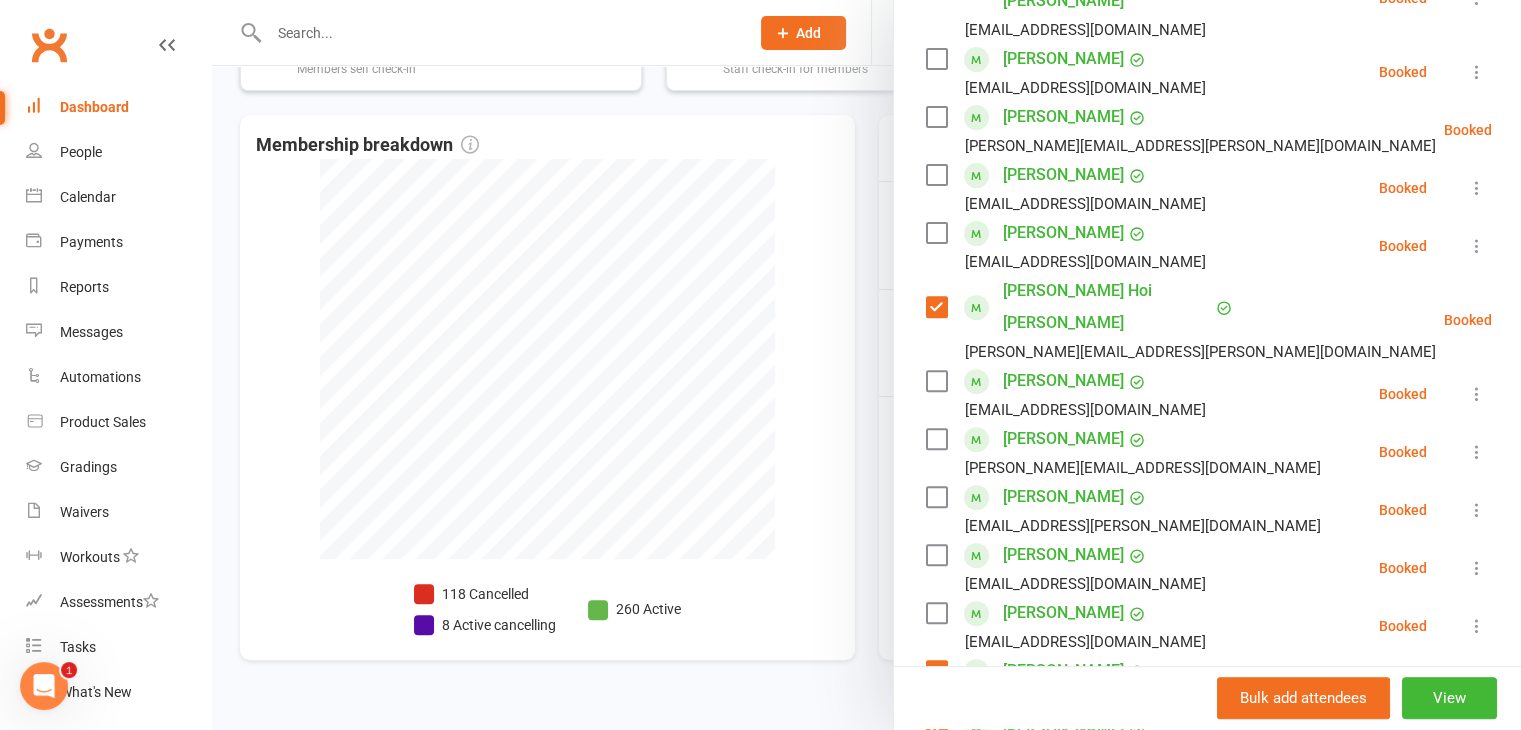 click at bounding box center [936, 613] 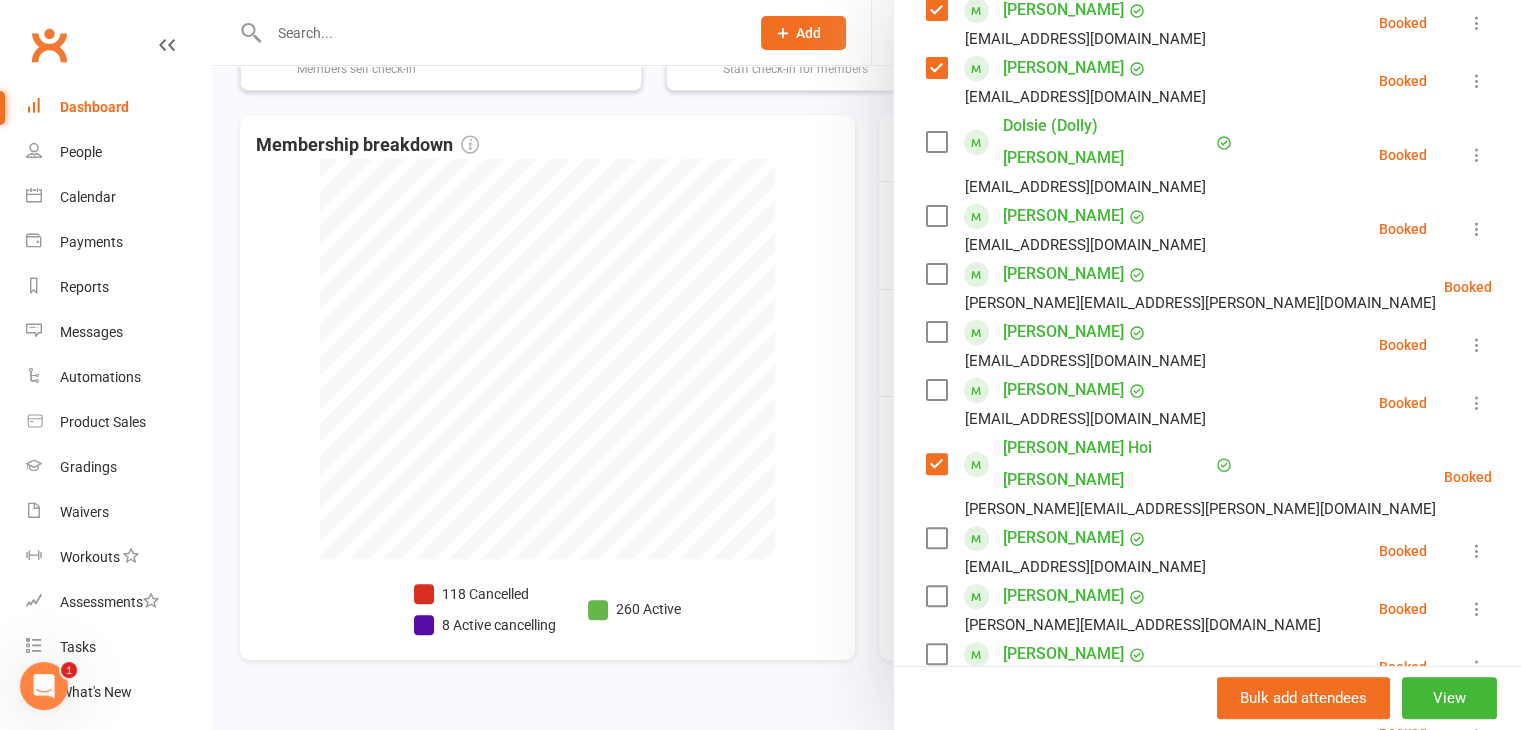 scroll, scrollTop: 279, scrollLeft: 0, axis: vertical 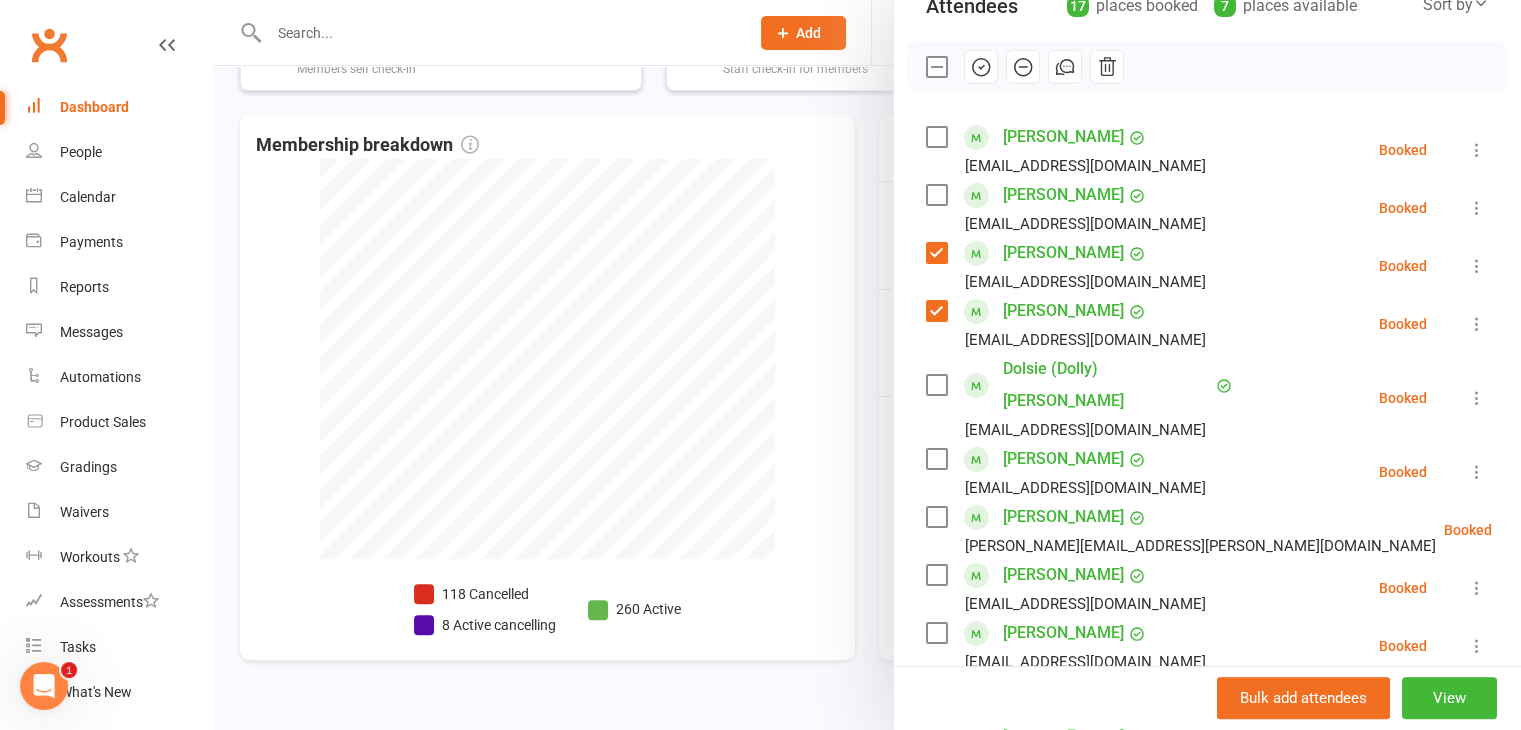 click 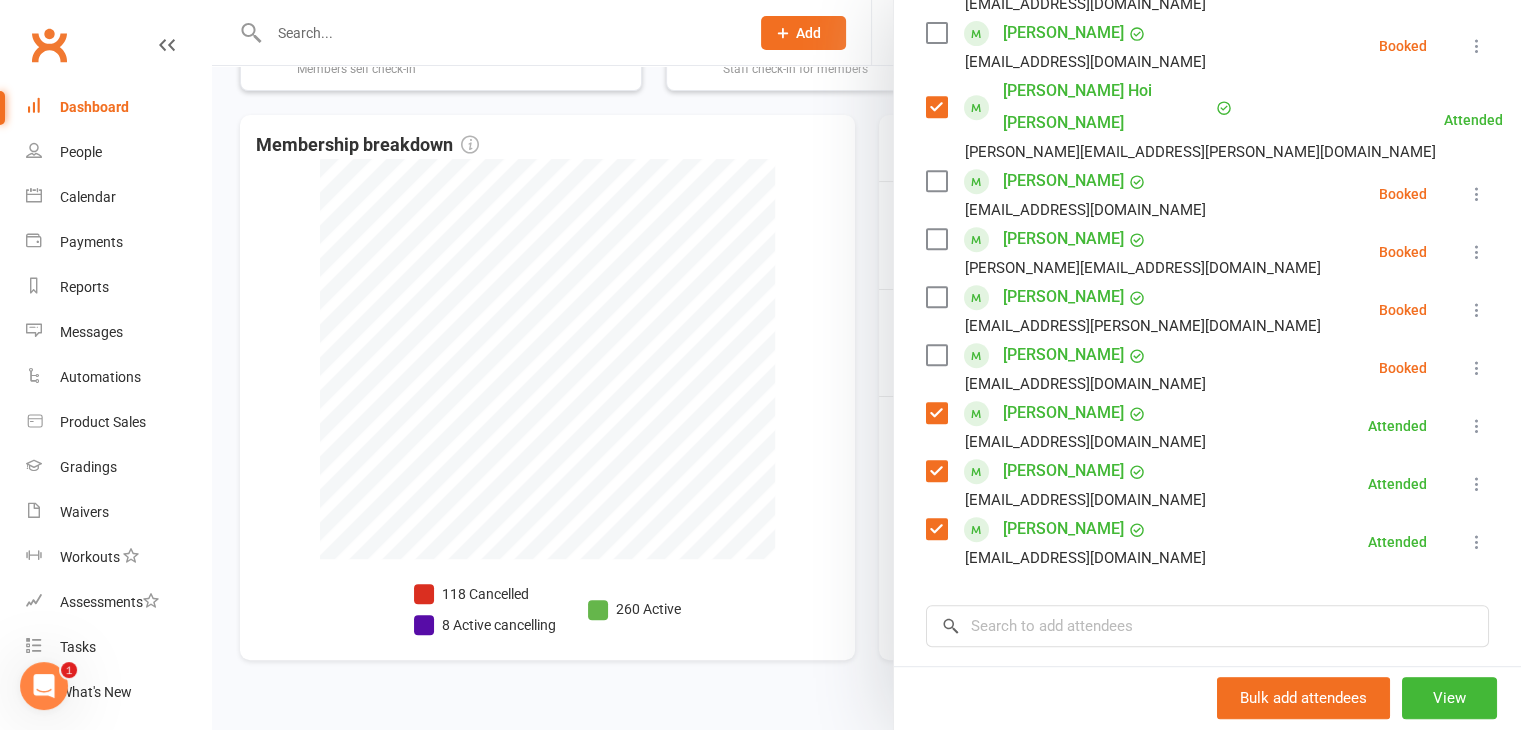 scroll, scrollTop: 1049, scrollLeft: 0, axis: vertical 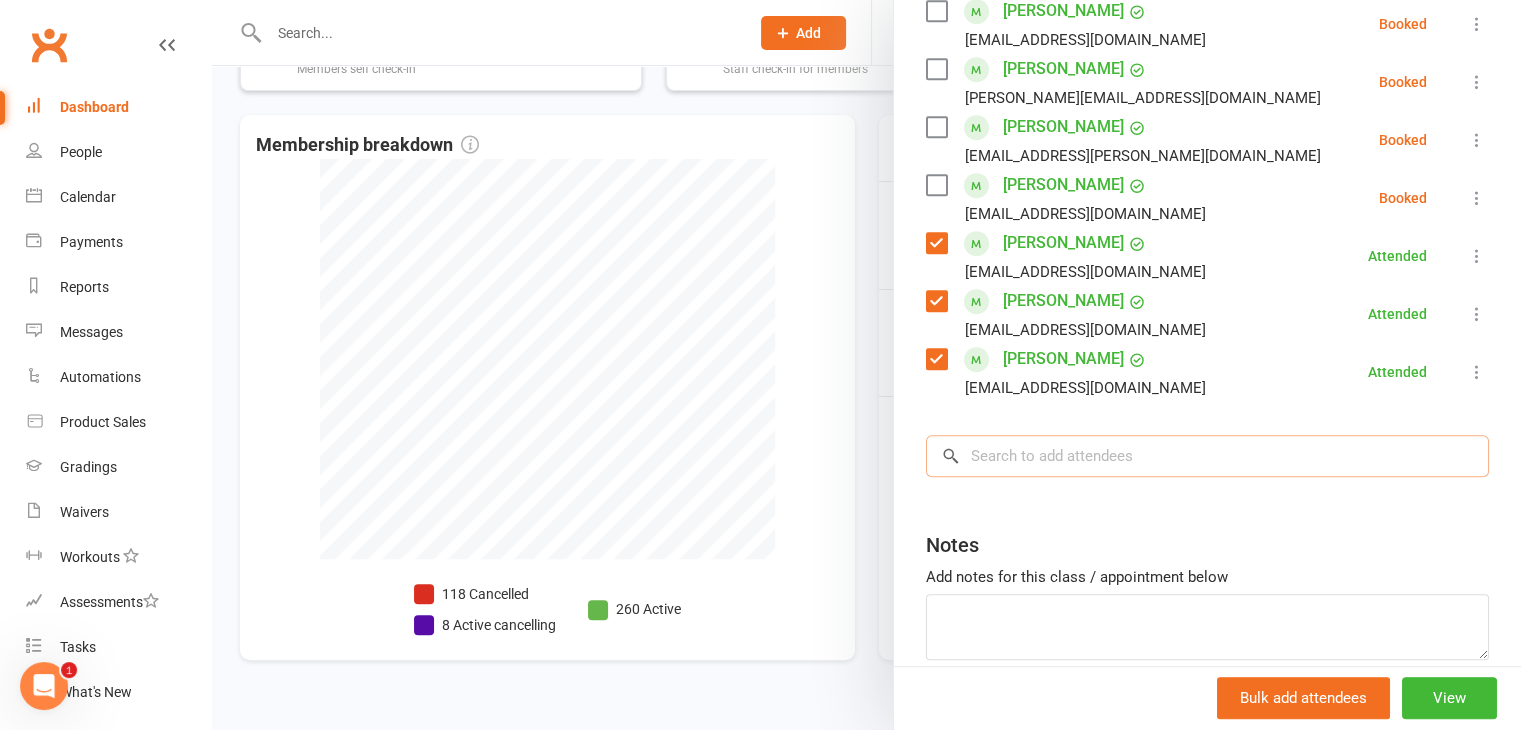 click at bounding box center (1207, 456) 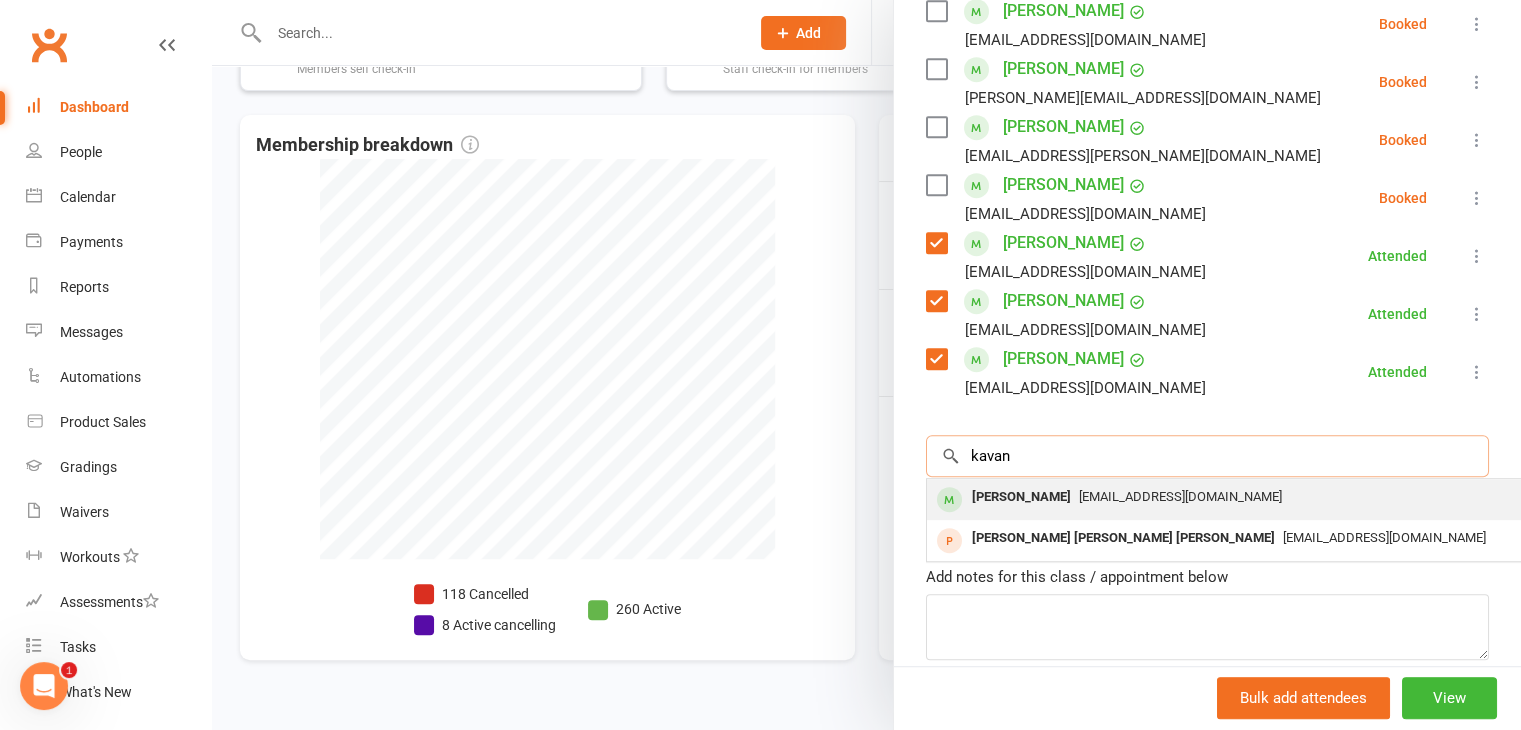 type on "kavan" 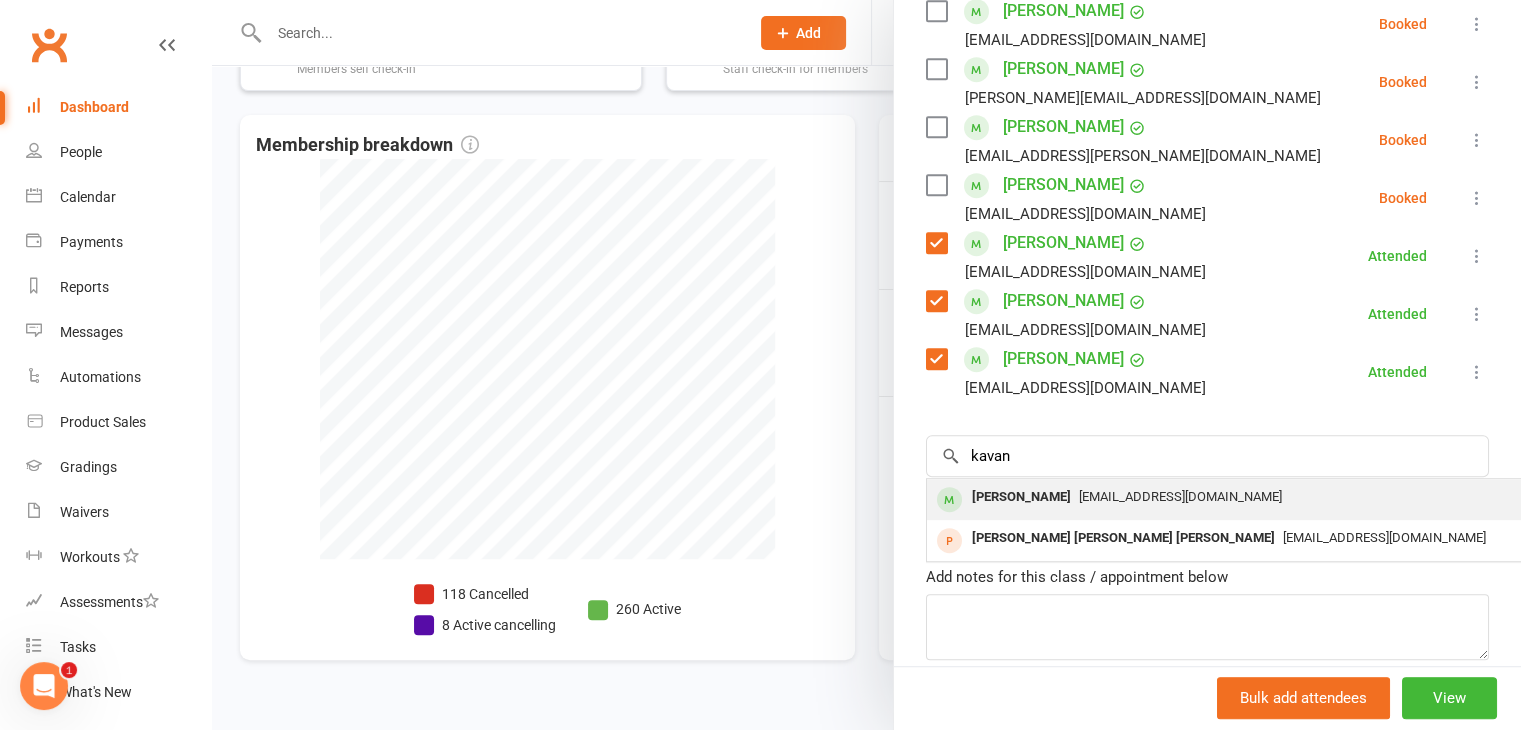 click on "[EMAIL_ADDRESS][DOMAIN_NAME]" at bounding box center (1180, 496) 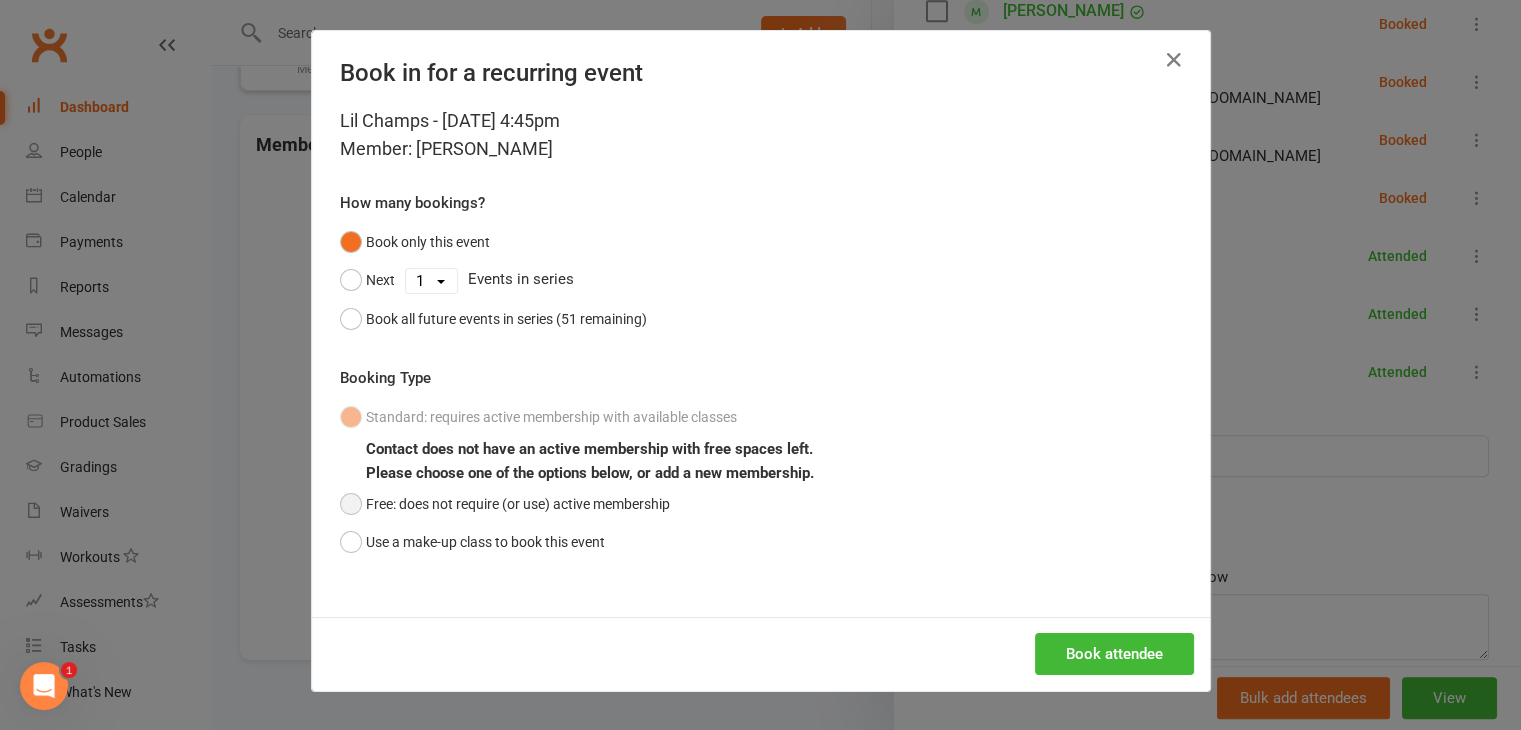 click on "Free: does not require (or use) active membership" at bounding box center [505, 504] 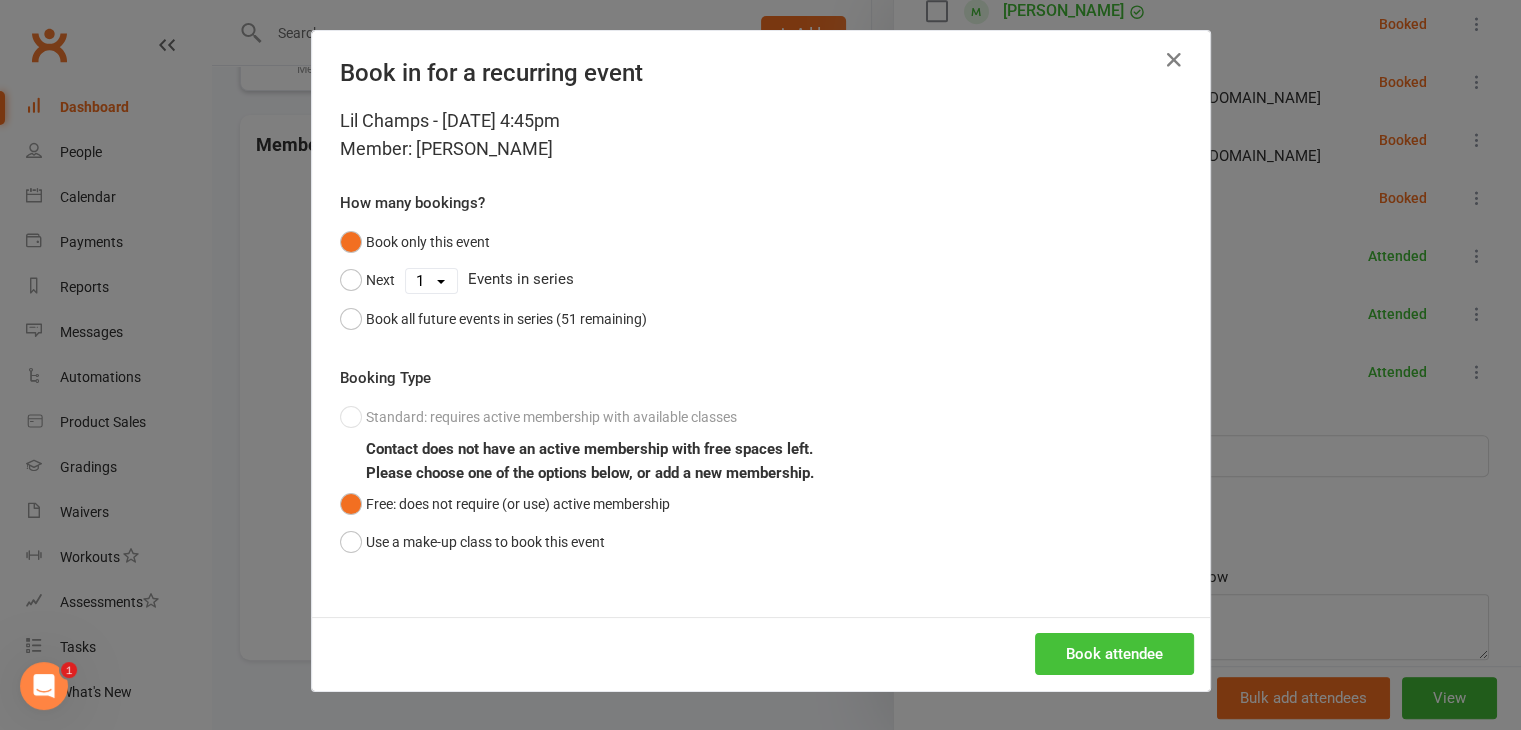 click on "Book attendee" at bounding box center (1114, 654) 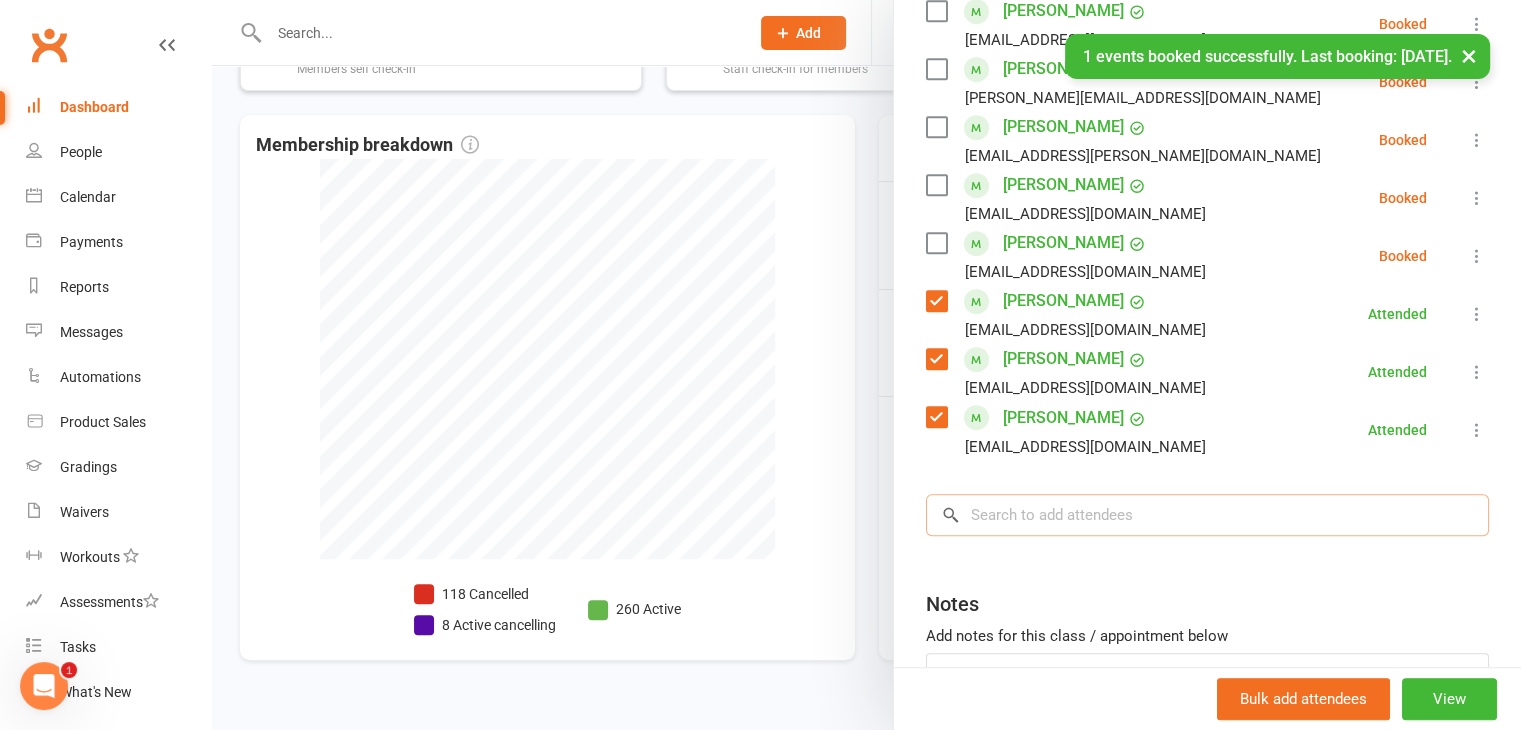 drag, startPoint x: 1127, startPoint y: 421, endPoint x: 1142, endPoint y: 409, distance: 19.209373 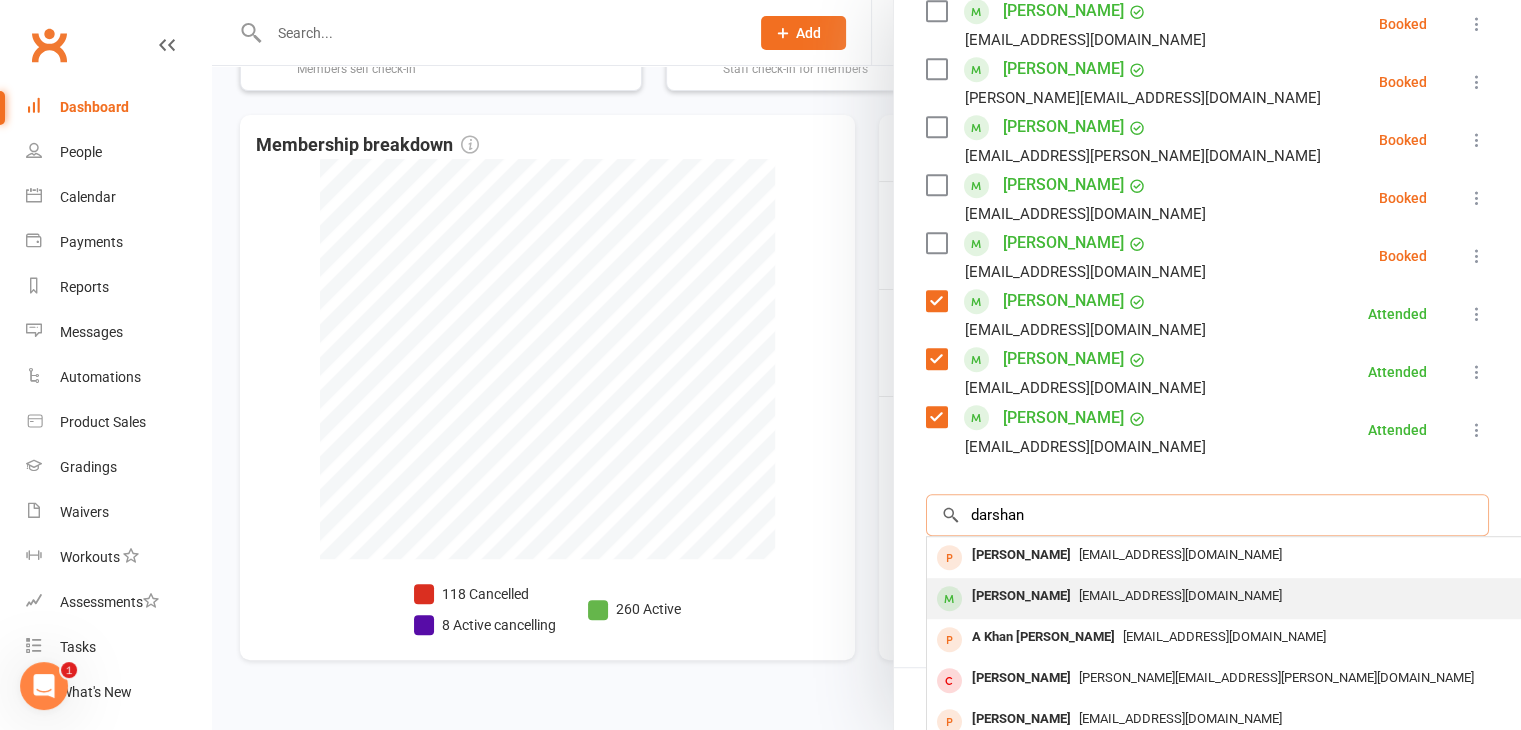 type on "darshan" 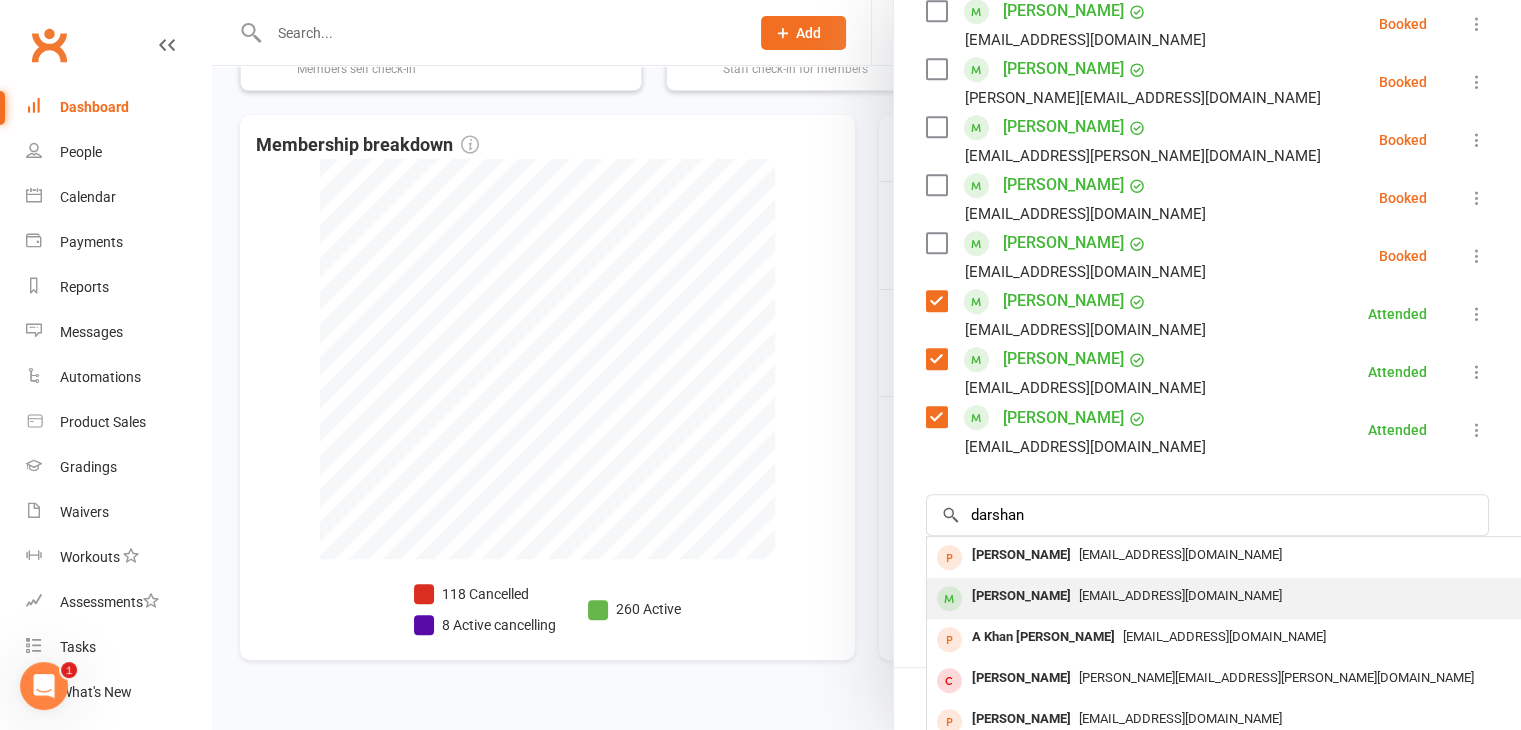 click on "[EMAIL_ADDRESS][DOMAIN_NAME]" at bounding box center [1180, 595] 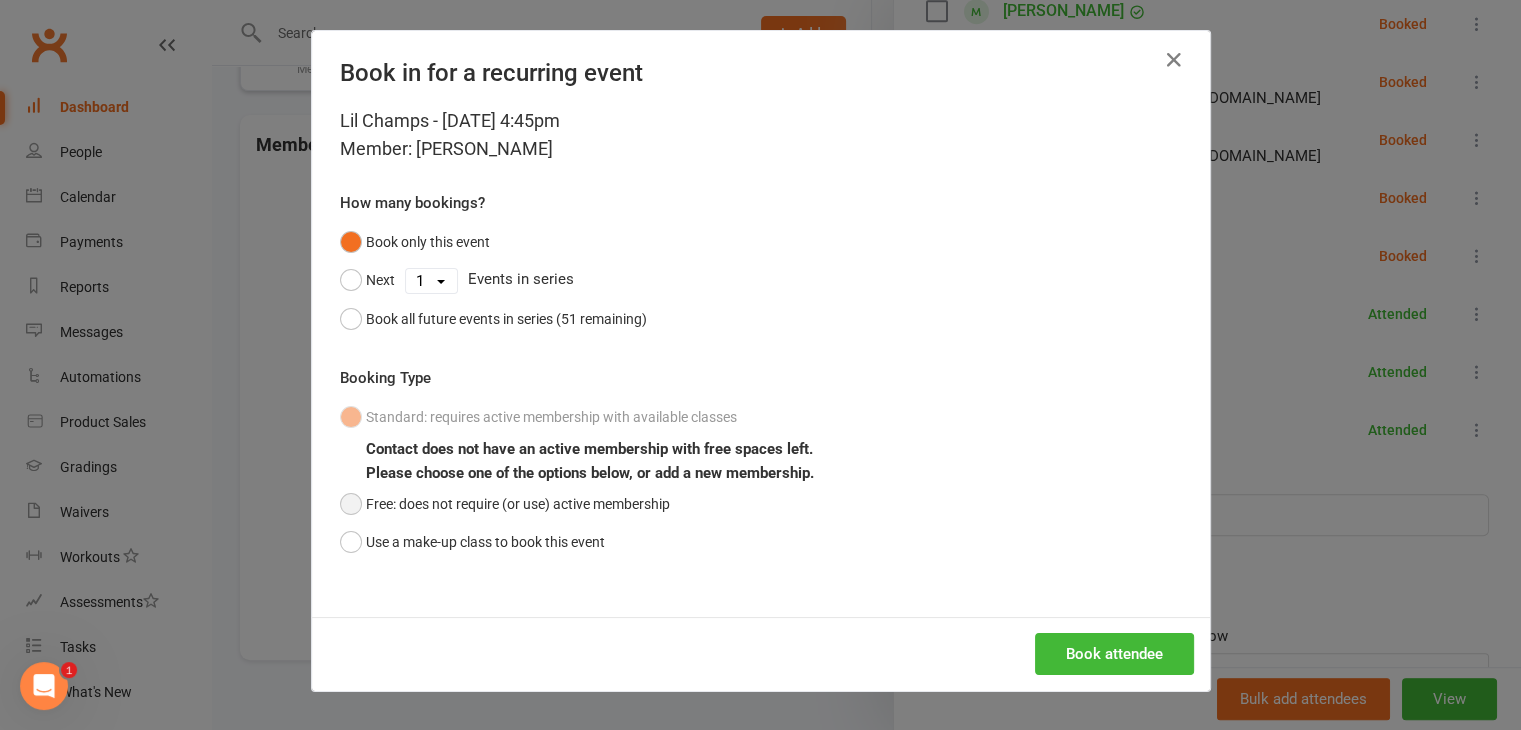 click on "Free: does not require (or use) active membership" at bounding box center [505, 504] 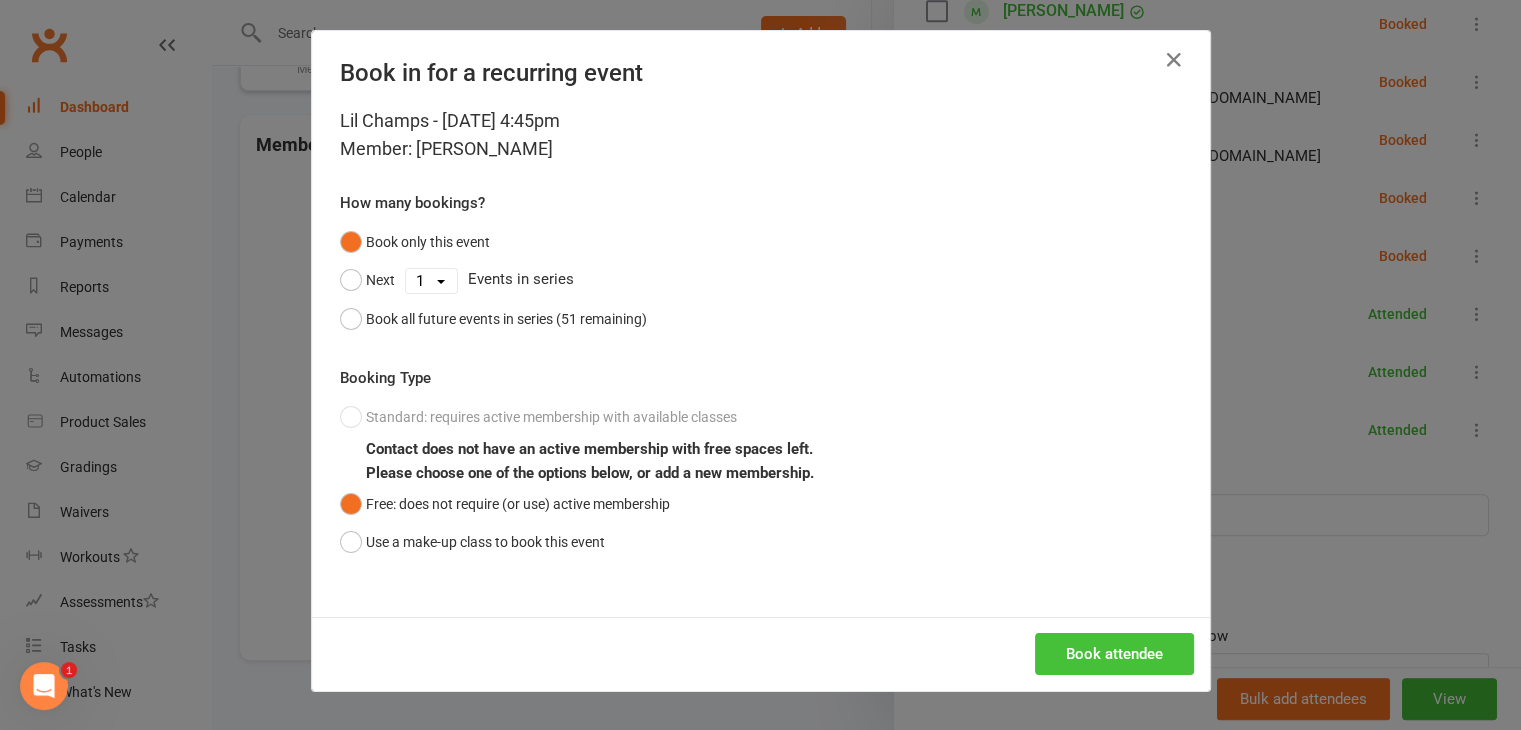 click on "Book attendee" at bounding box center (1114, 654) 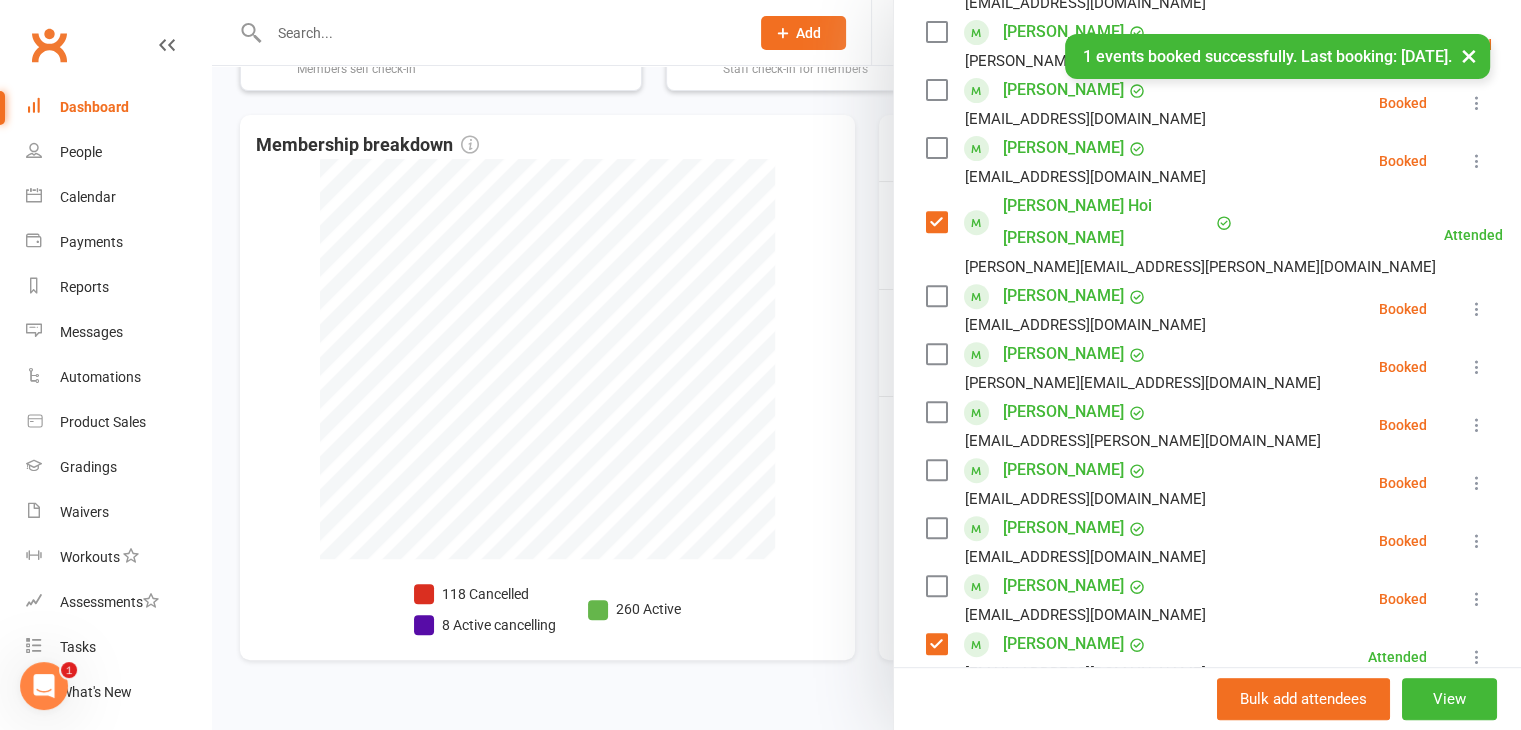 scroll, scrollTop: 749, scrollLeft: 0, axis: vertical 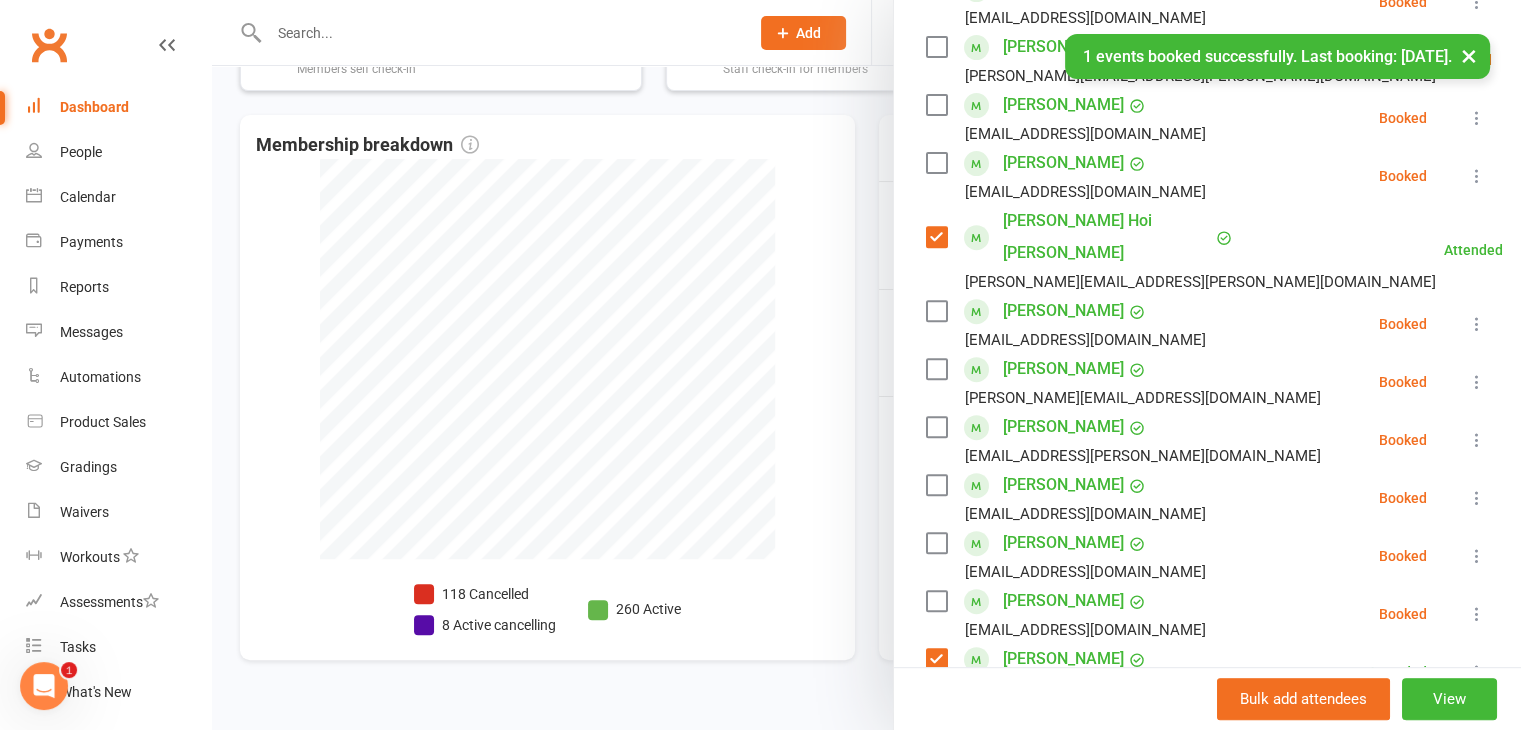 click at bounding box center [936, 543] 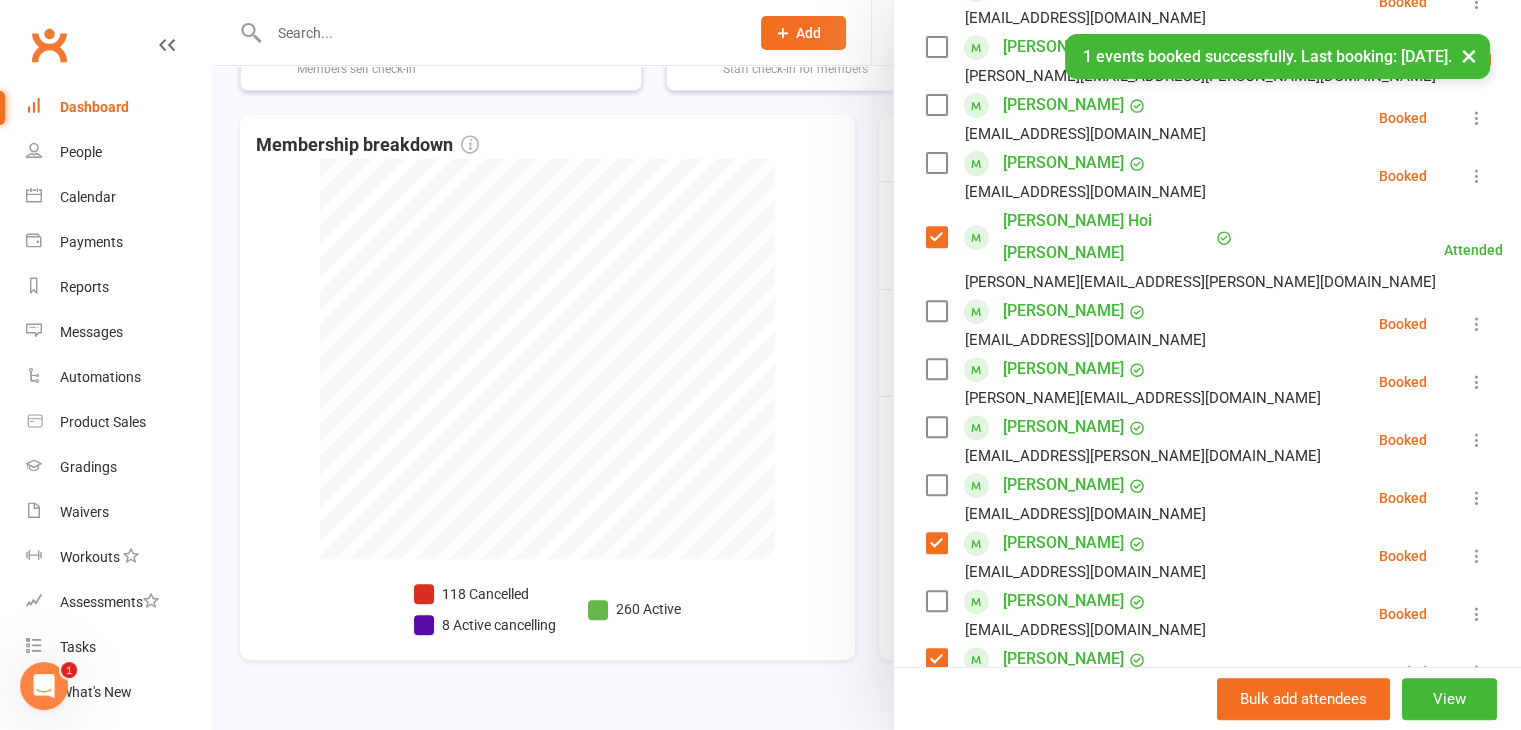 click at bounding box center (936, 601) 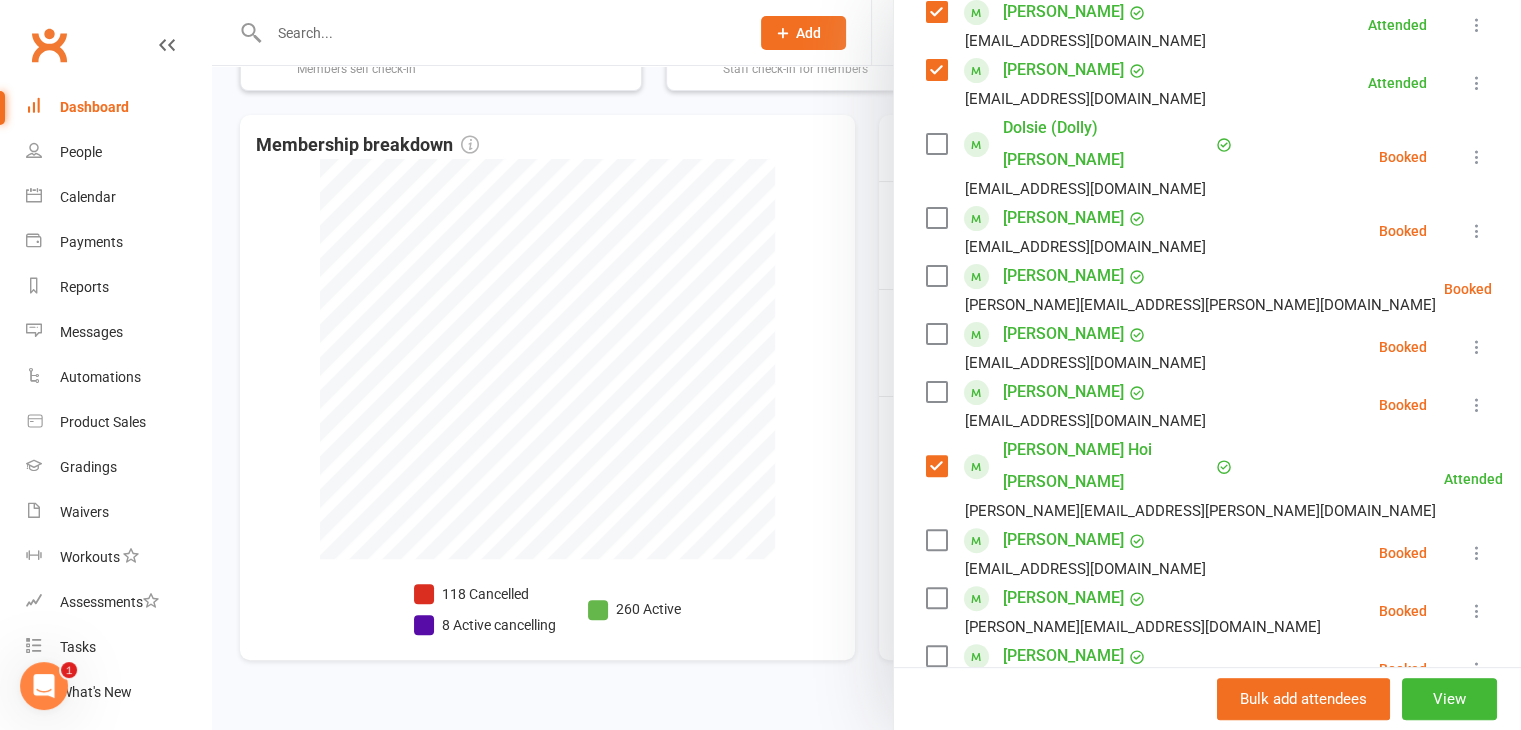 scroll, scrollTop: 549, scrollLeft: 0, axis: vertical 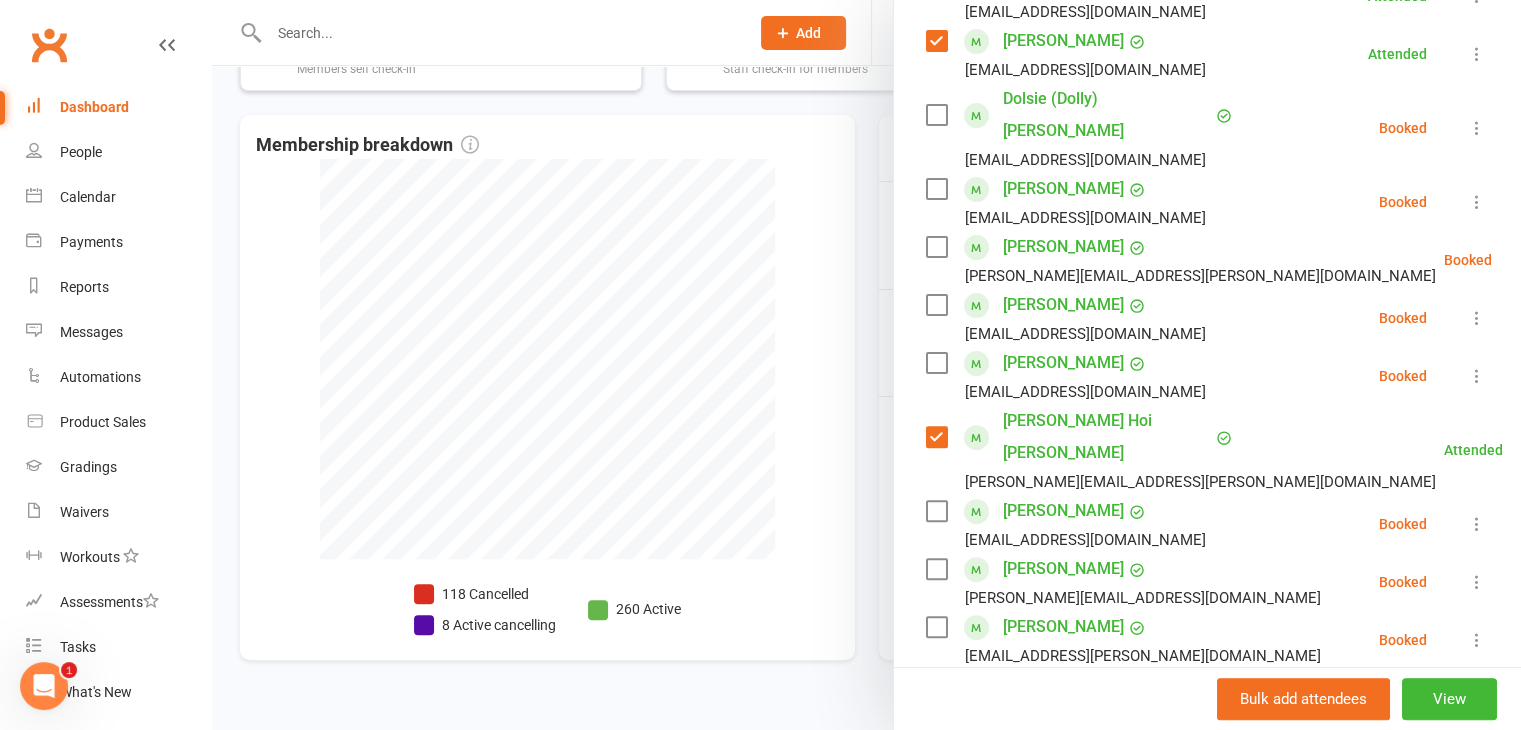 click at bounding box center [936, 569] 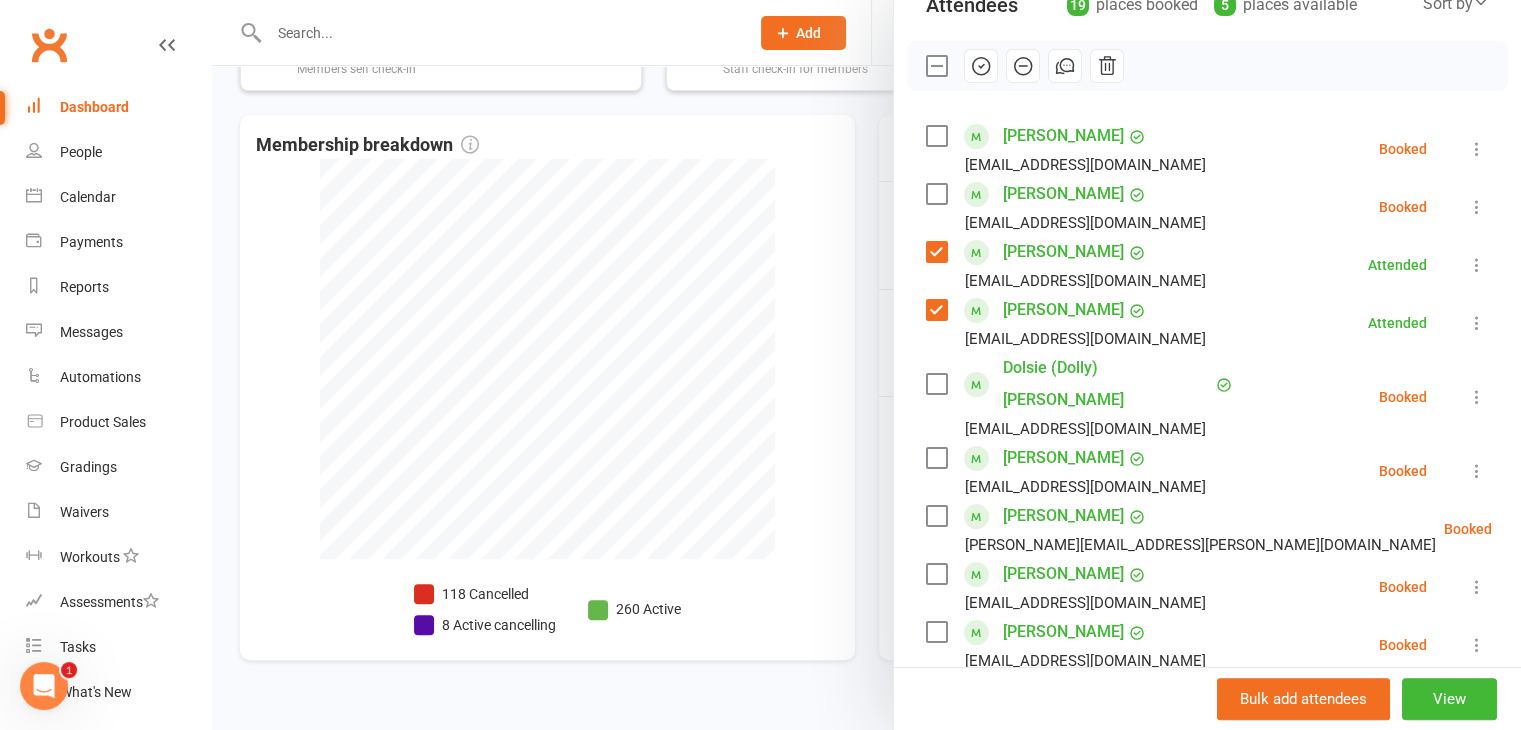 scroll, scrollTop: 249, scrollLeft: 0, axis: vertical 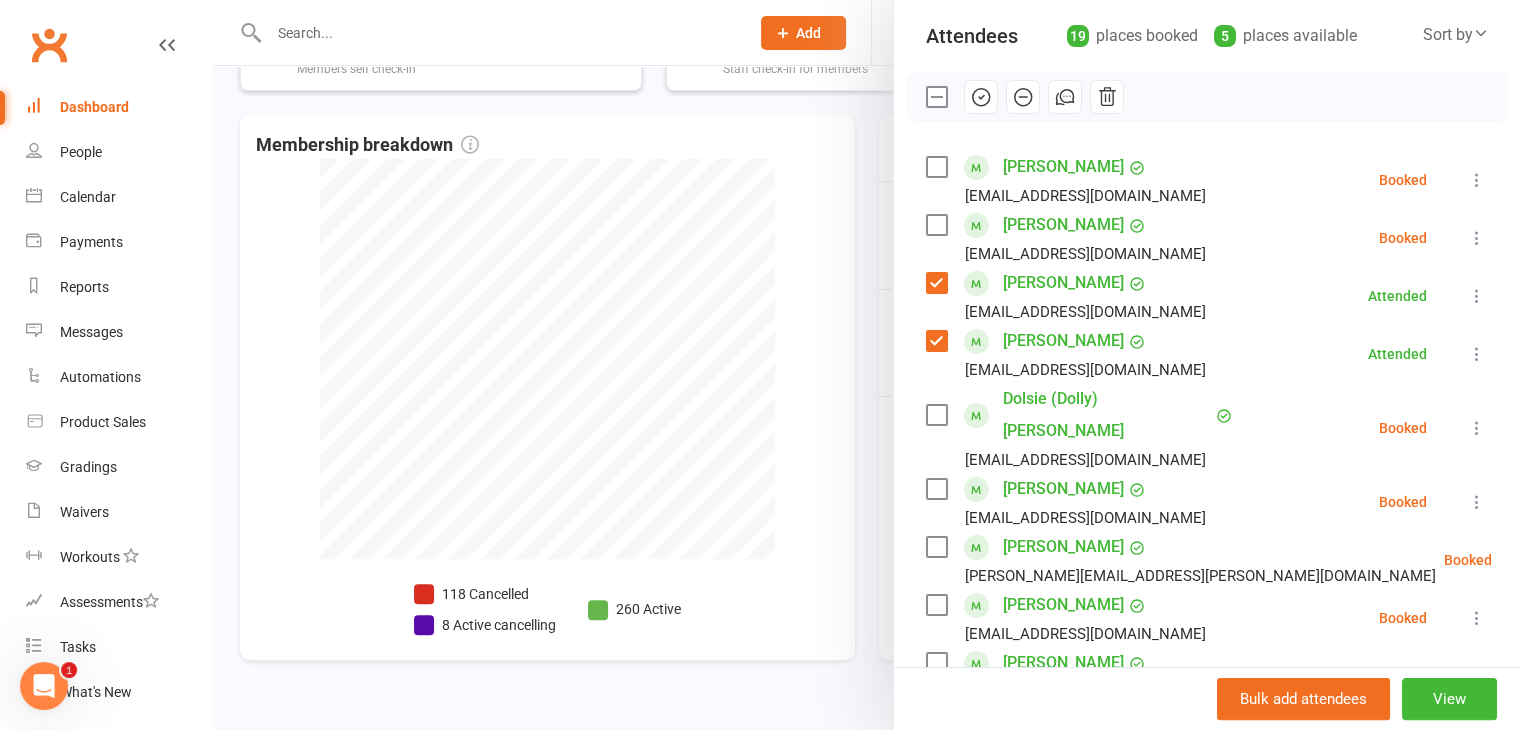 click at bounding box center (936, 225) 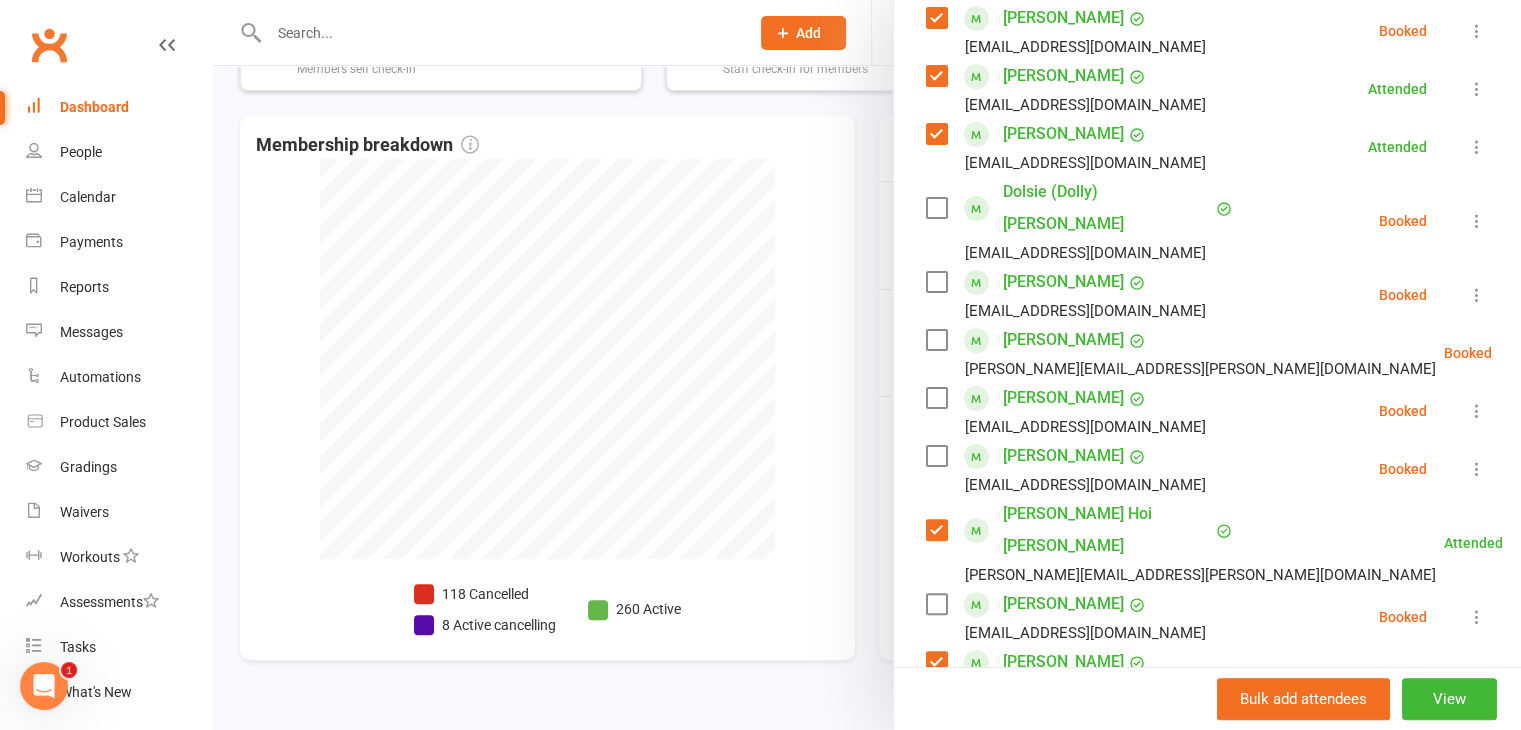 scroll, scrollTop: 449, scrollLeft: 0, axis: vertical 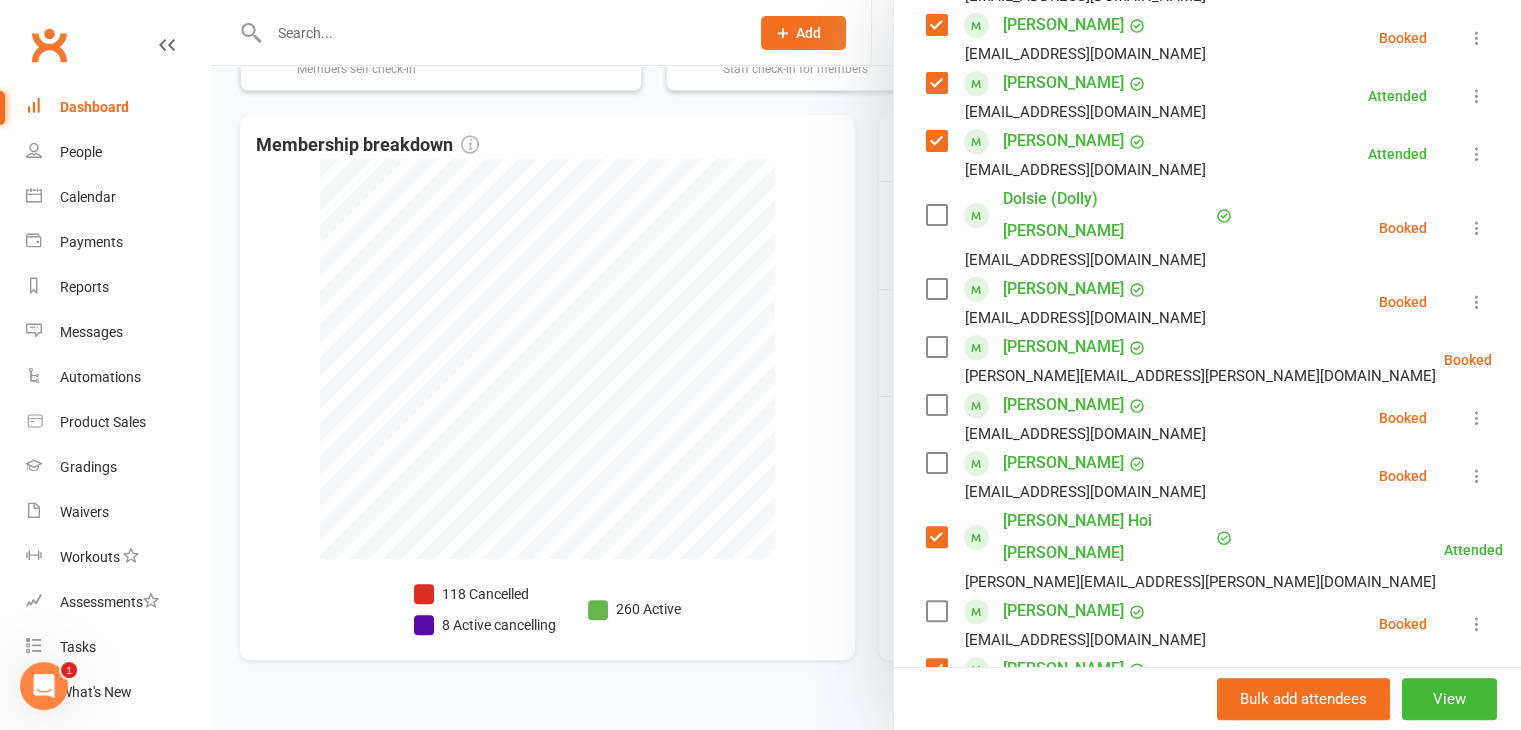 click at bounding box center [936, 405] 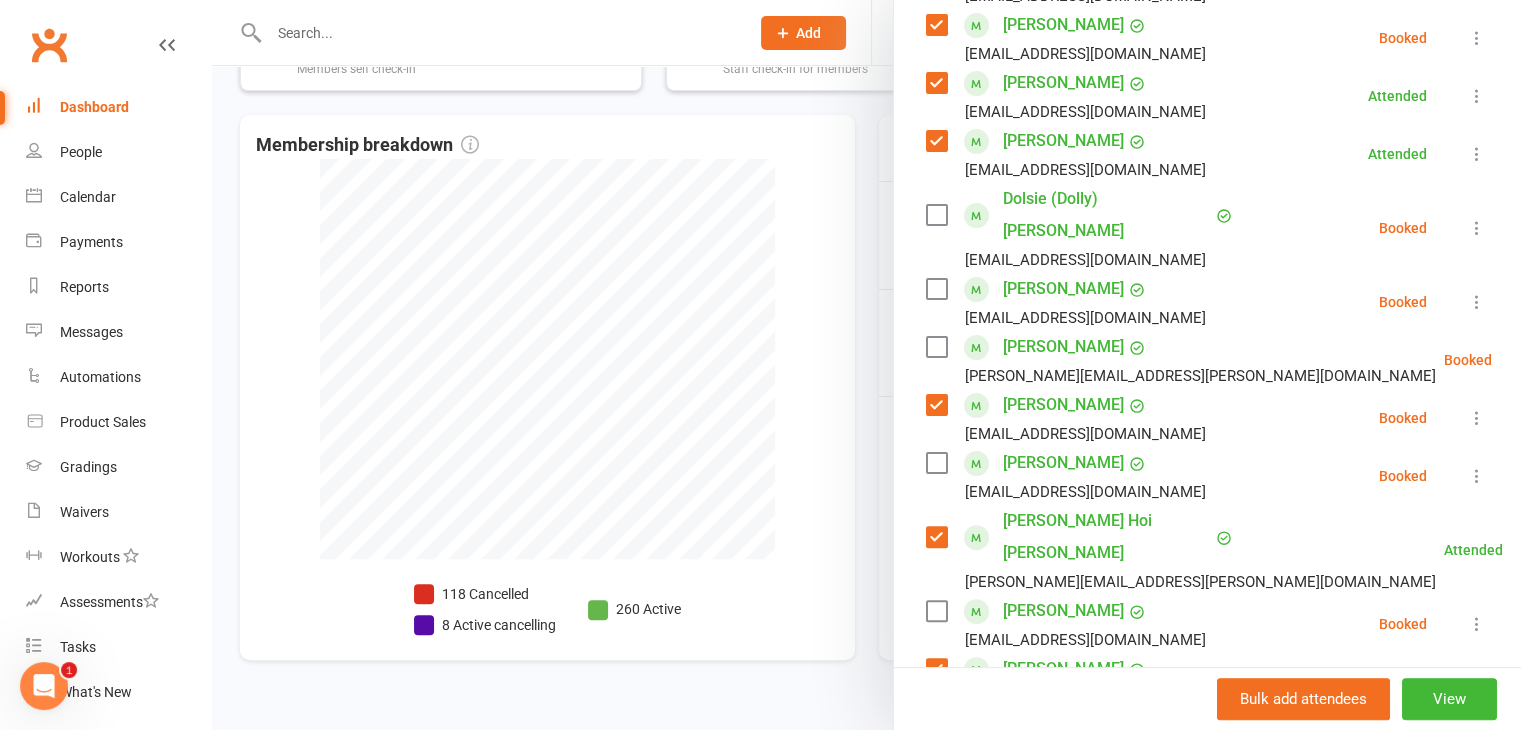 click at bounding box center (936, 463) 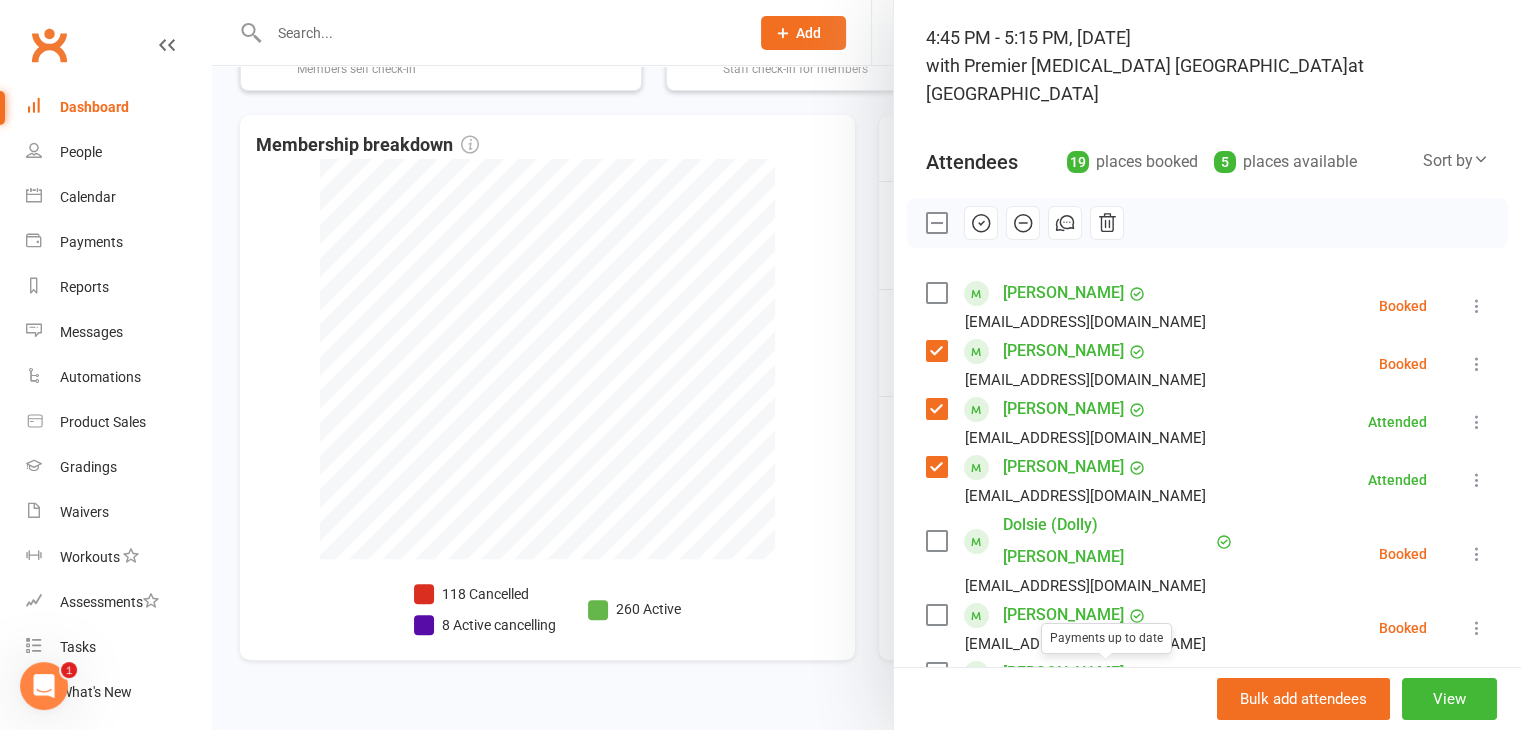 scroll, scrollTop: 0, scrollLeft: 0, axis: both 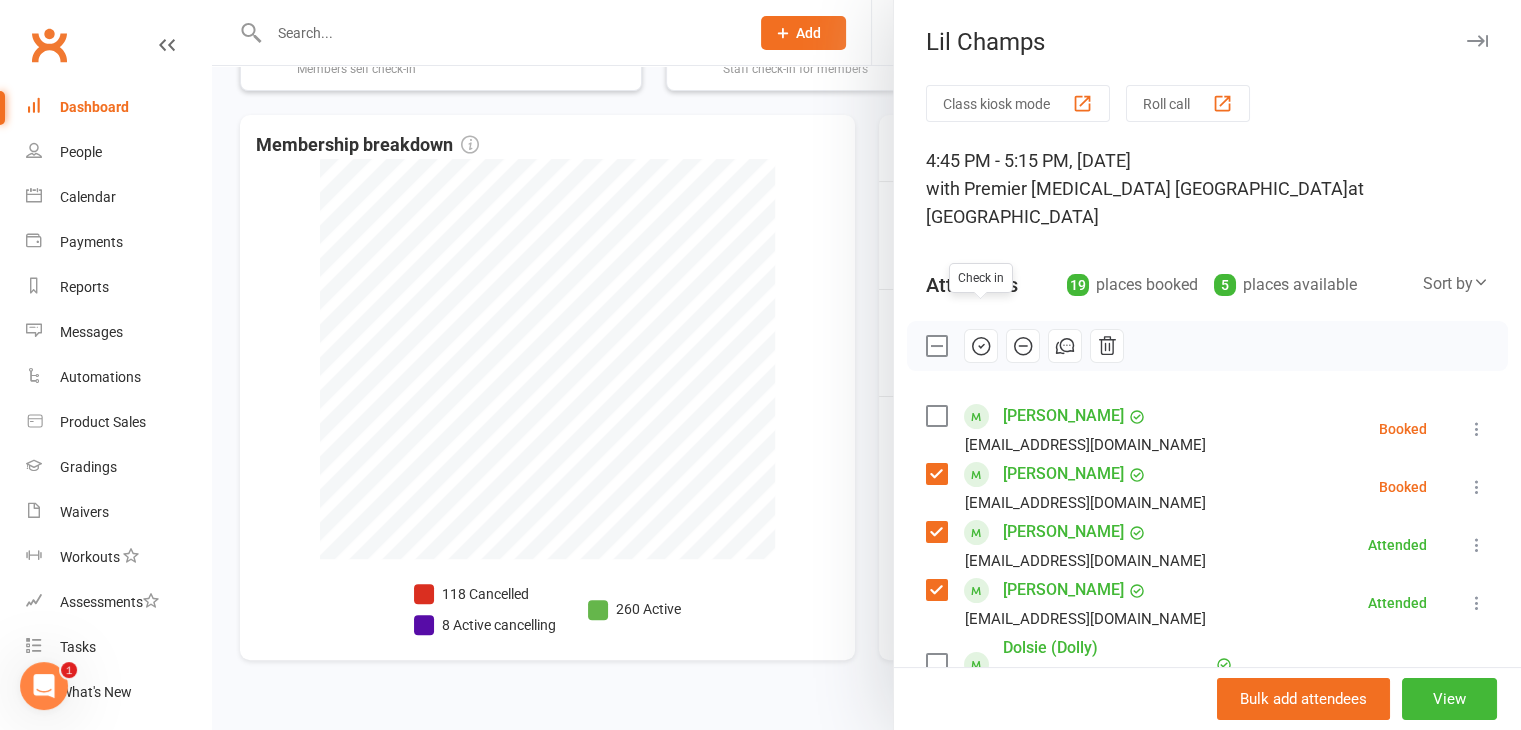 click 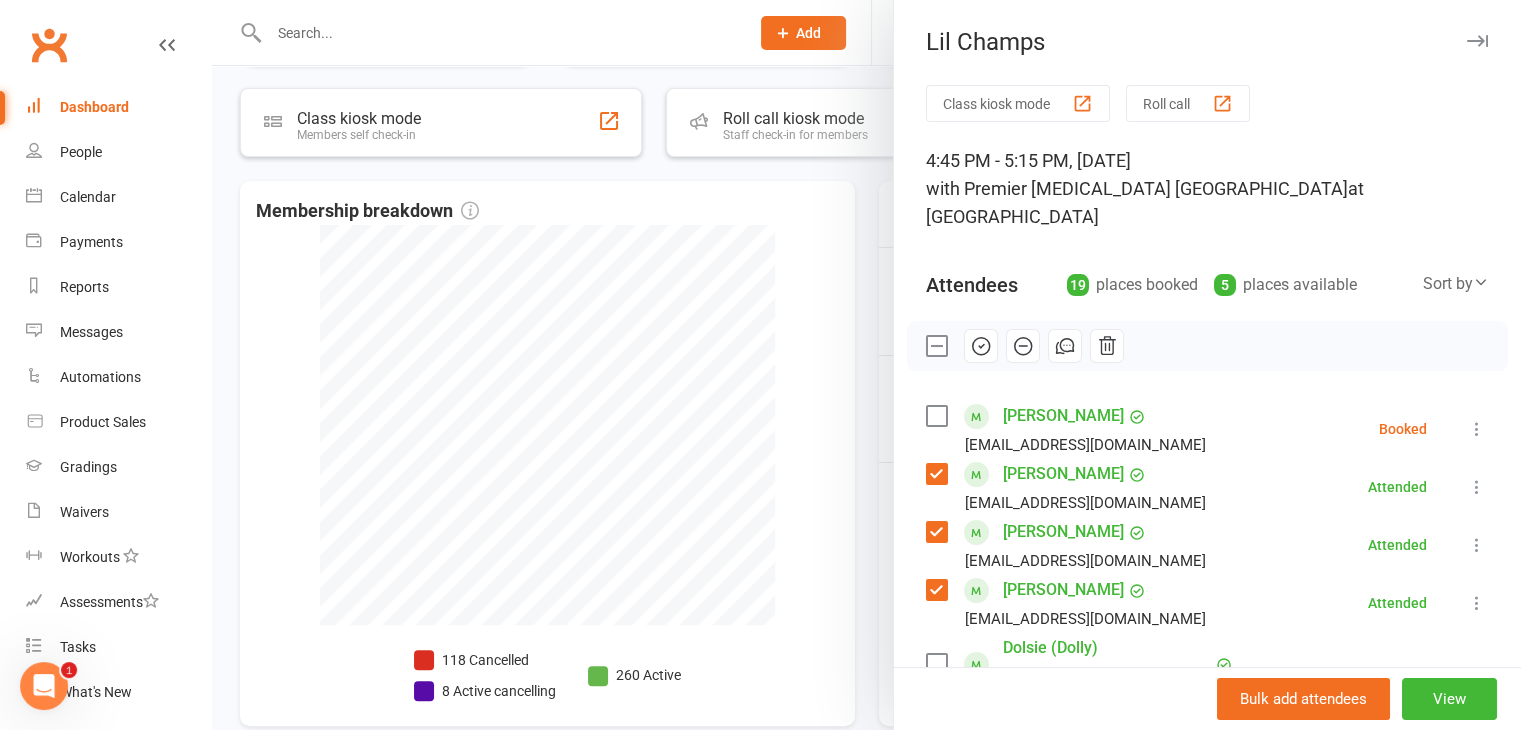 scroll, scrollTop: 400, scrollLeft: 0, axis: vertical 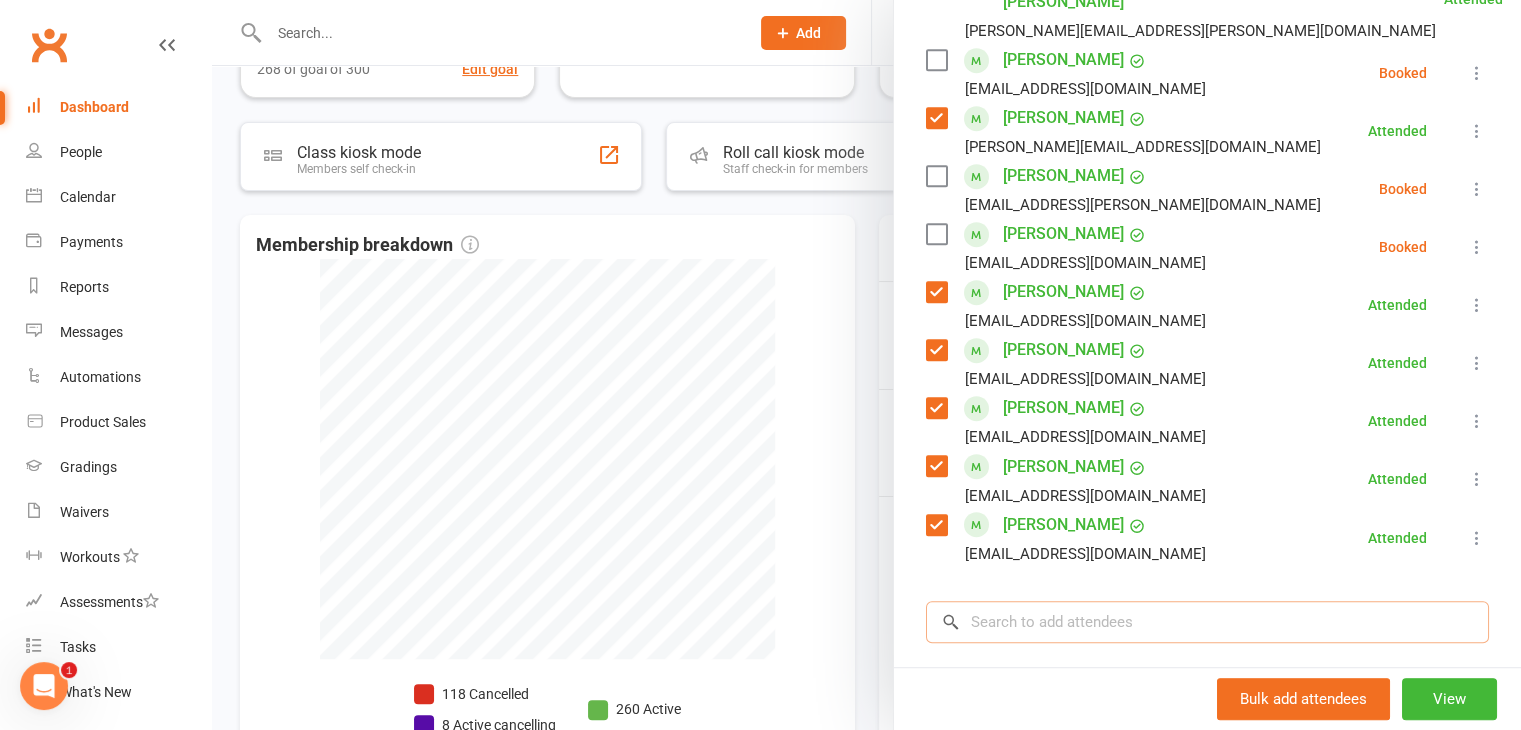 click at bounding box center (1207, 622) 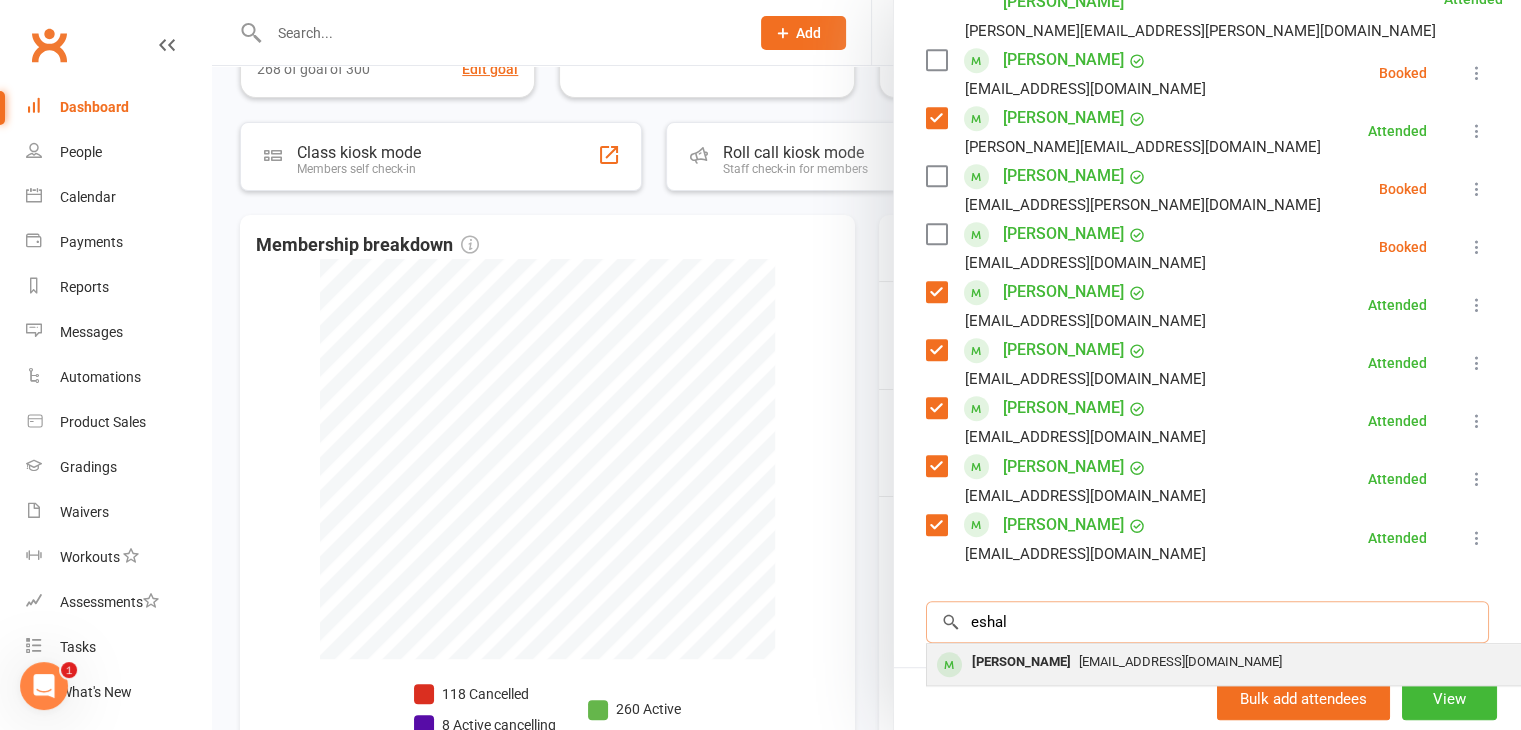type on "eshal" 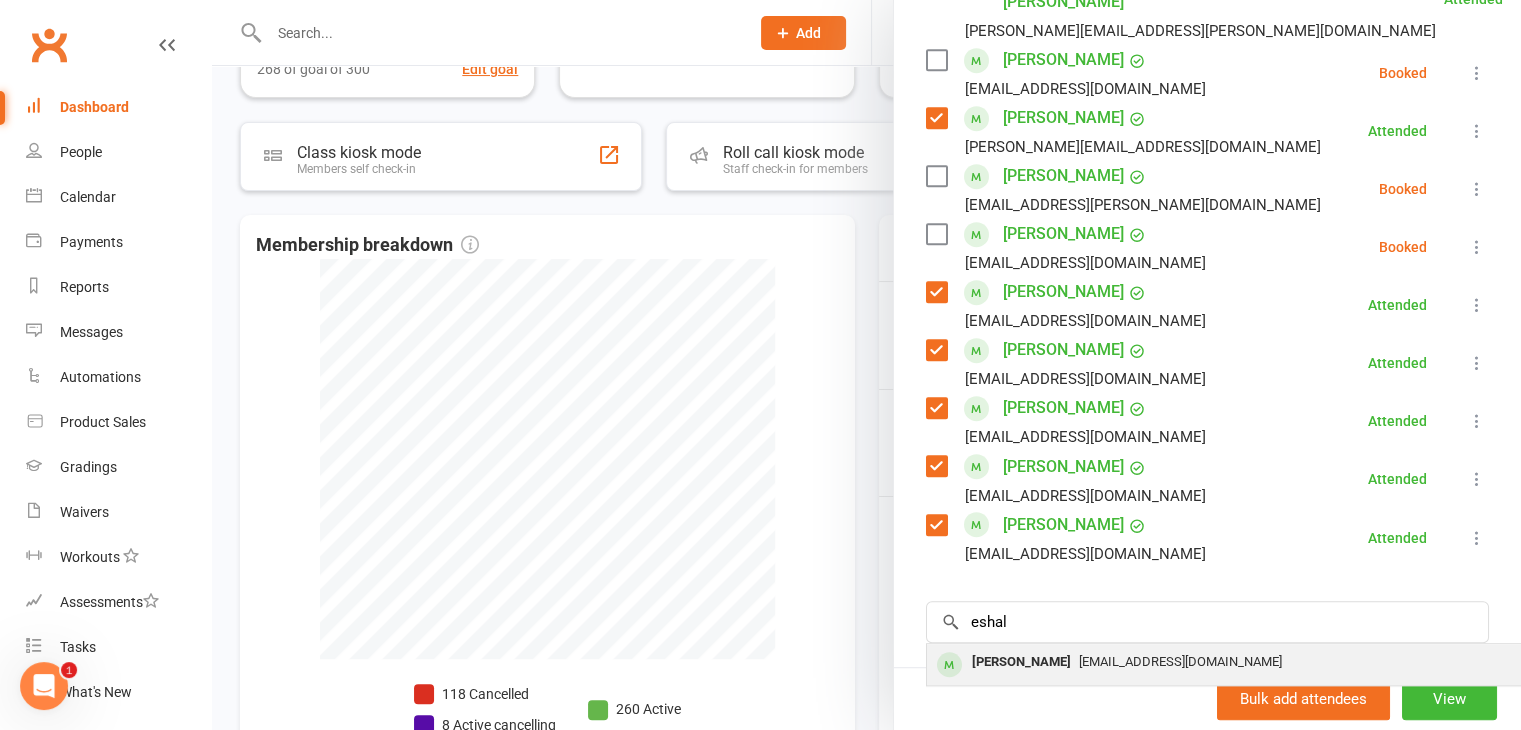 click on "[PERSON_NAME]" at bounding box center (1021, 662) 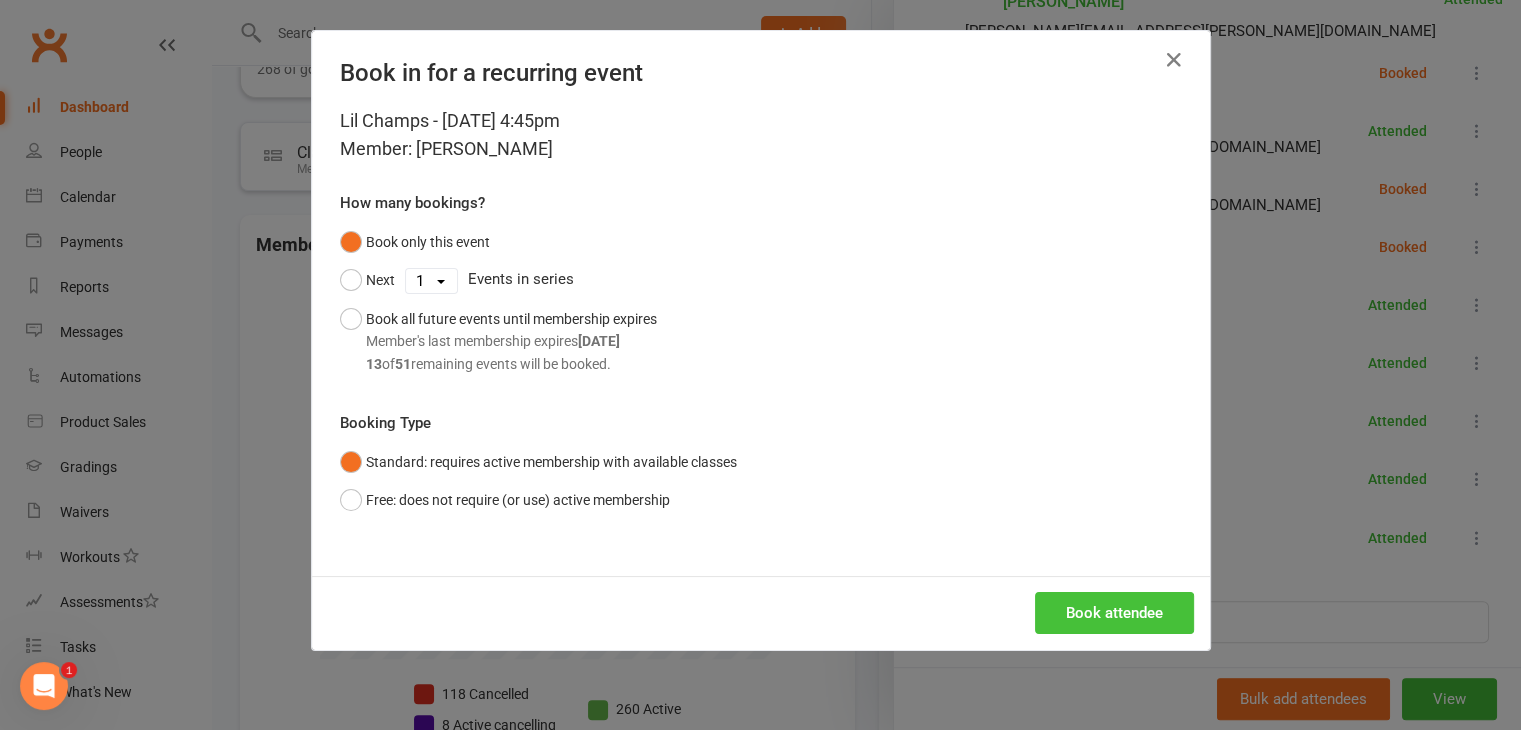 click on "Book attendee" at bounding box center (1114, 613) 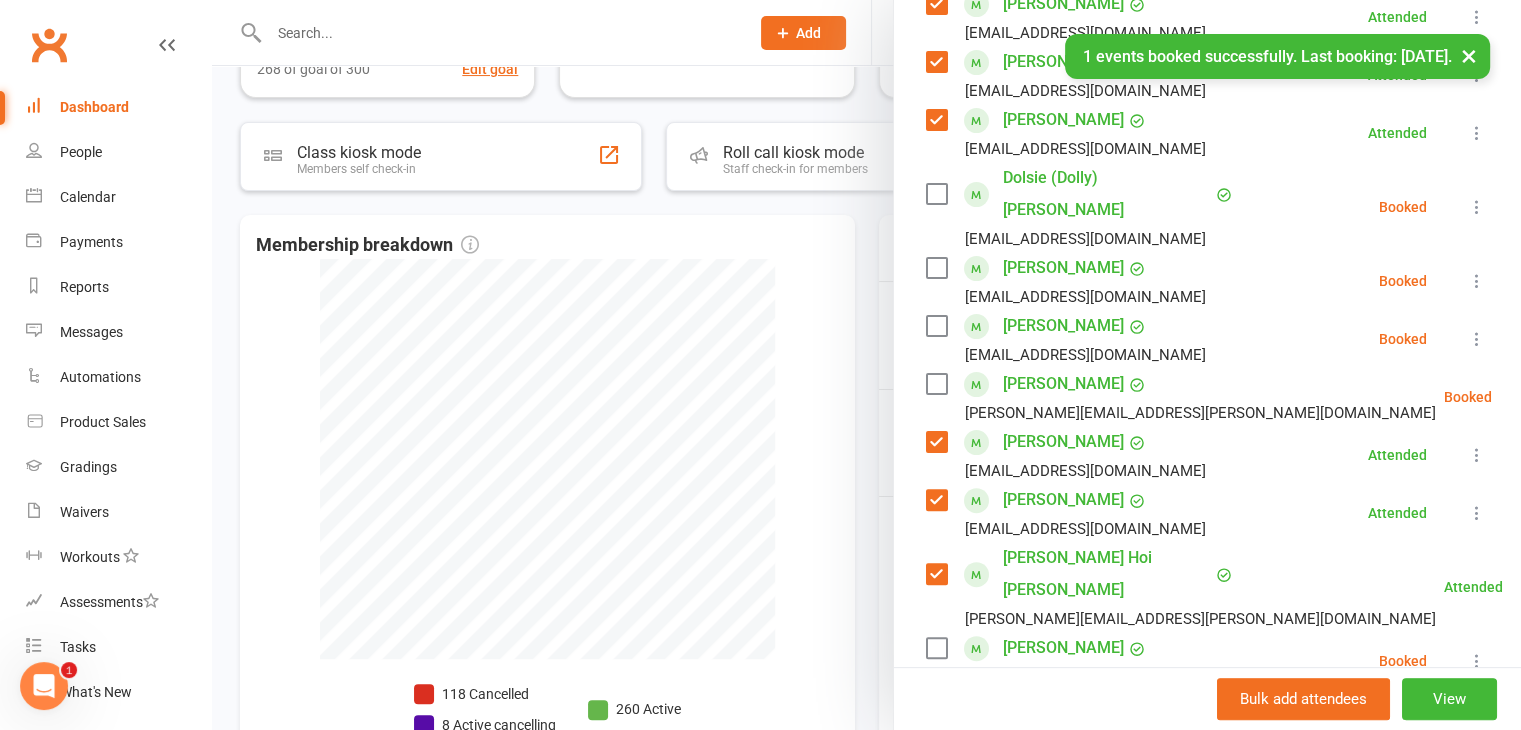 scroll, scrollTop: 458, scrollLeft: 0, axis: vertical 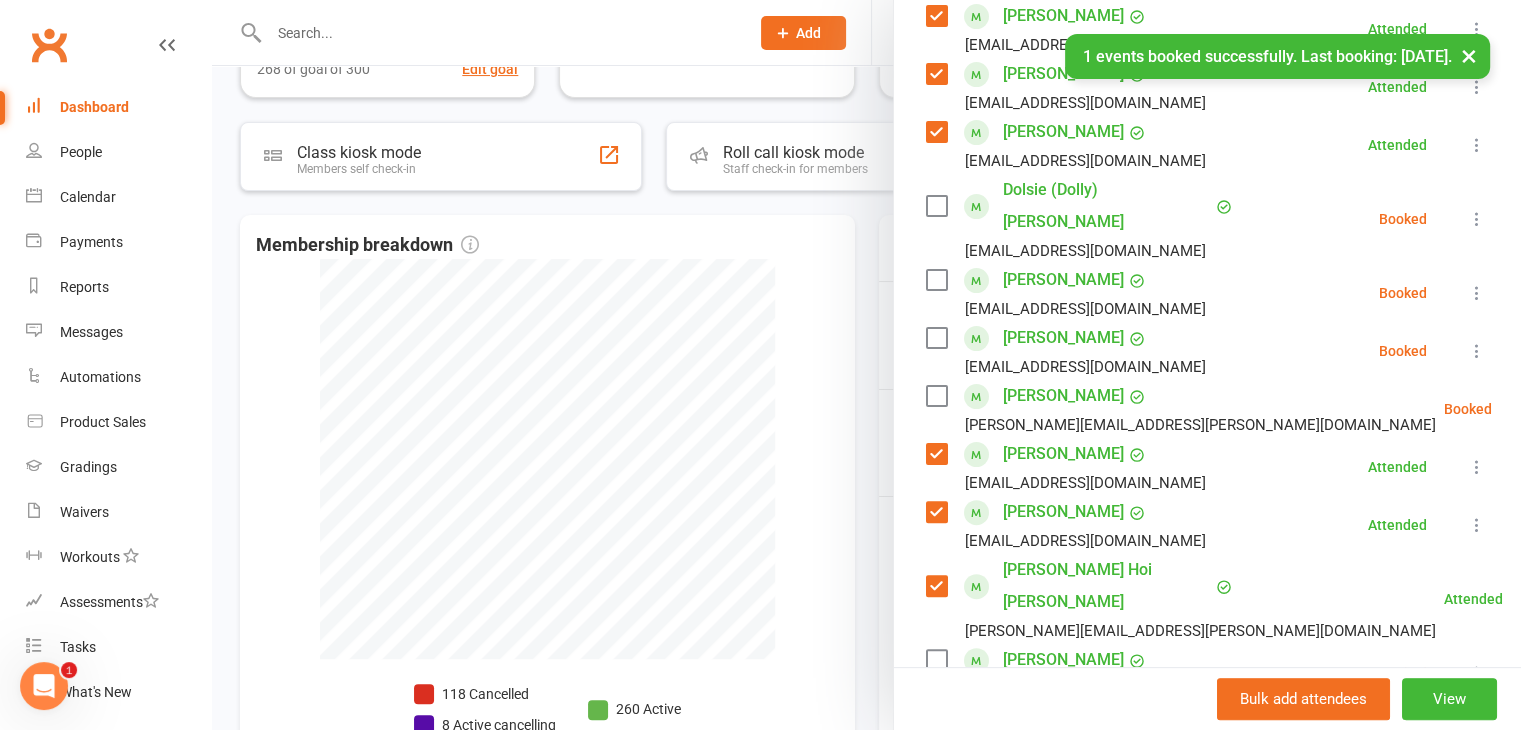 click at bounding box center (936, 338) 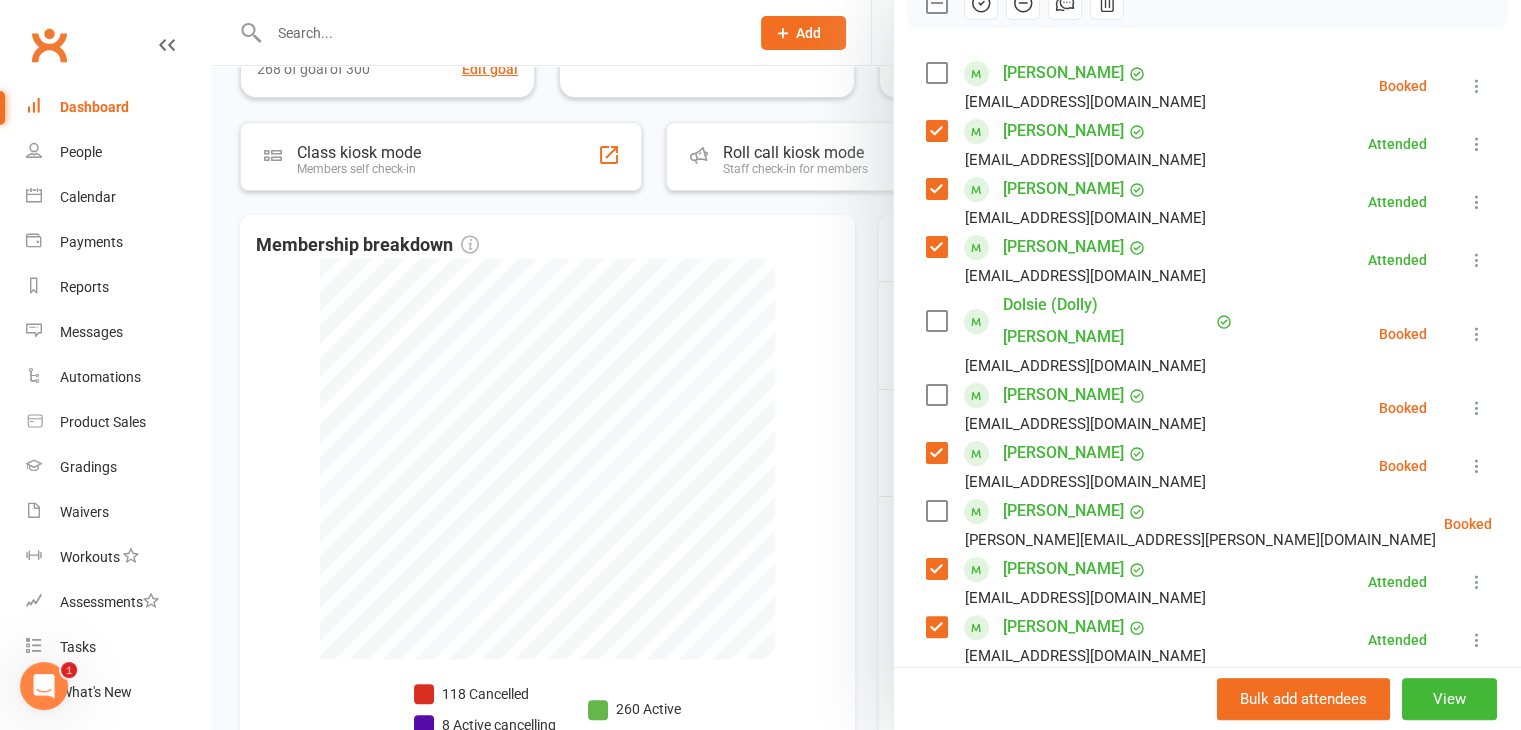 scroll, scrollTop: 258, scrollLeft: 0, axis: vertical 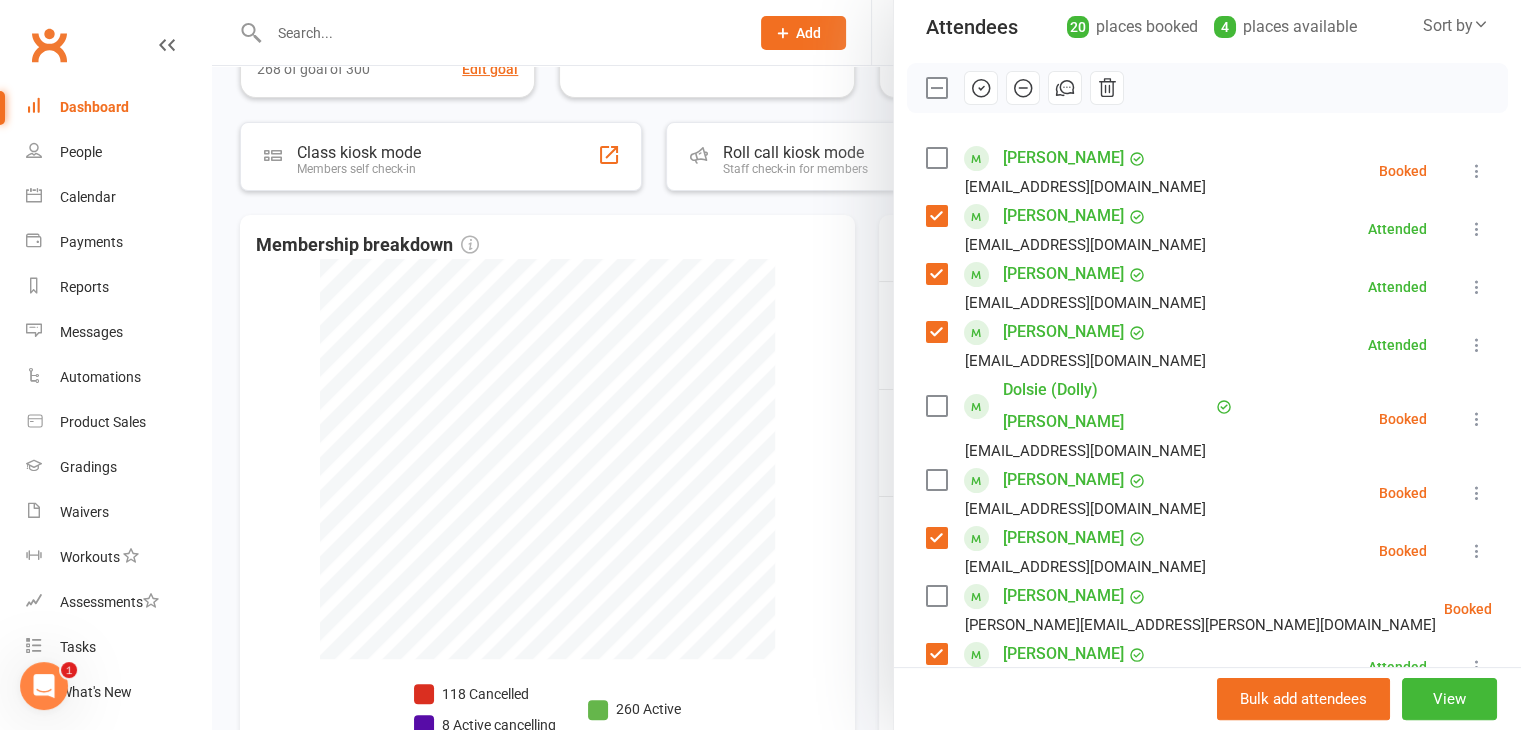 click at bounding box center [936, 158] 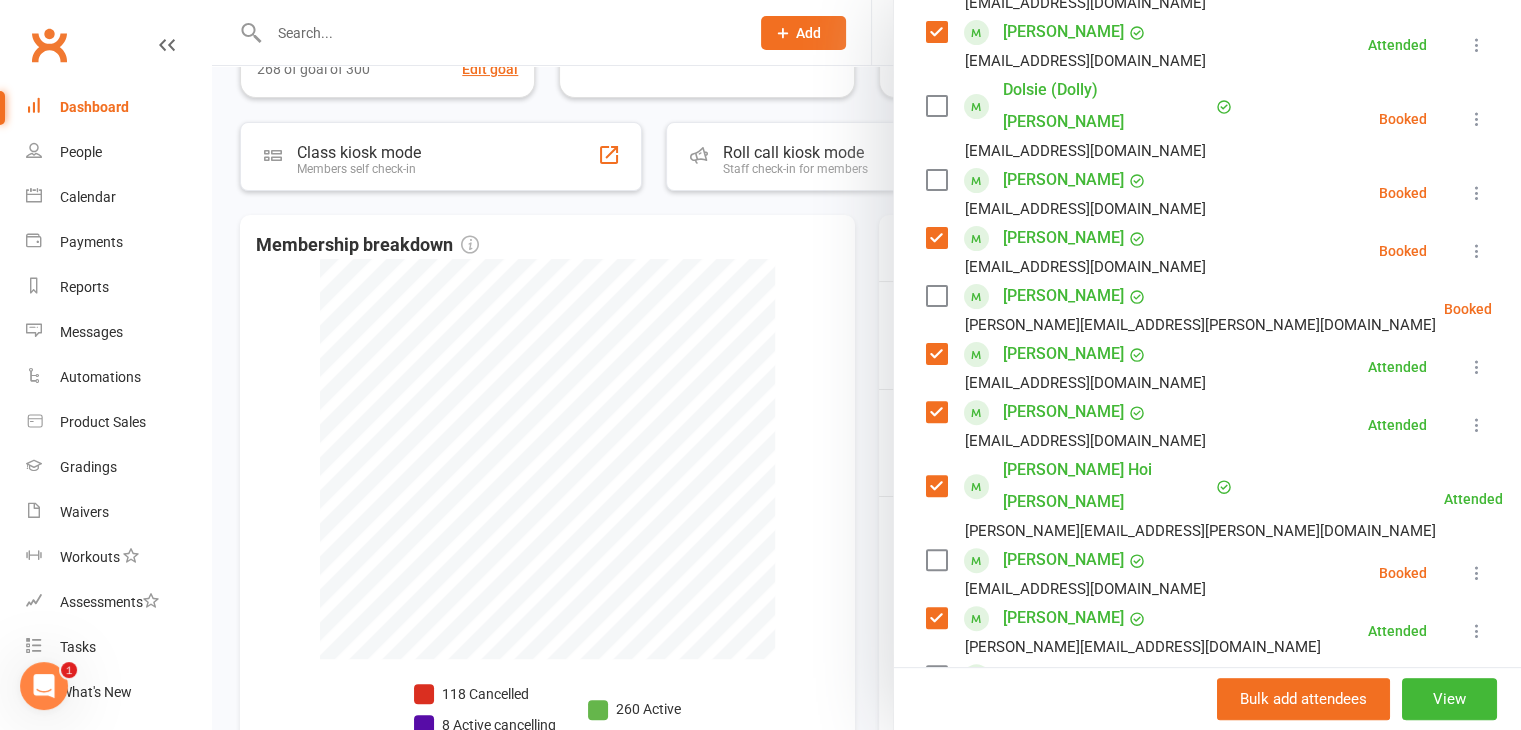 scroll, scrollTop: 258, scrollLeft: 0, axis: vertical 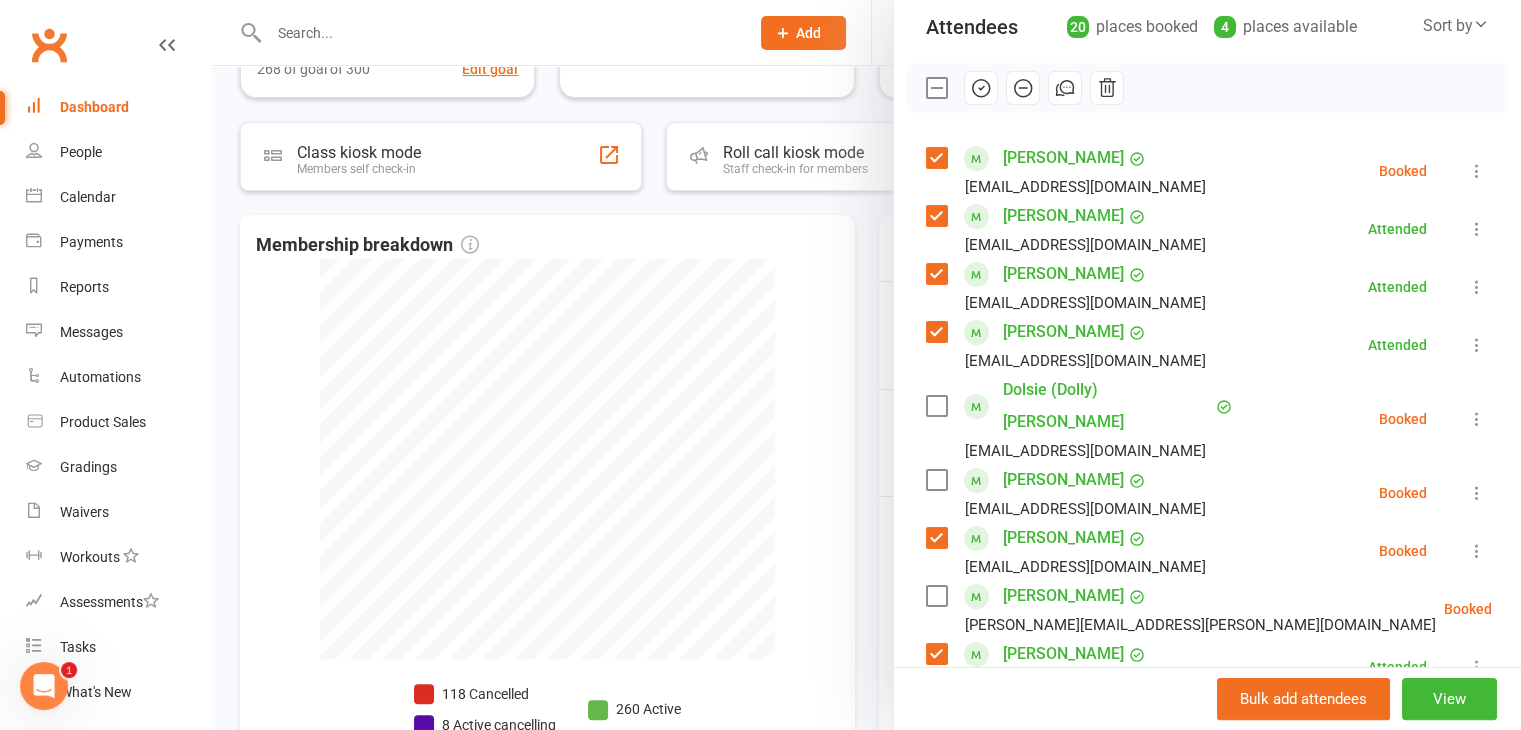 click 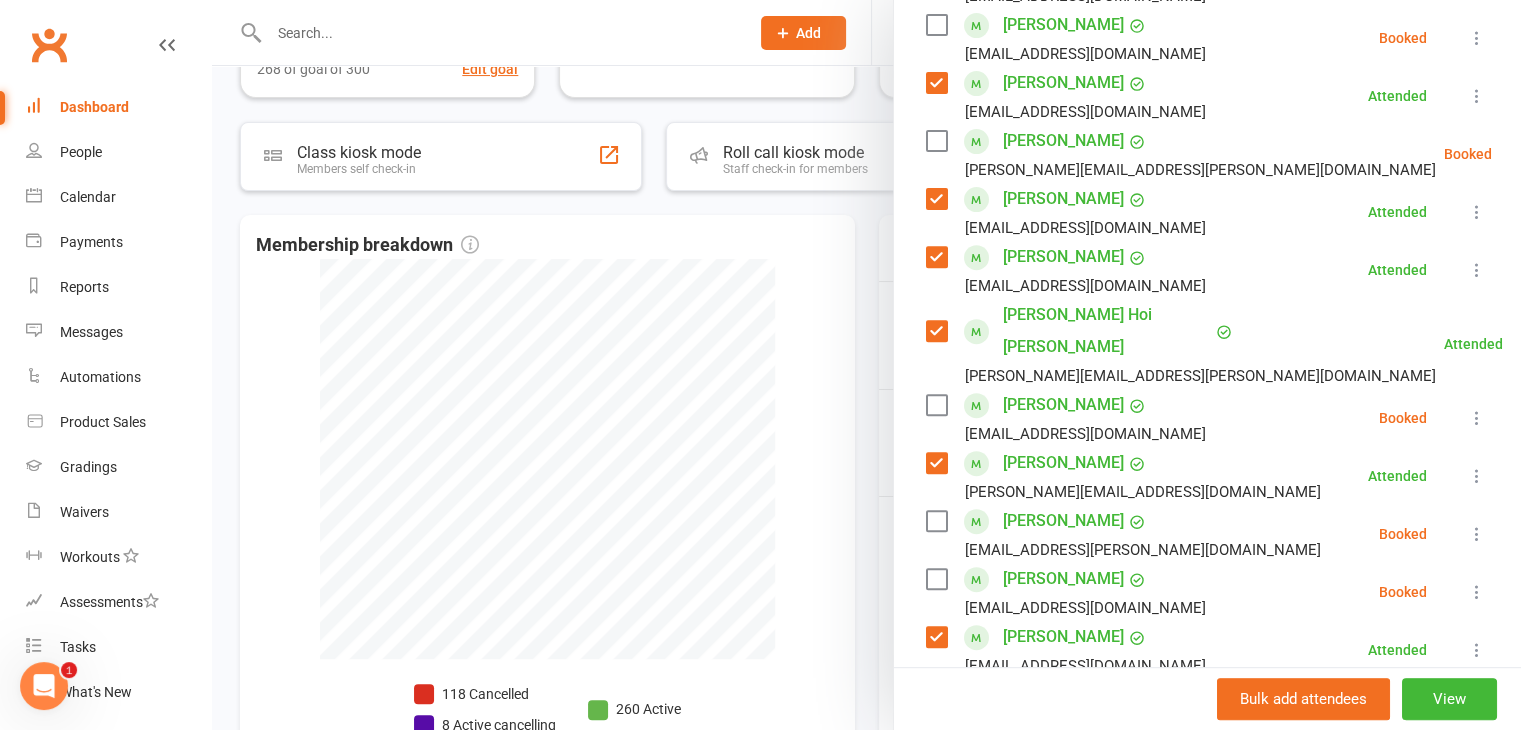 scroll, scrollTop: 758, scrollLeft: 0, axis: vertical 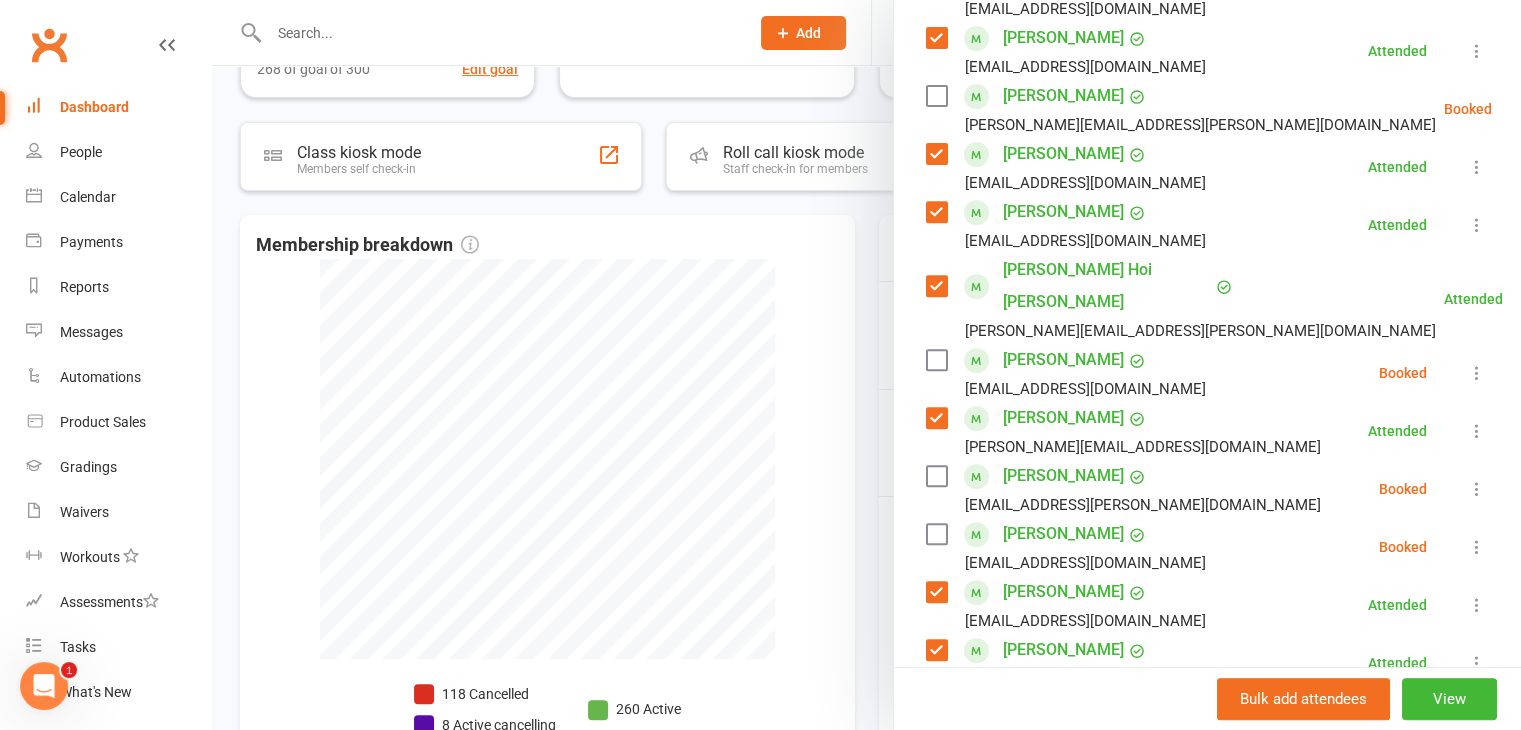 click at bounding box center [936, 534] 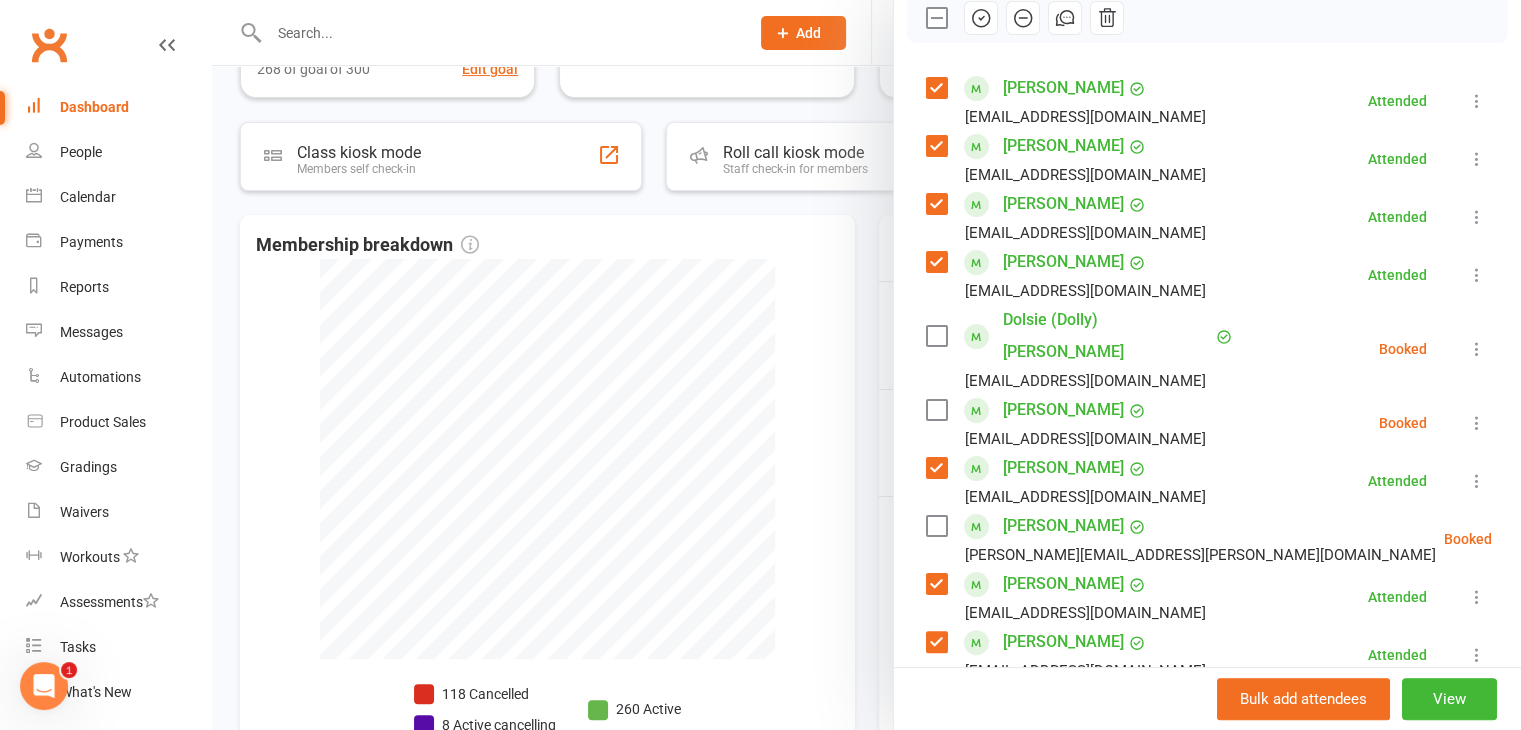 scroll, scrollTop: 258, scrollLeft: 0, axis: vertical 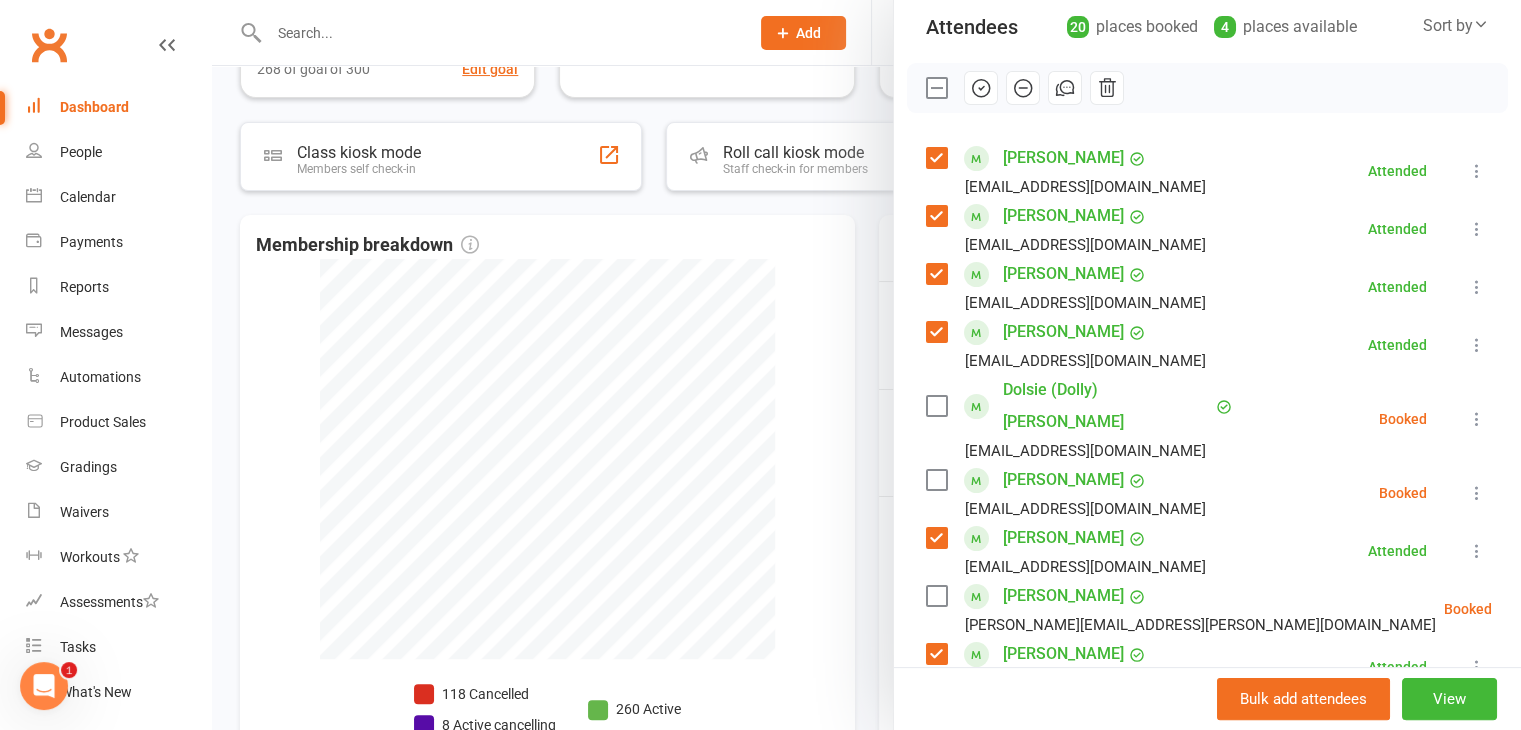 click 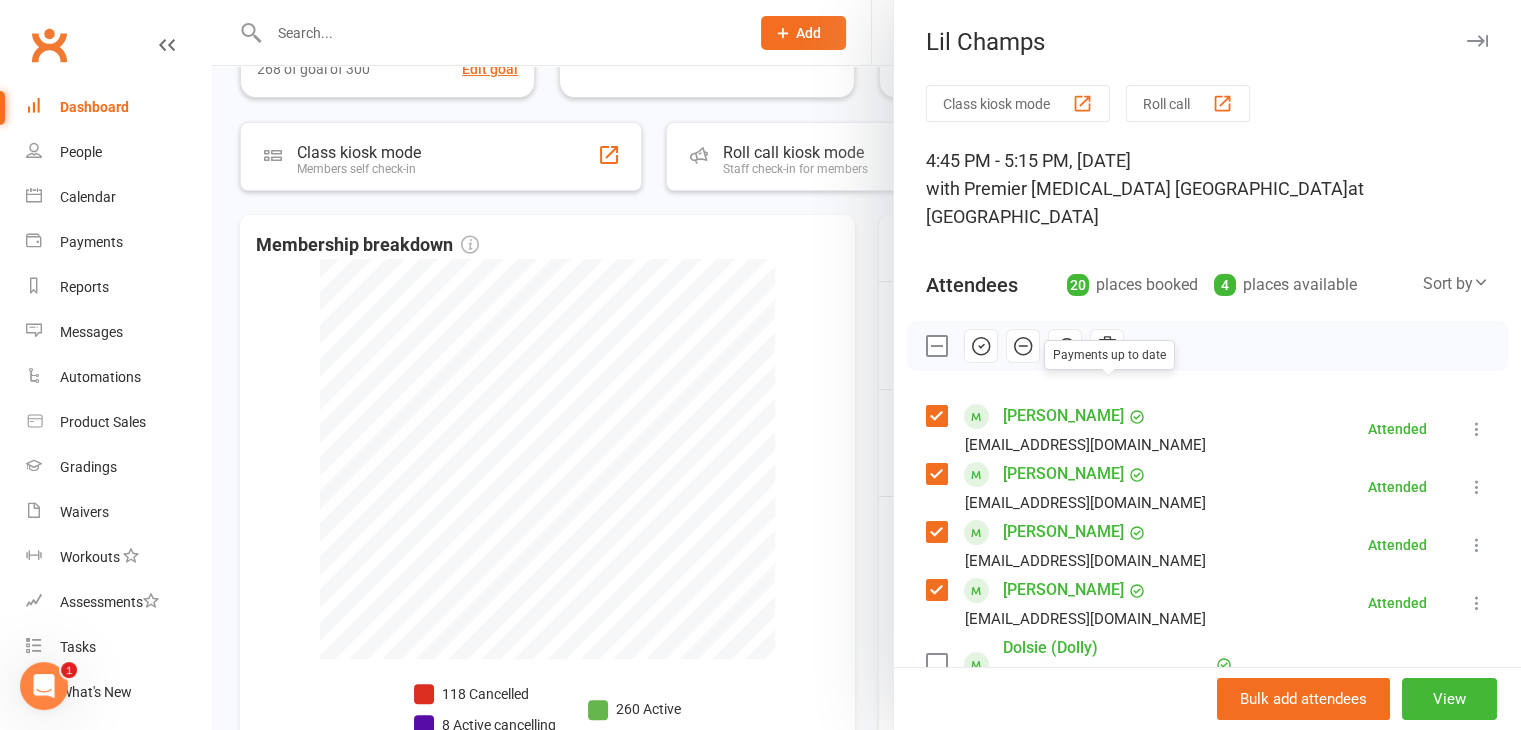 click at bounding box center (866, 365) 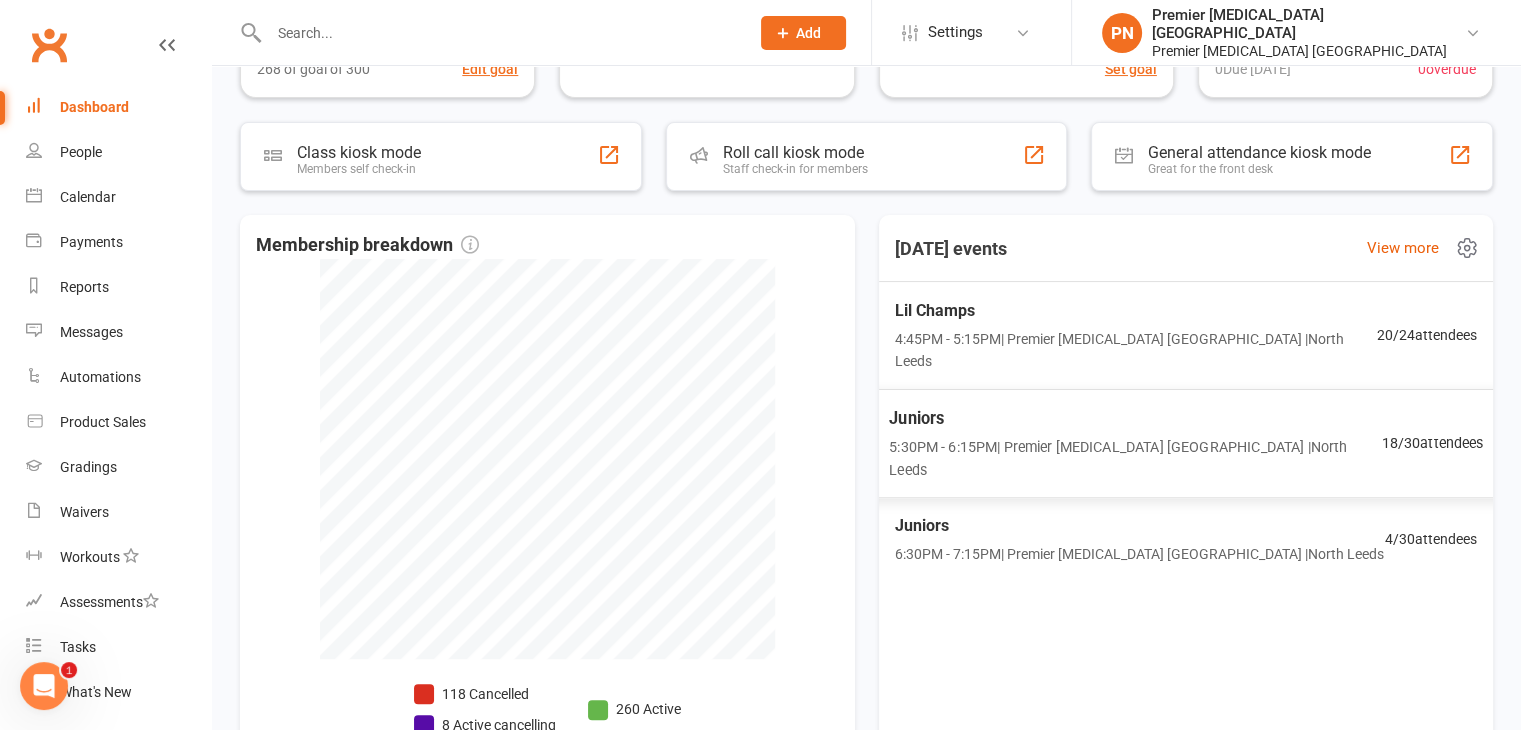 click on "5:30PM - 6:15PM  |   Premier [MEDICAL_DATA] [GEOGRAPHIC_DATA] |  [GEOGRAPHIC_DATA]" at bounding box center [1135, 458] 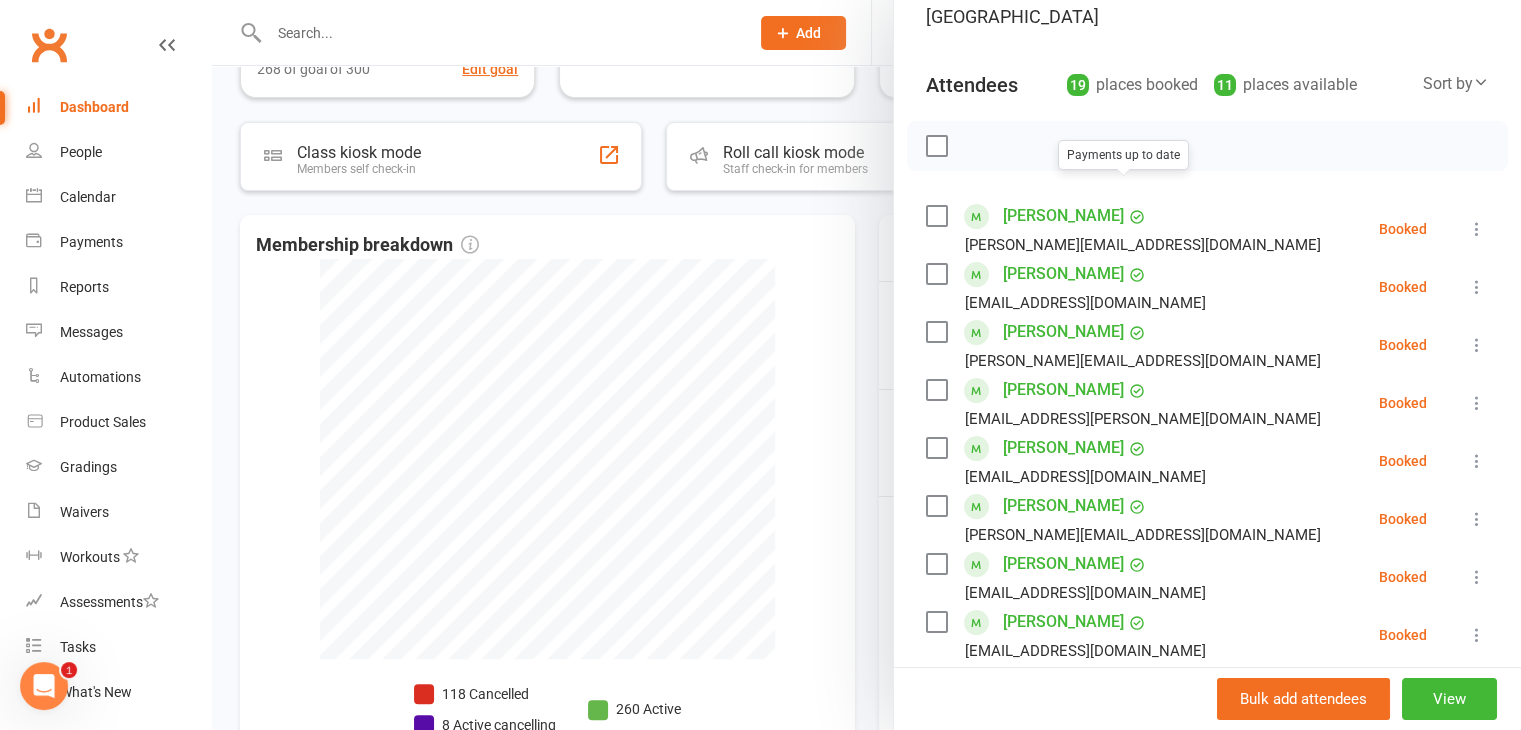 scroll, scrollTop: 400, scrollLeft: 0, axis: vertical 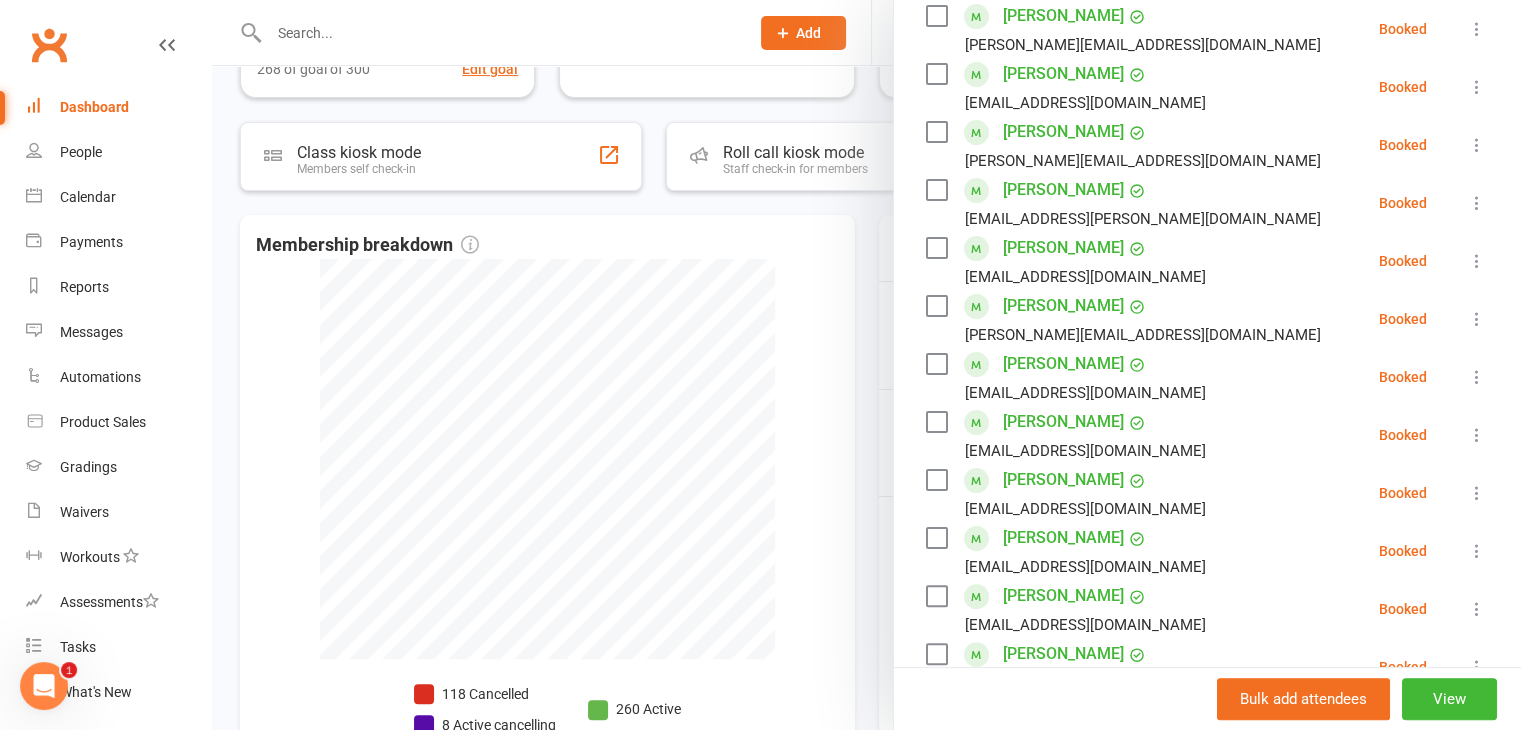 click at bounding box center [936, 190] 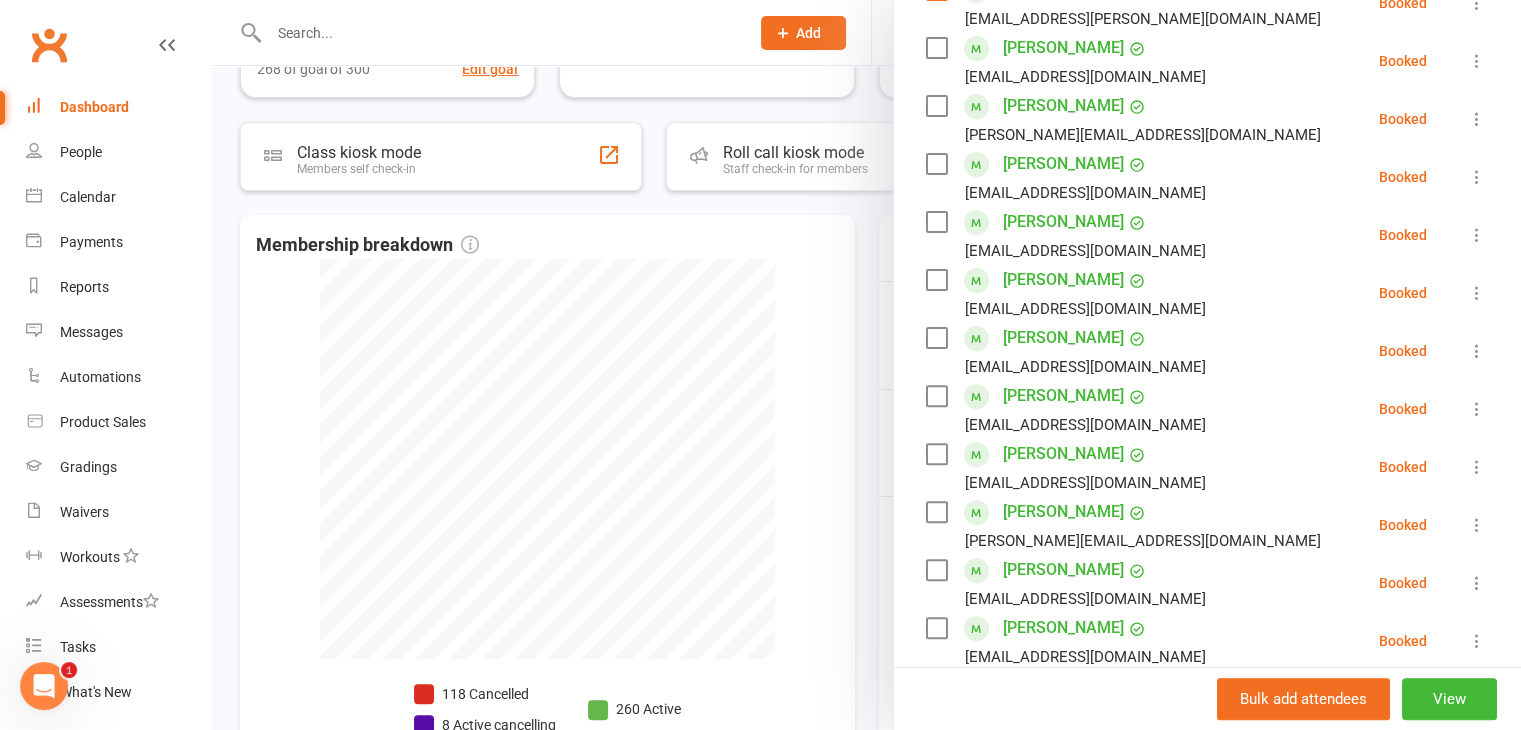 scroll, scrollTop: 700, scrollLeft: 0, axis: vertical 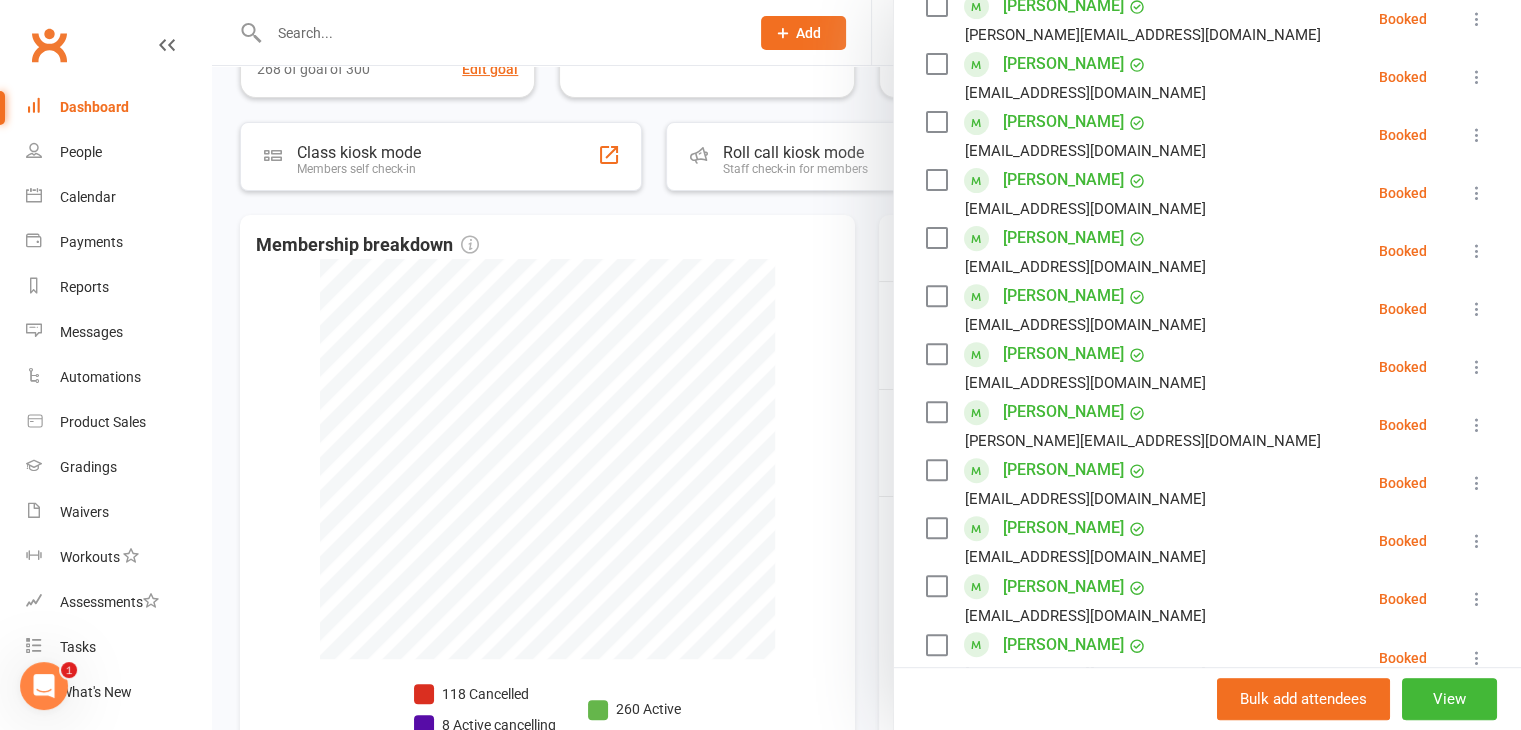click at bounding box center [936, 296] 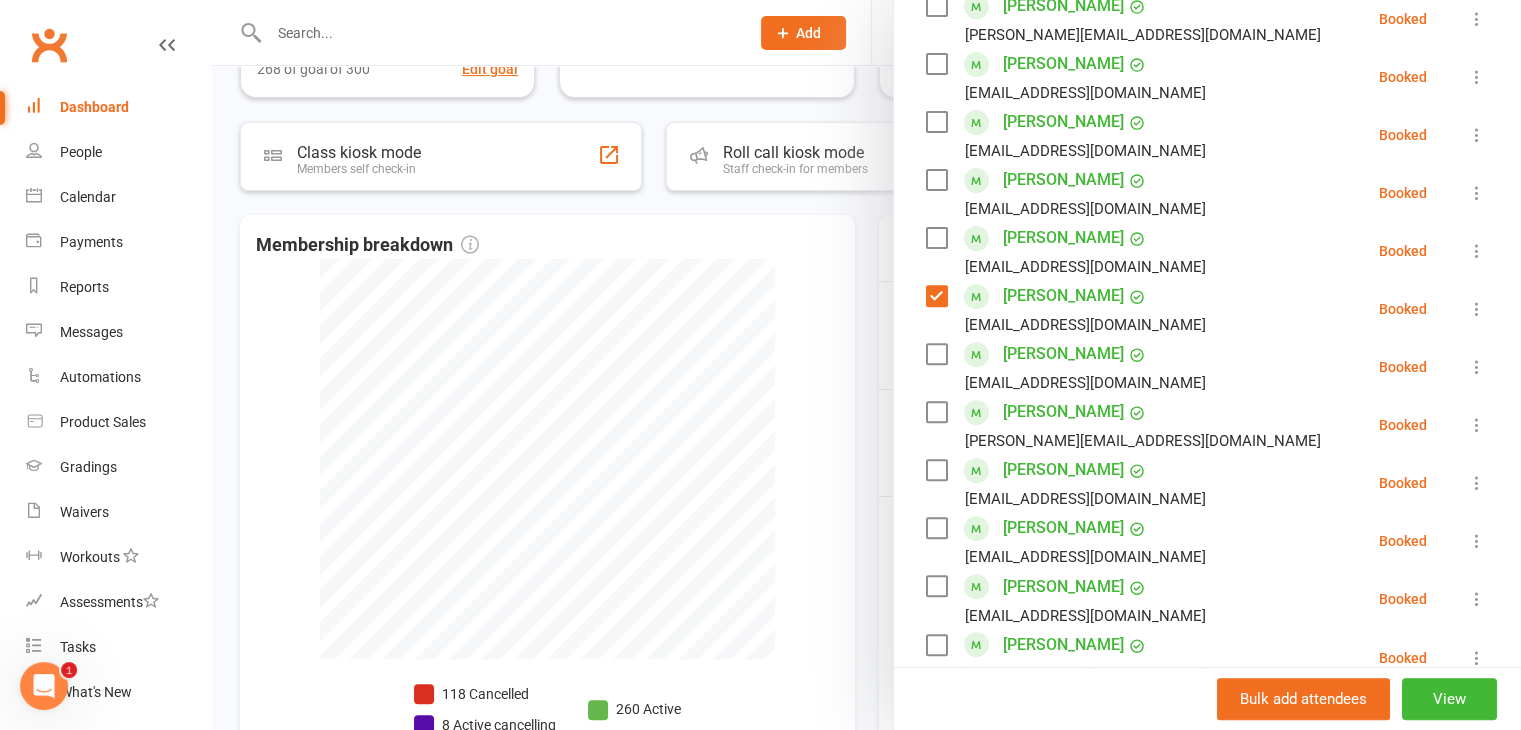 click at bounding box center (936, 354) 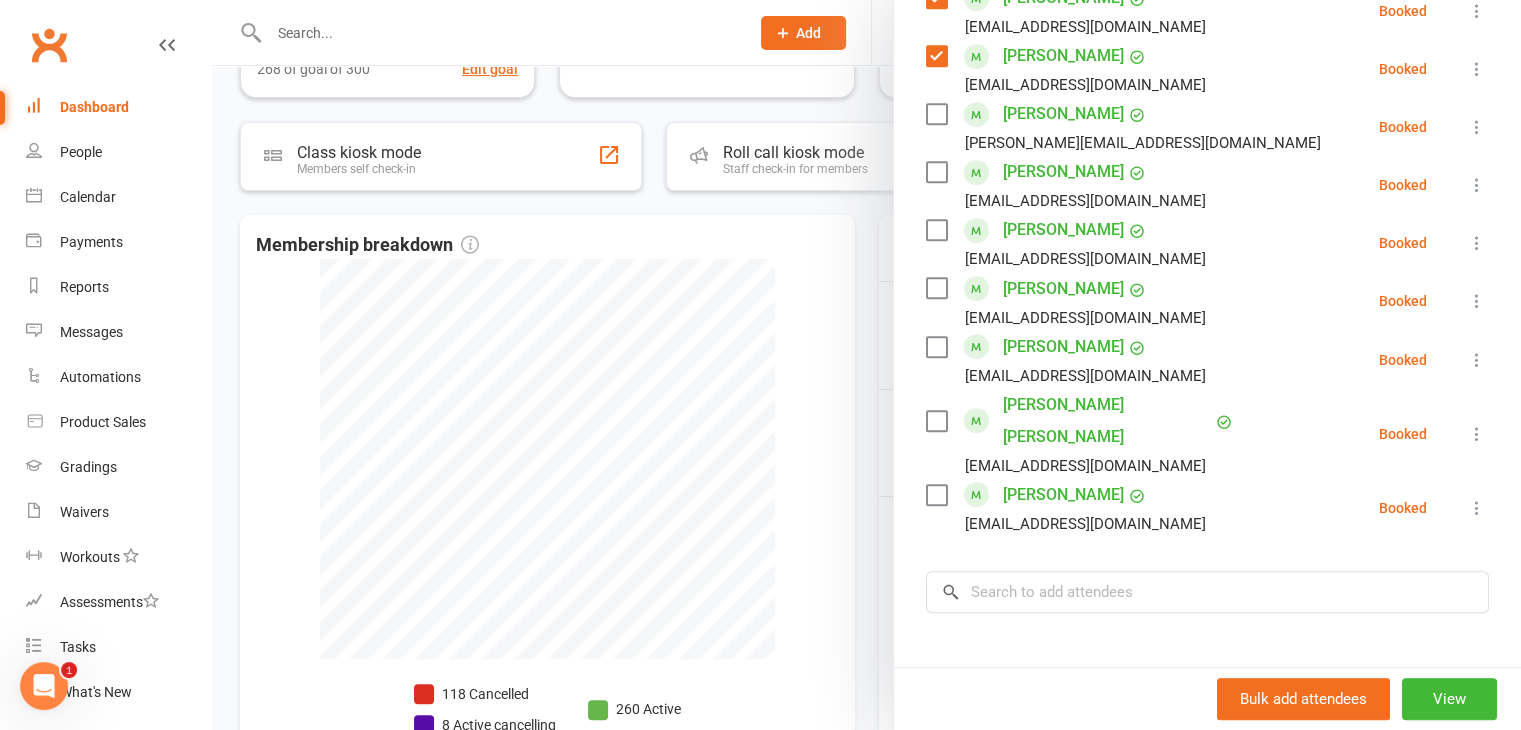 scroll, scrollTop: 1000, scrollLeft: 0, axis: vertical 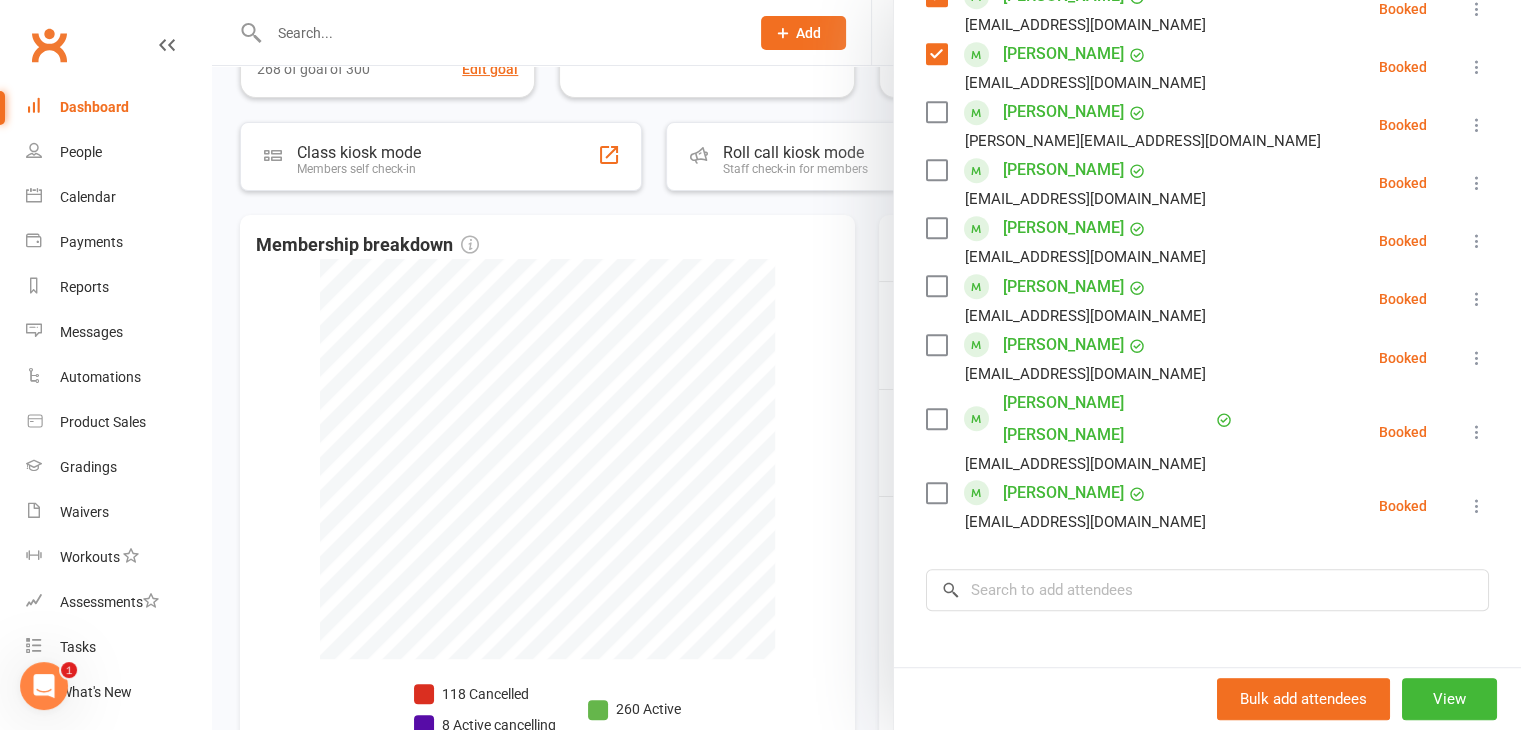click at bounding box center (936, 345) 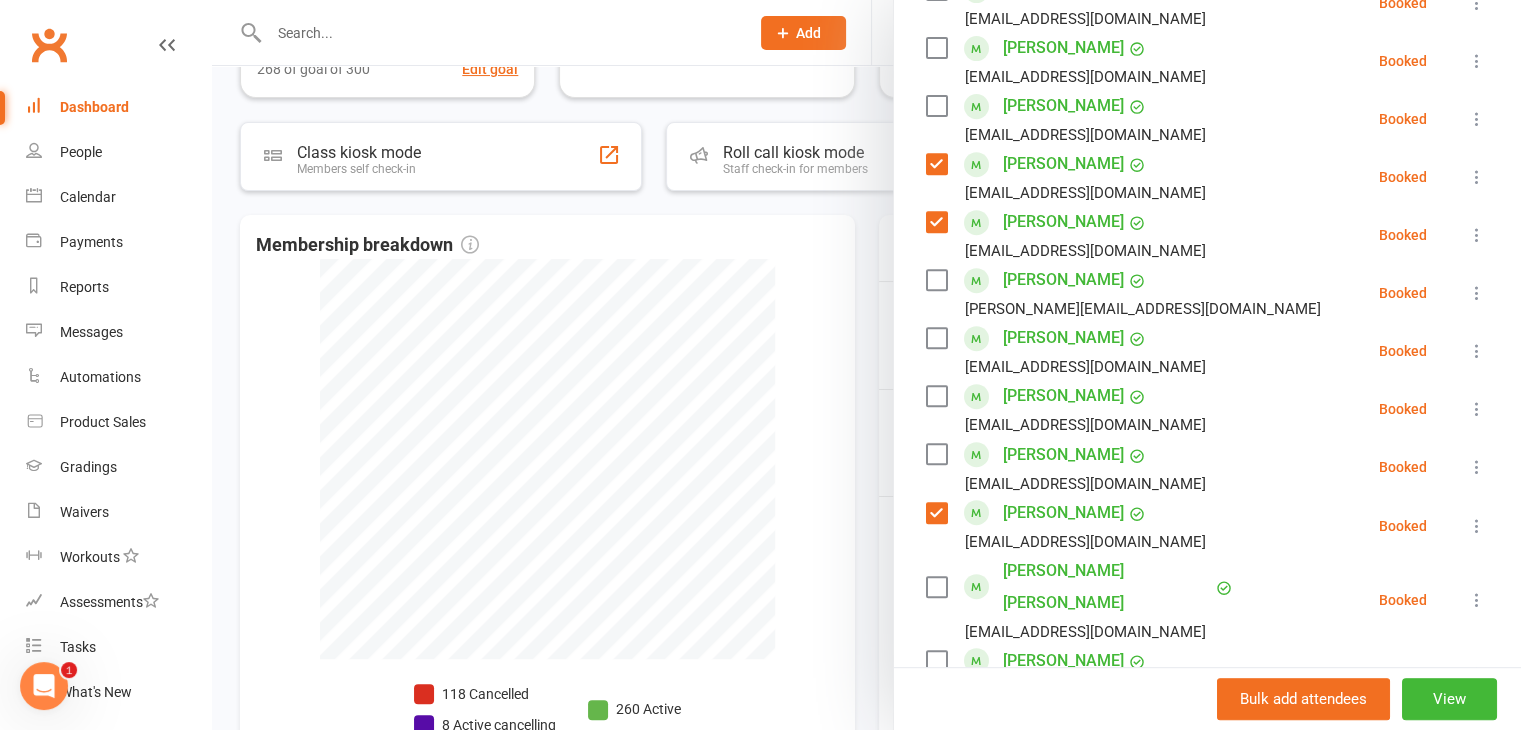 scroll, scrollTop: 800, scrollLeft: 0, axis: vertical 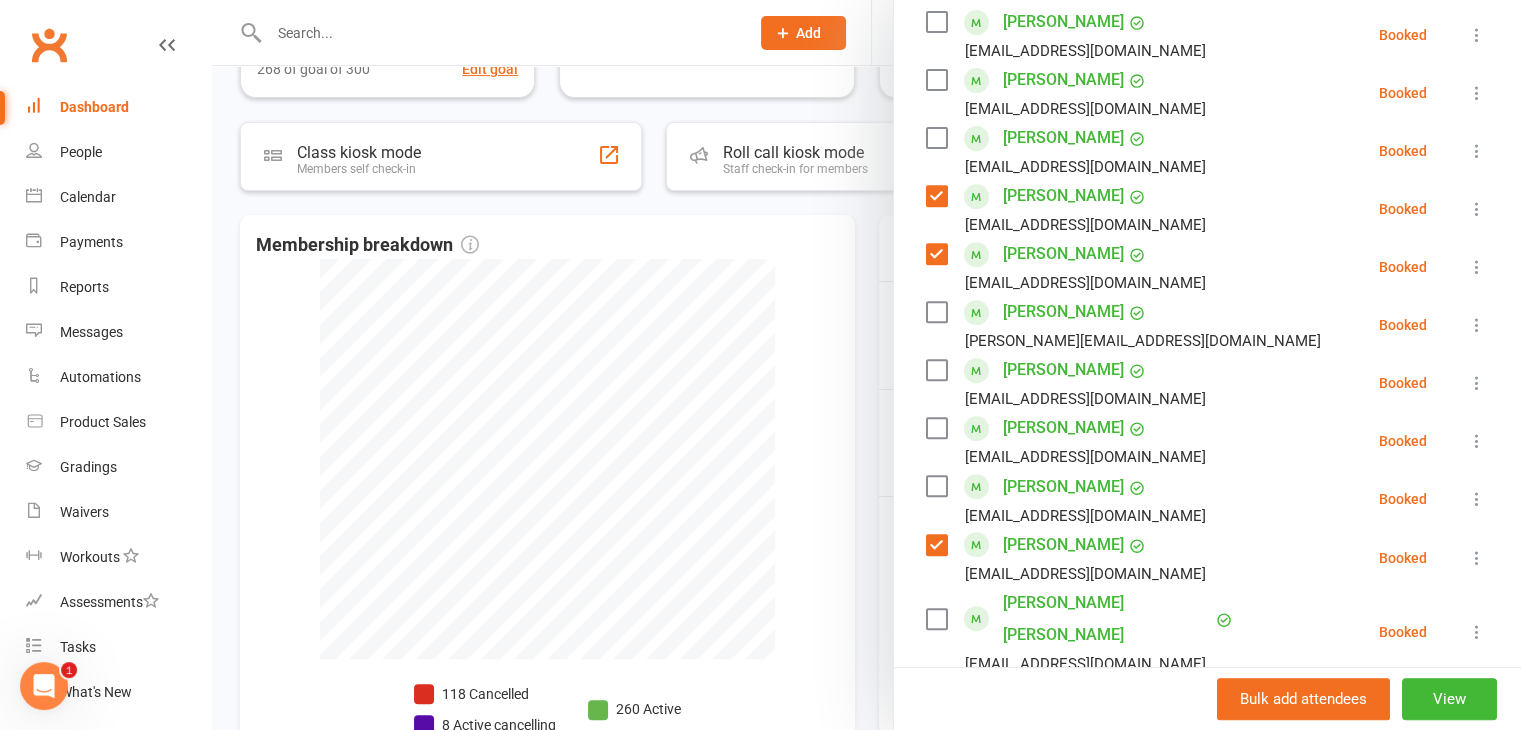 click at bounding box center (936, 428) 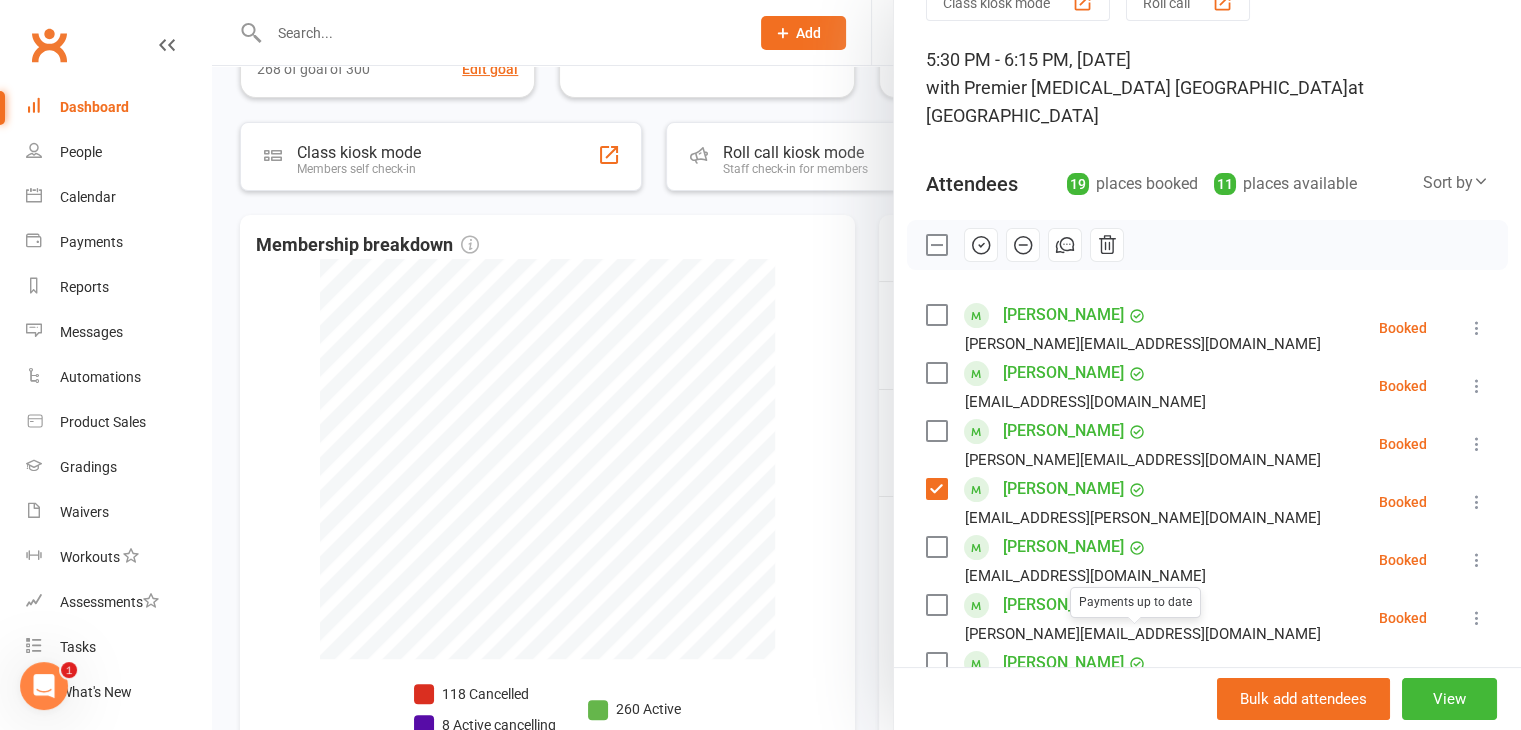 scroll, scrollTop: 100, scrollLeft: 0, axis: vertical 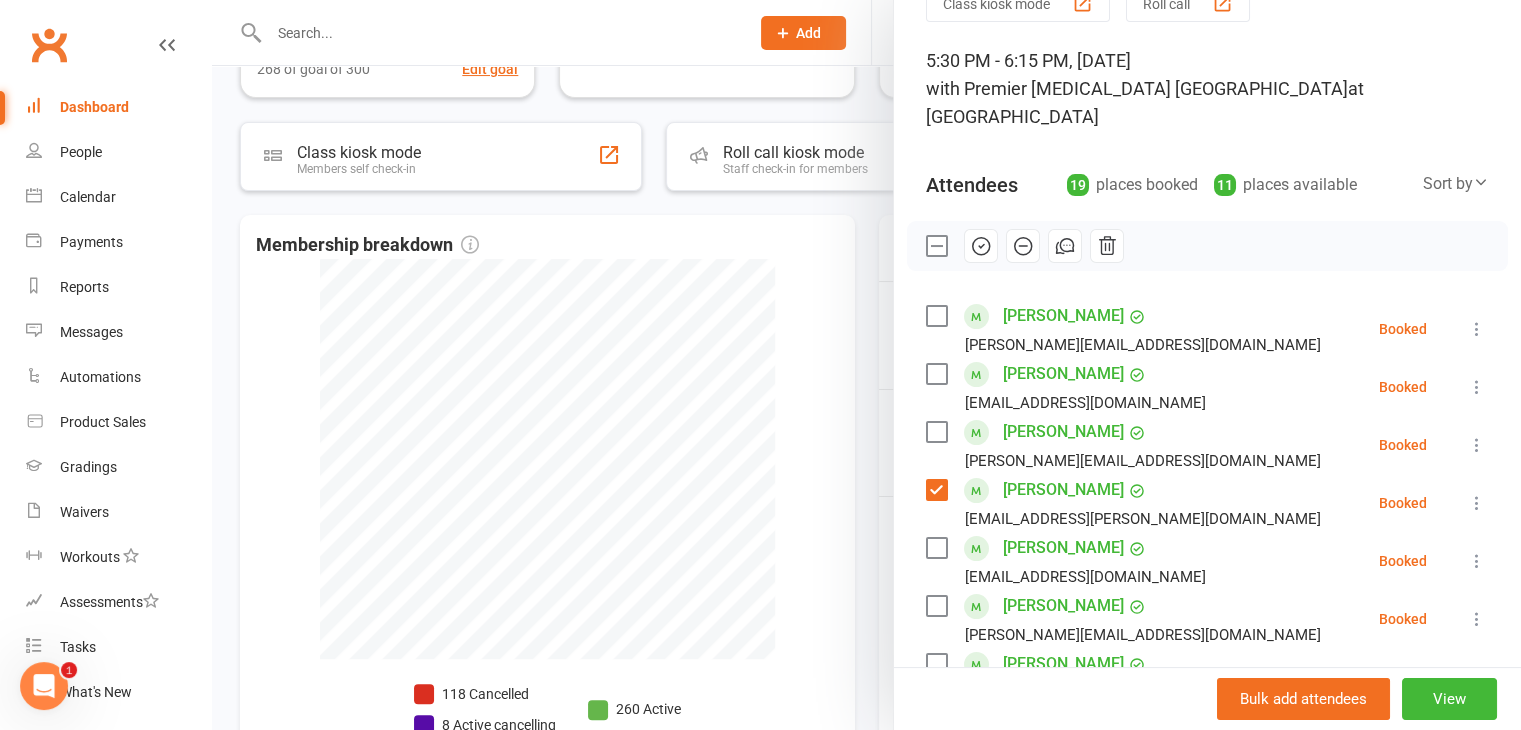 click 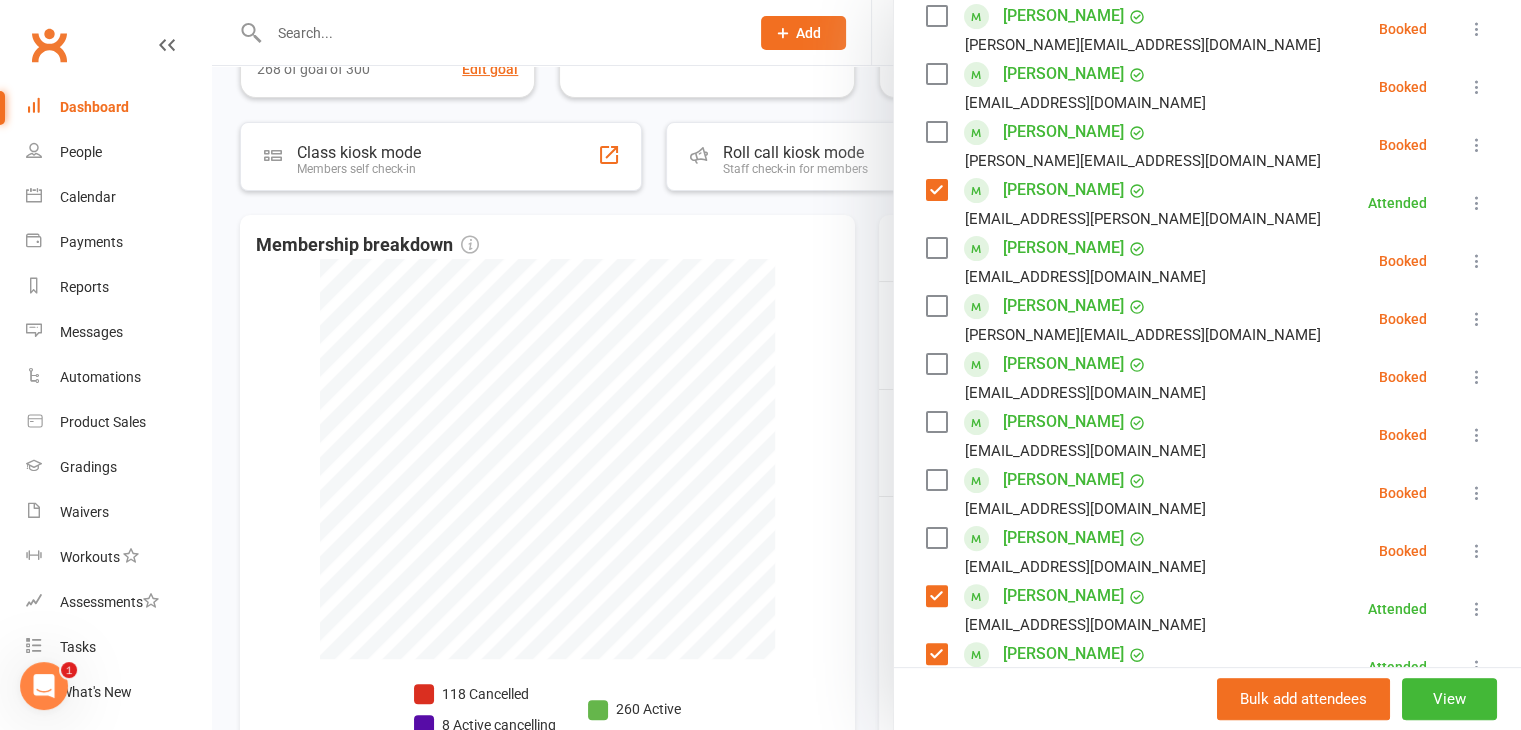 scroll, scrollTop: 300, scrollLeft: 0, axis: vertical 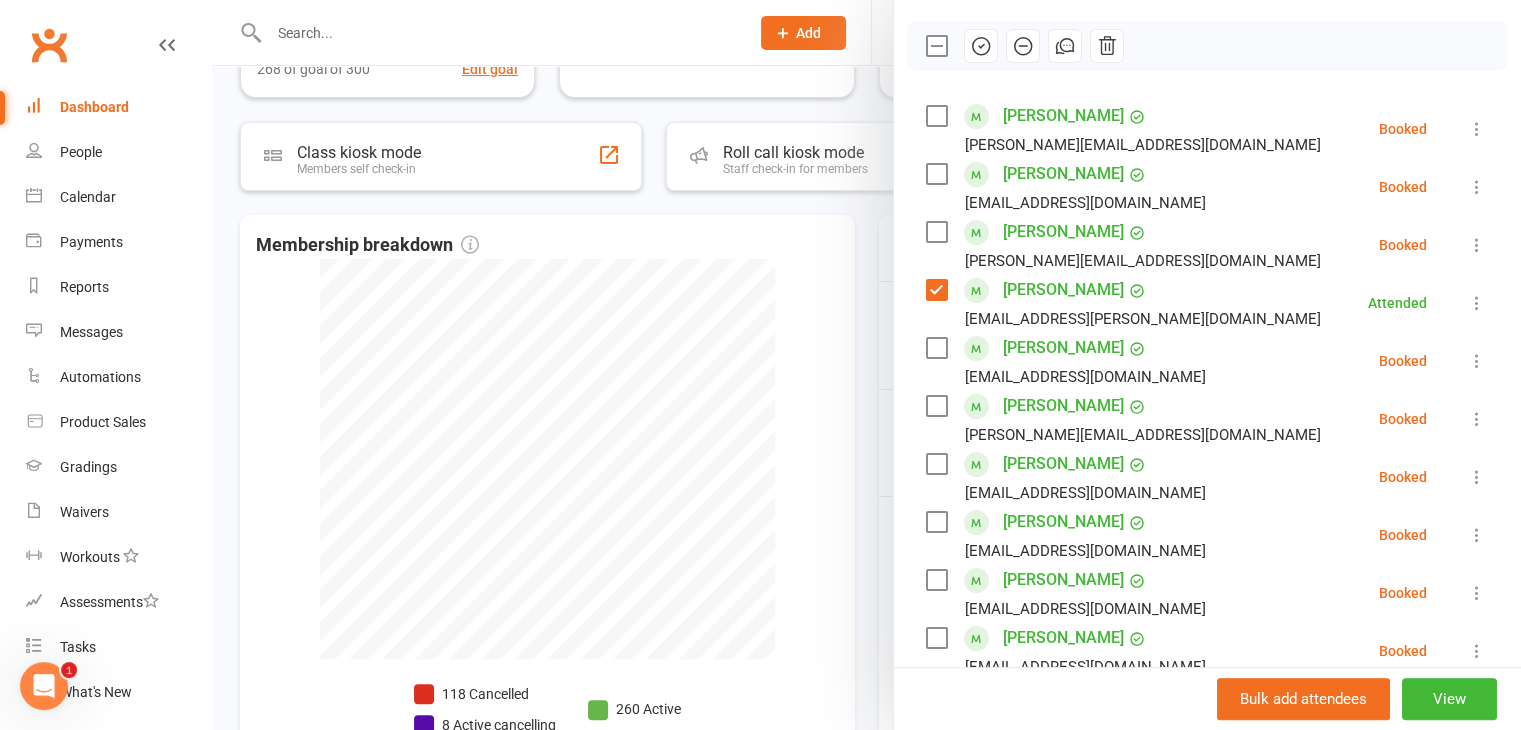 click at bounding box center (936, 232) 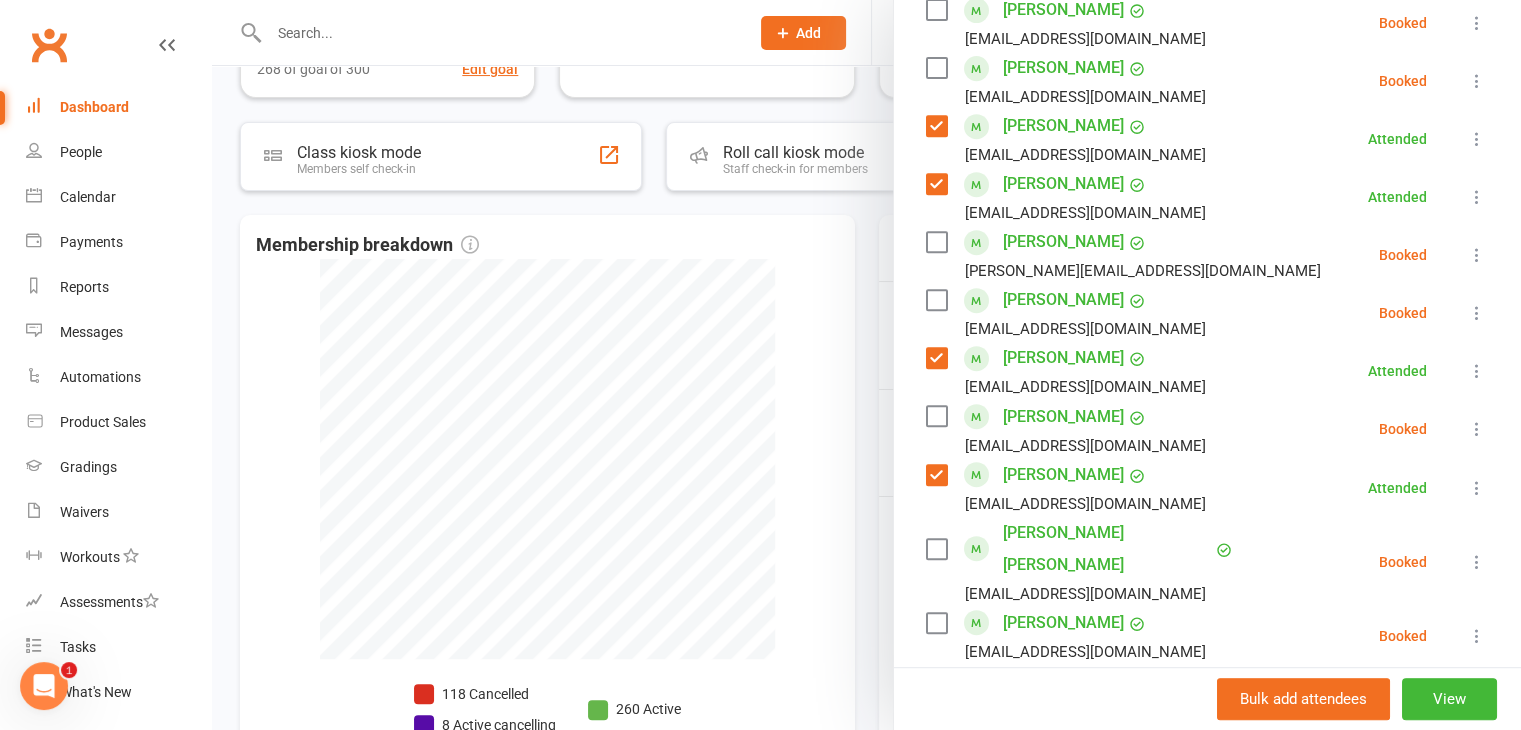 scroll, scrollTop: 900, scrollLeft: 0, axis: vertical 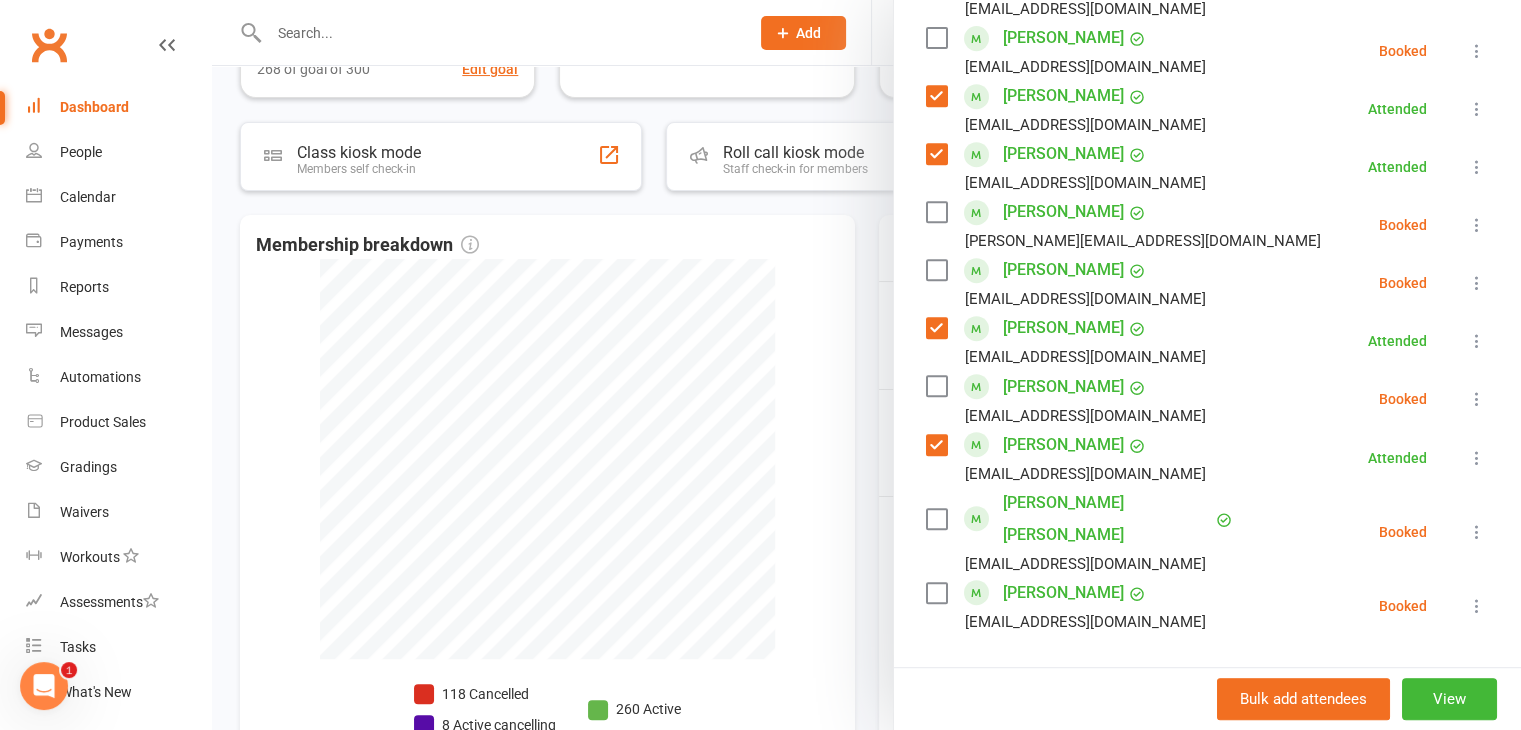 click at bounding box center (936, 593) 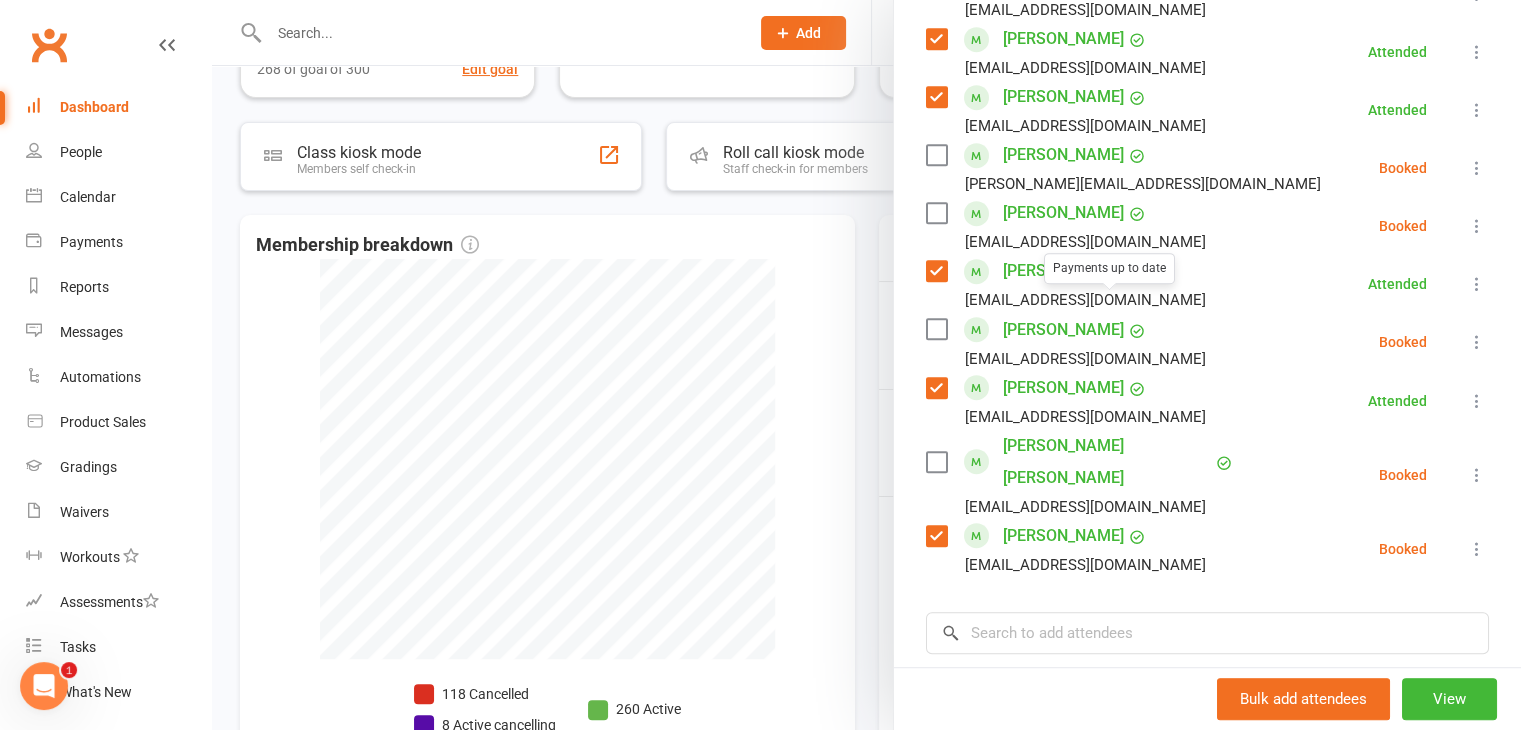 scroll, scrollTop: 1100, scrollLeft: 0, axis: vertical 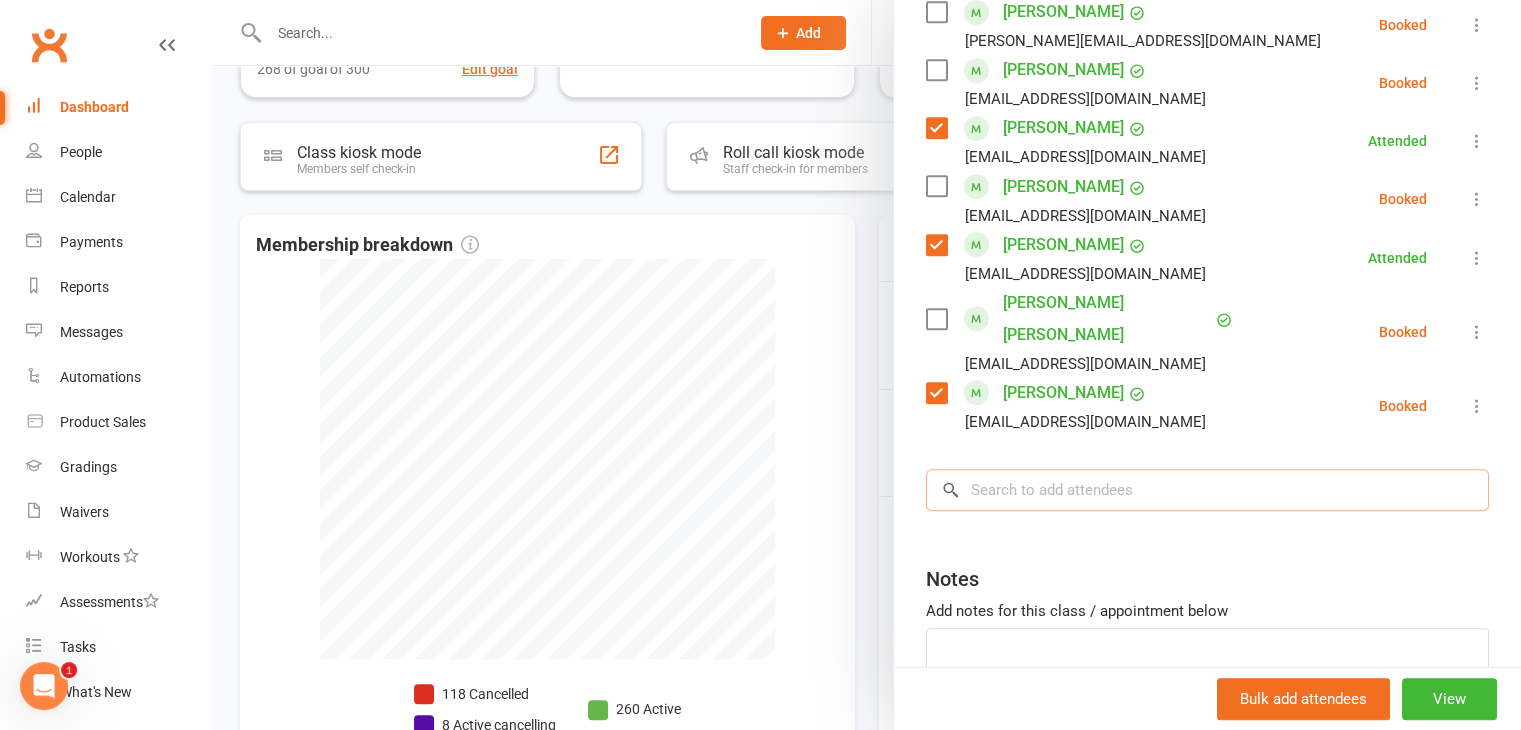 click at bounding box center [1207, 490] 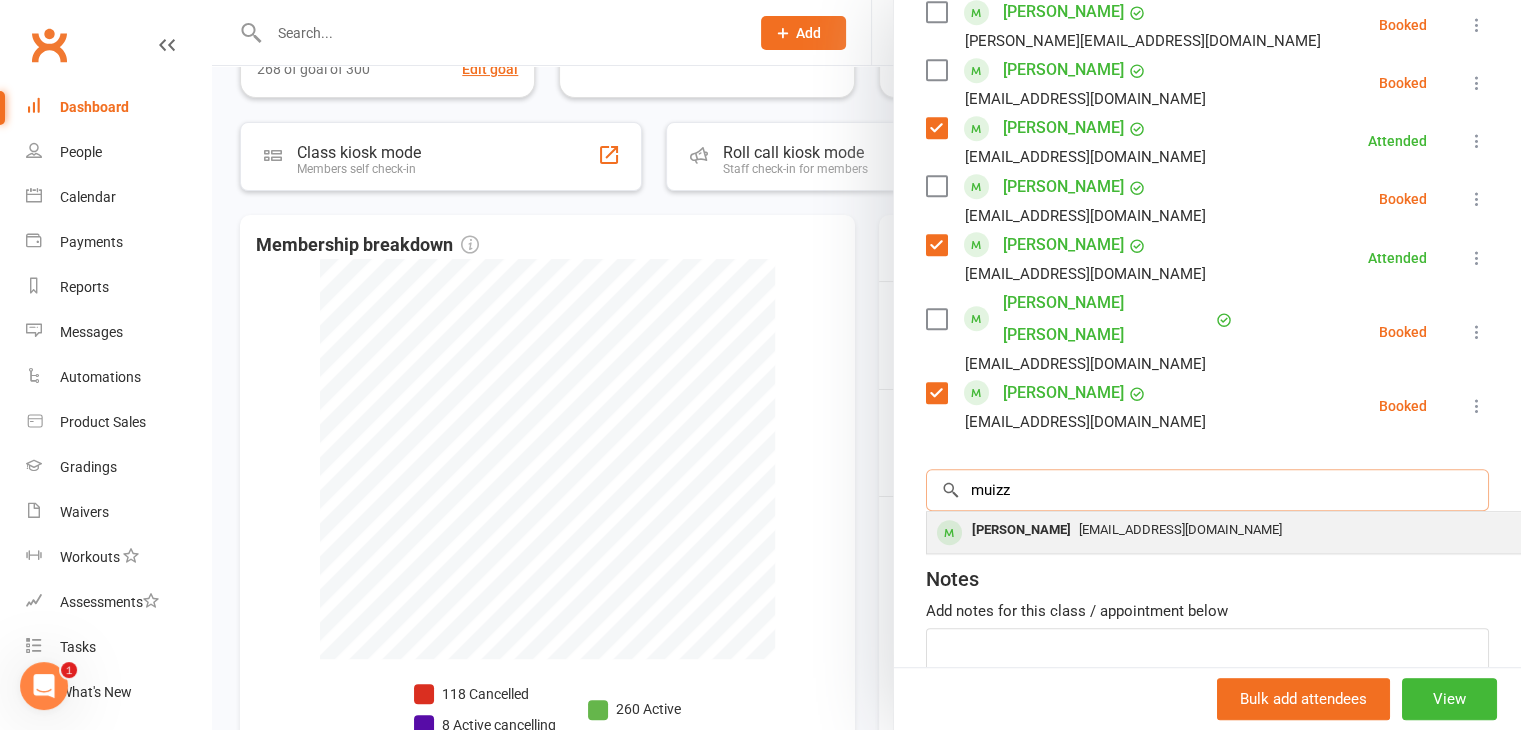 type on "muizz" 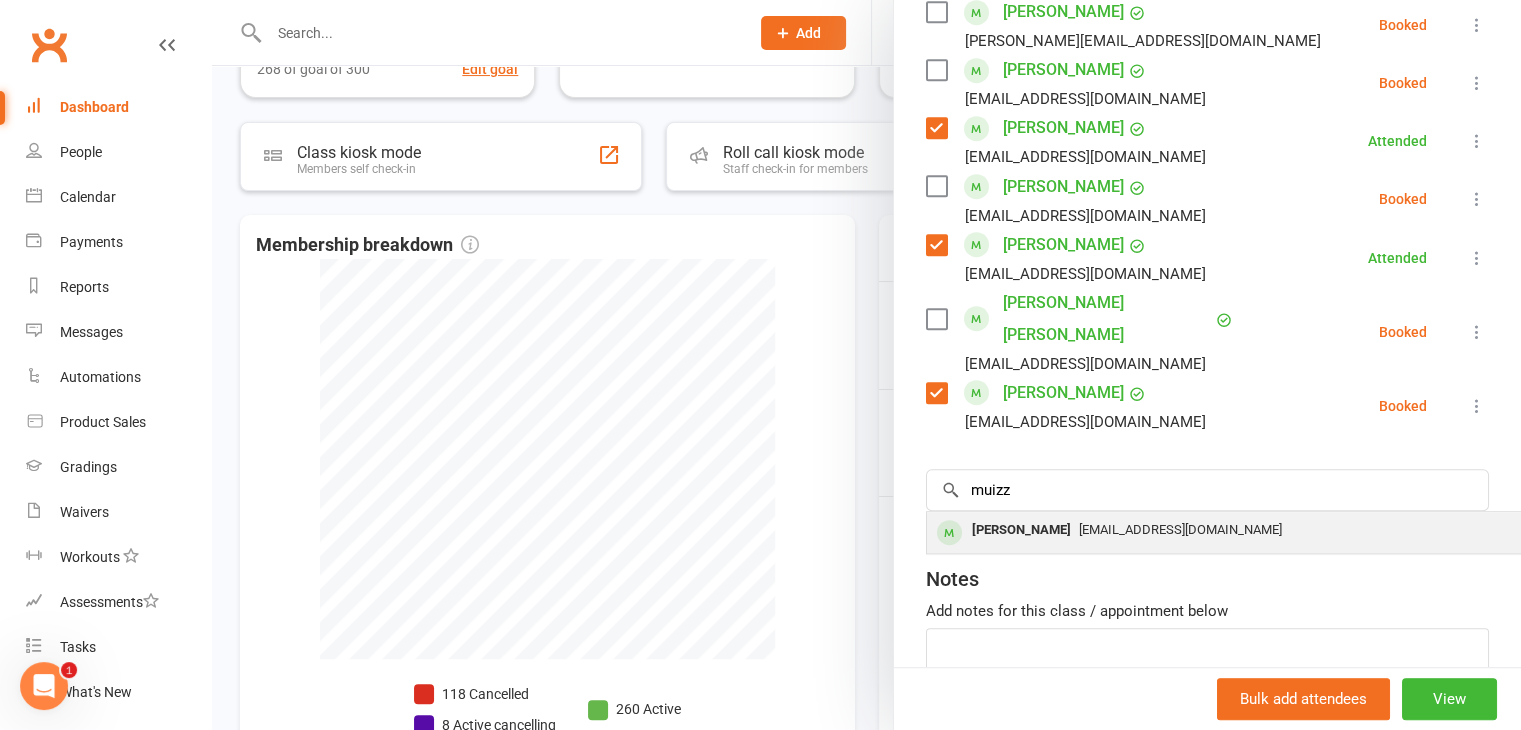 click on "[EMAIL_ADDRESS][DOMAIN_NAME]" at bounding box center (1180, 529) 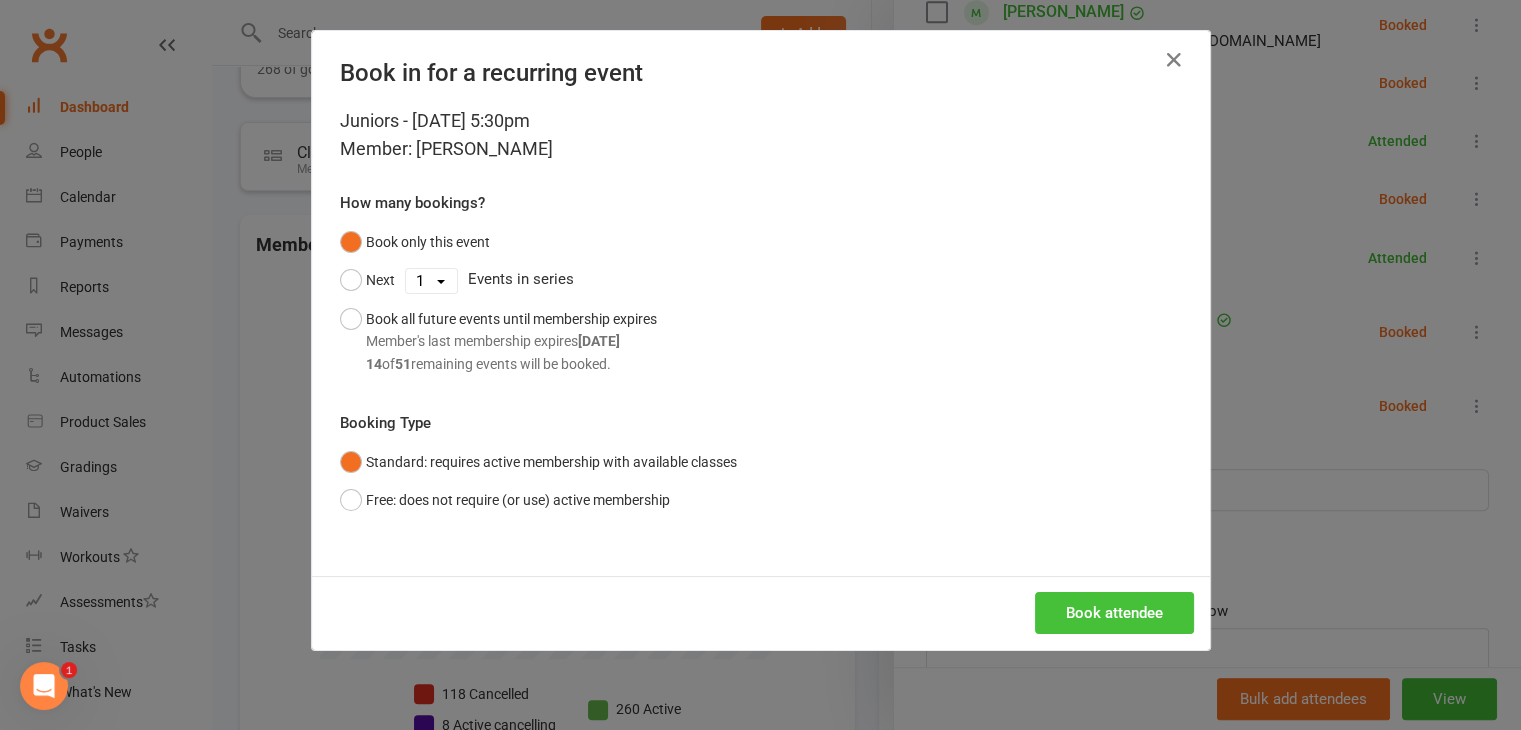 click on "Book attendee" at bounding box center (1114, 613) 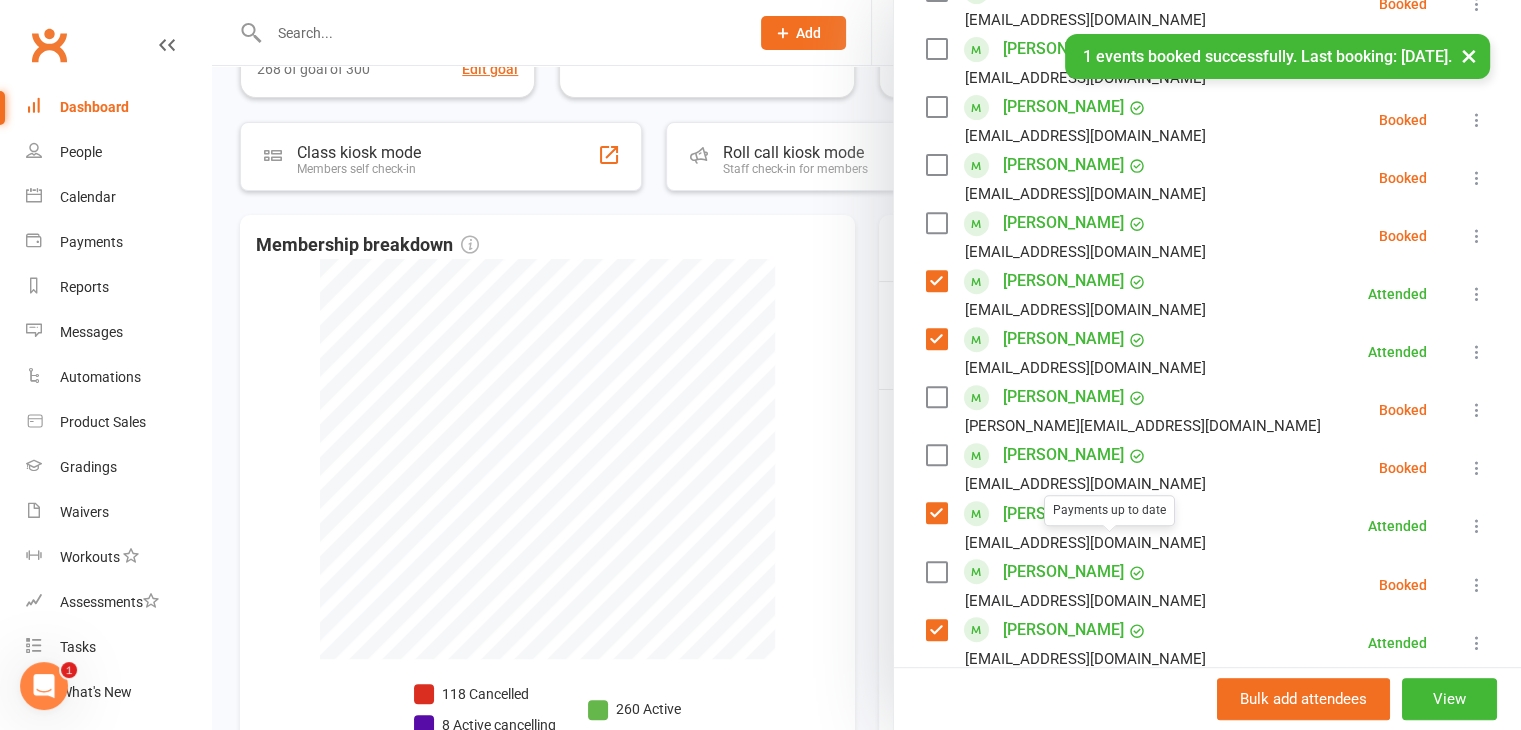 scroll, scrollTop: 658, scrollLeft: 0, axis: vertical 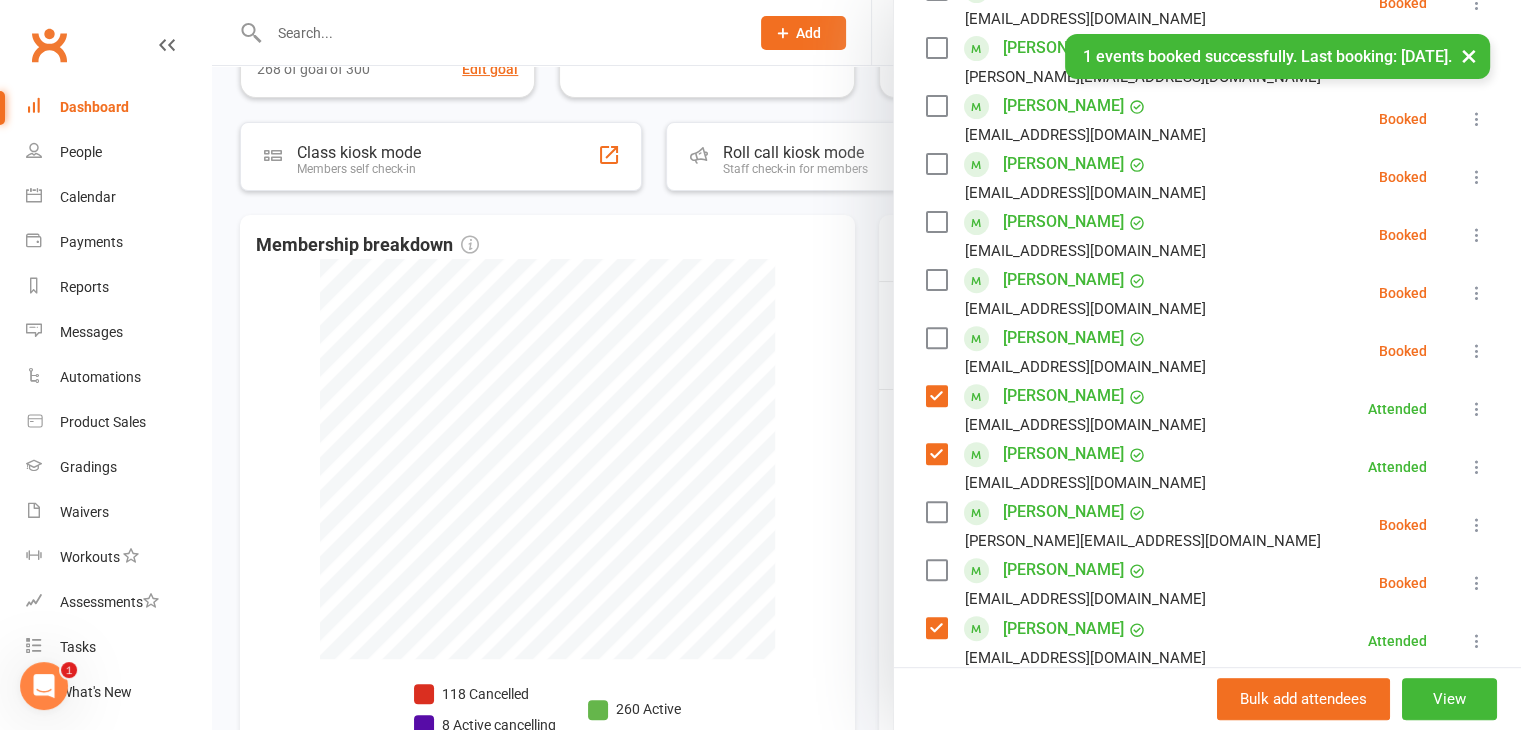 click at bounding box center (936, 280) 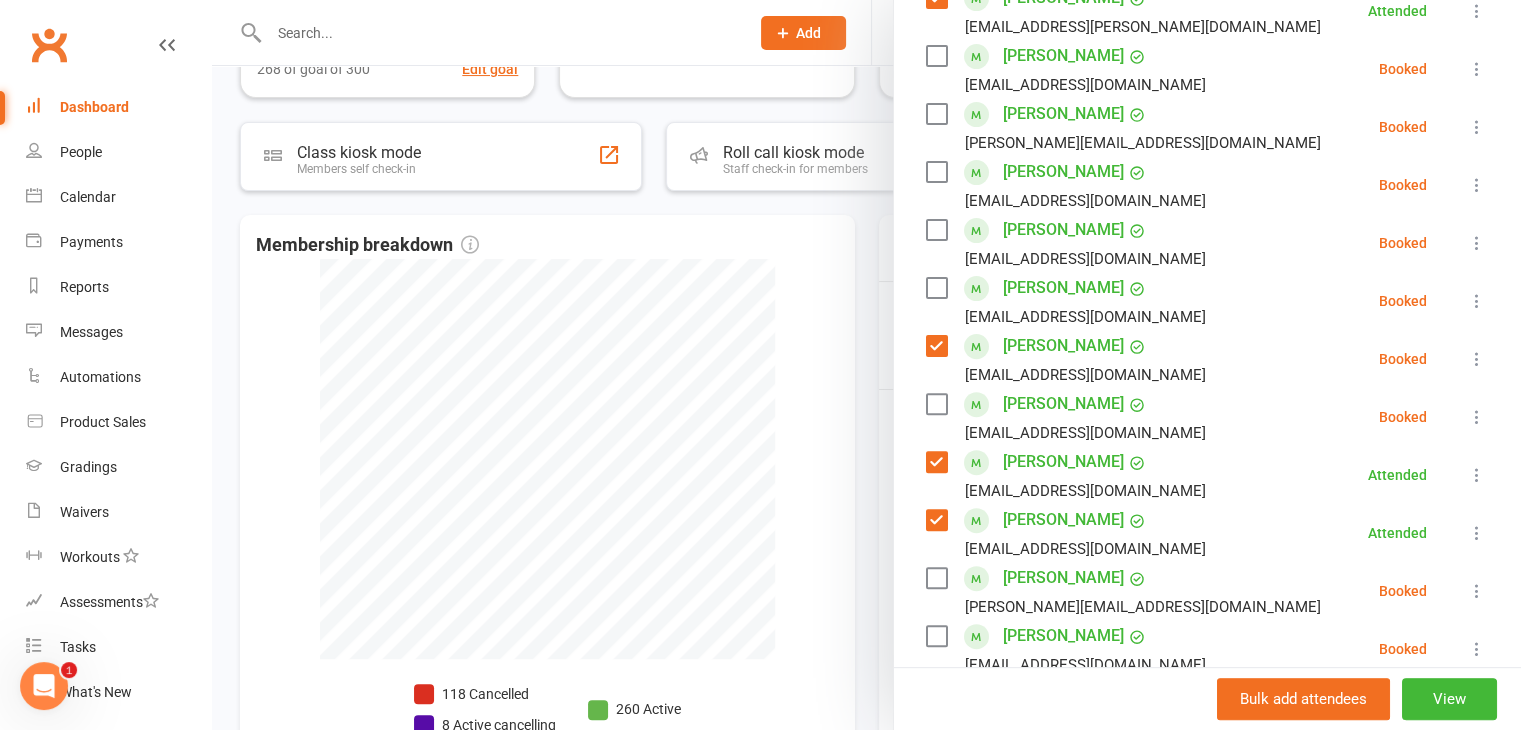 scroll, scrollTop: 558, scrollLeft: 0, axis: vertical 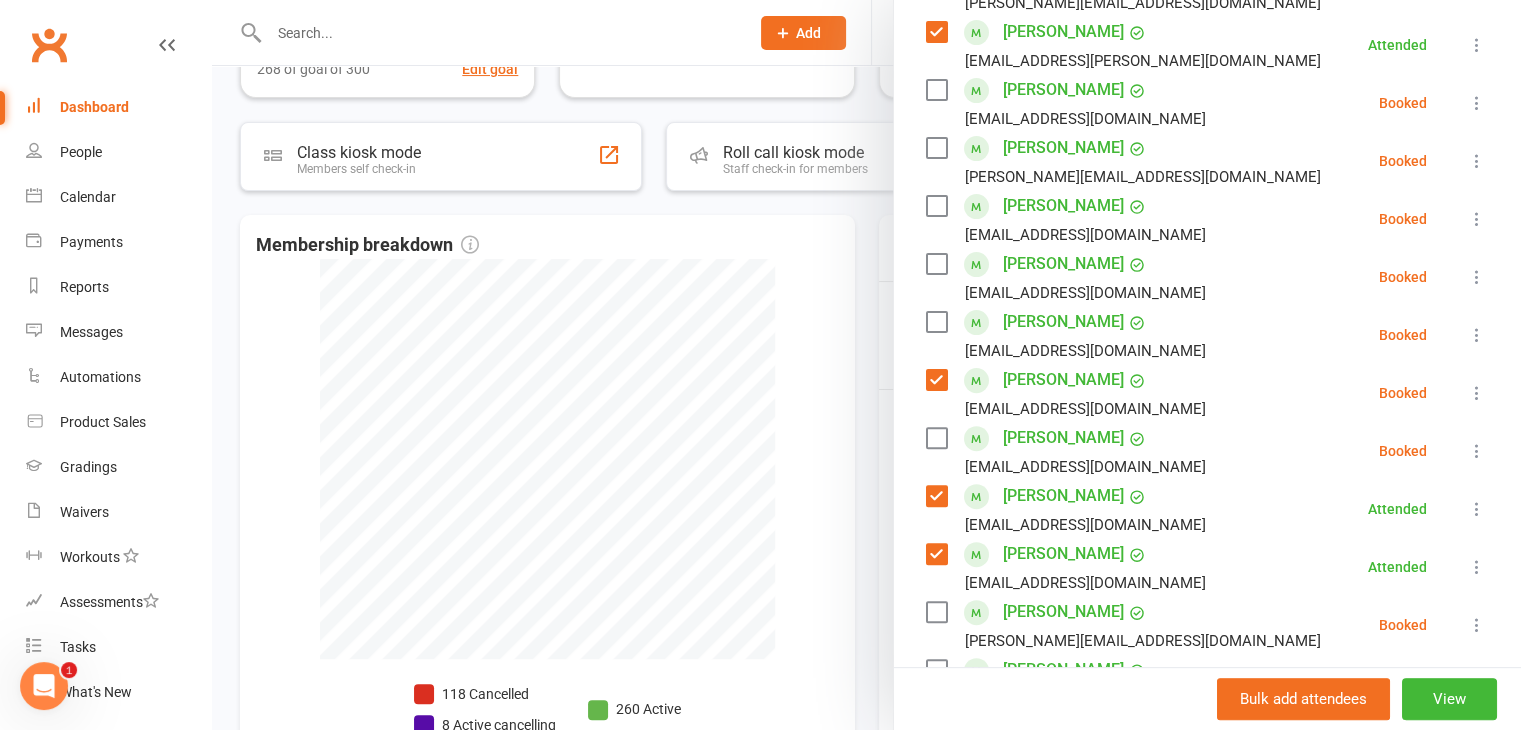 click at bounding box center (936, 148) 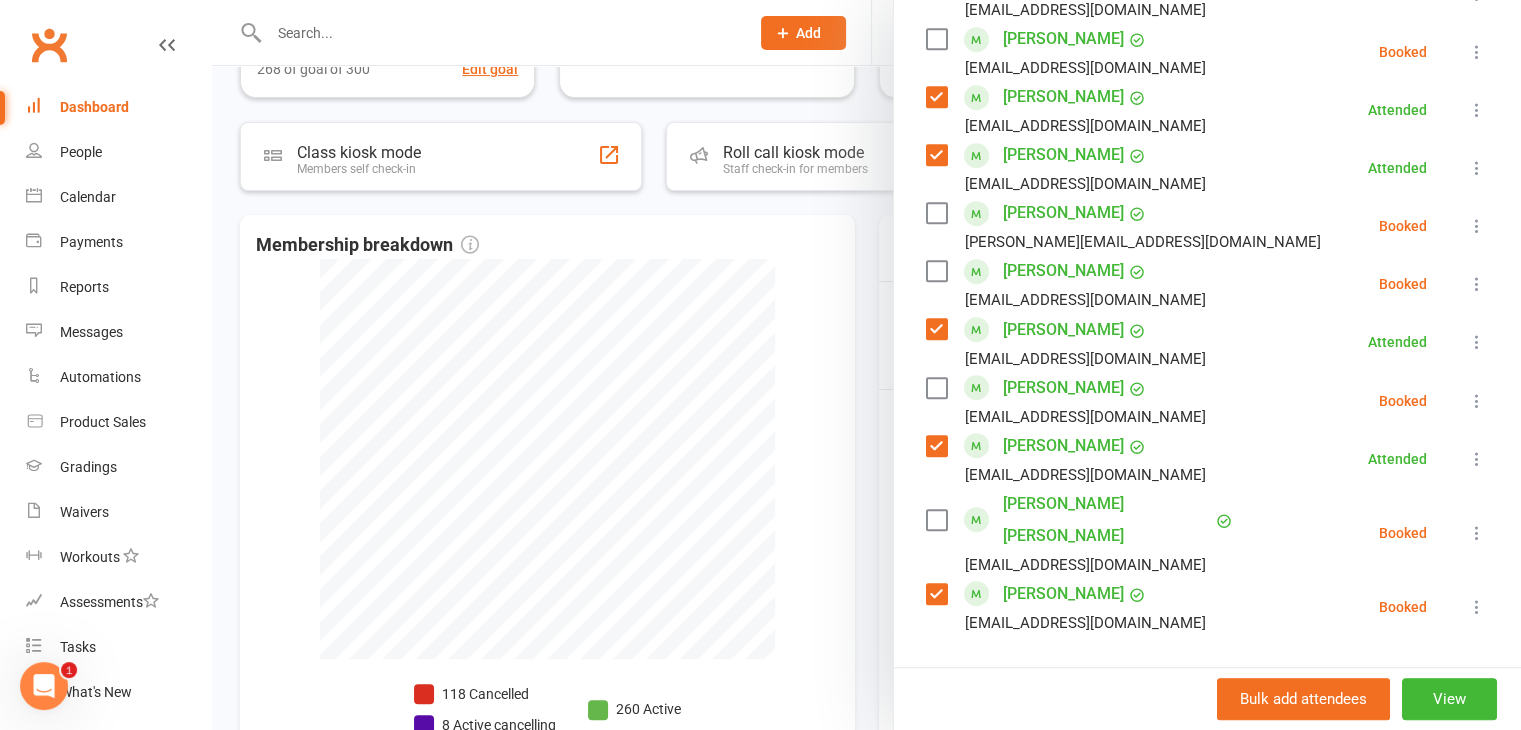 scroll, scrollTop: 958, scrollLeft: 0, axis: vertical 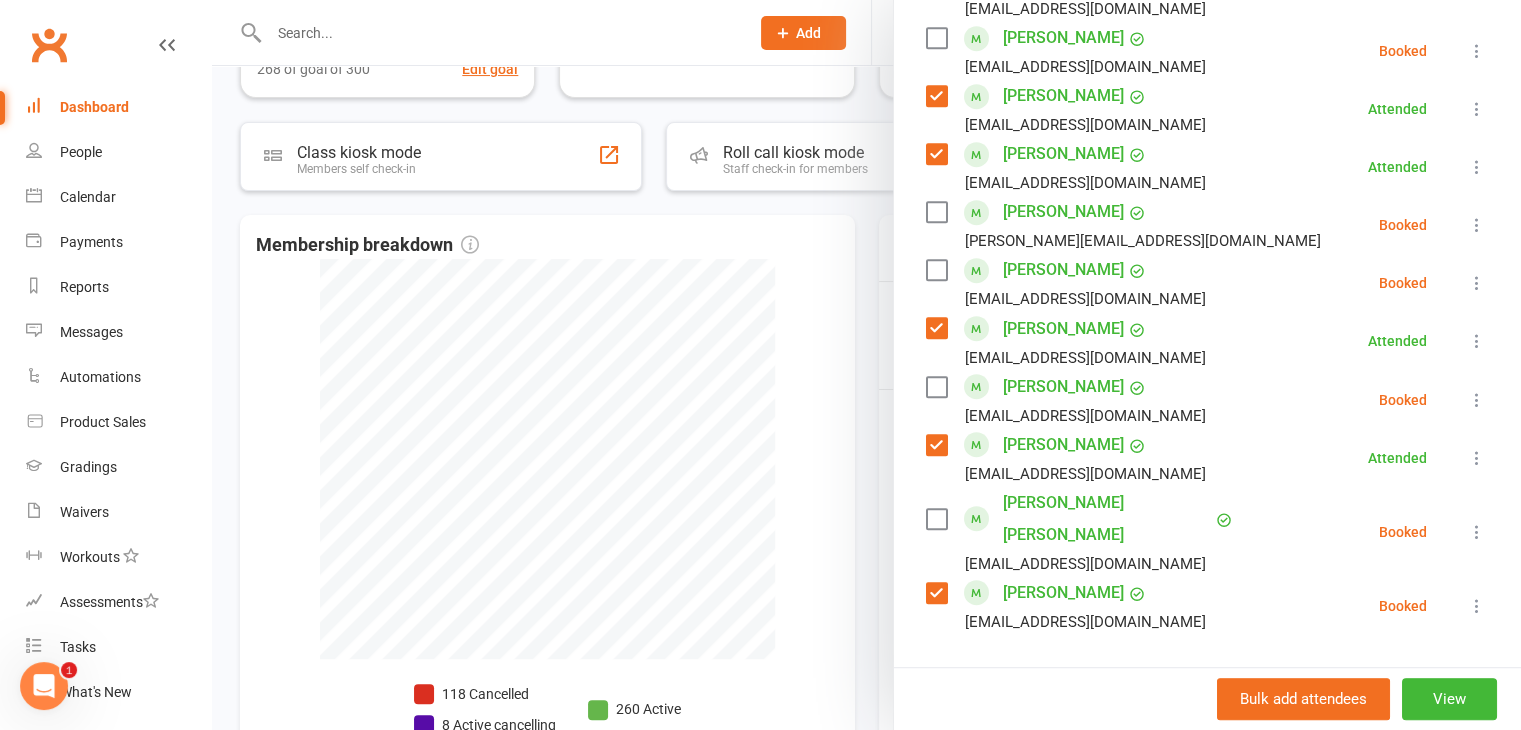 click at bounding box center (936, 519) 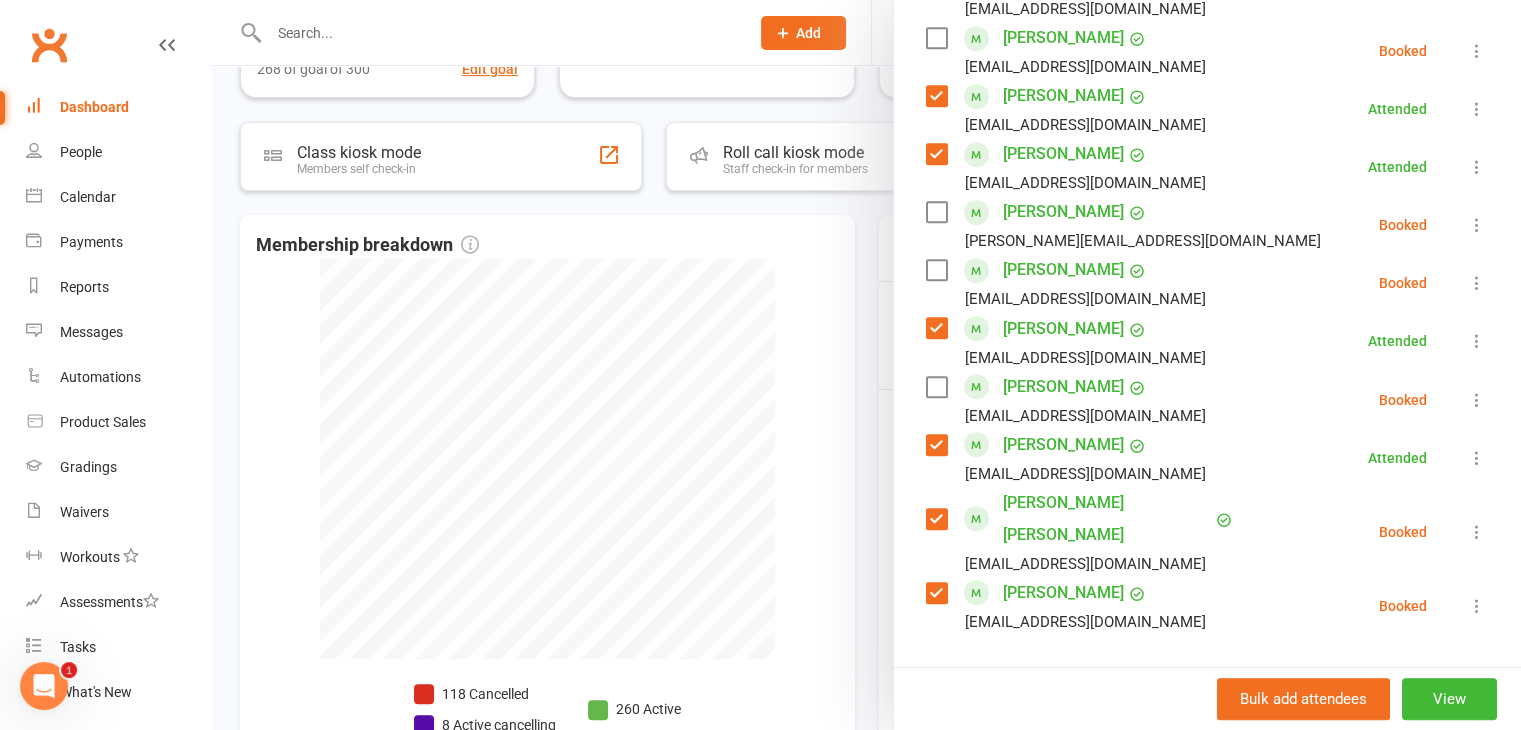 click at bounding box center (936, 270) 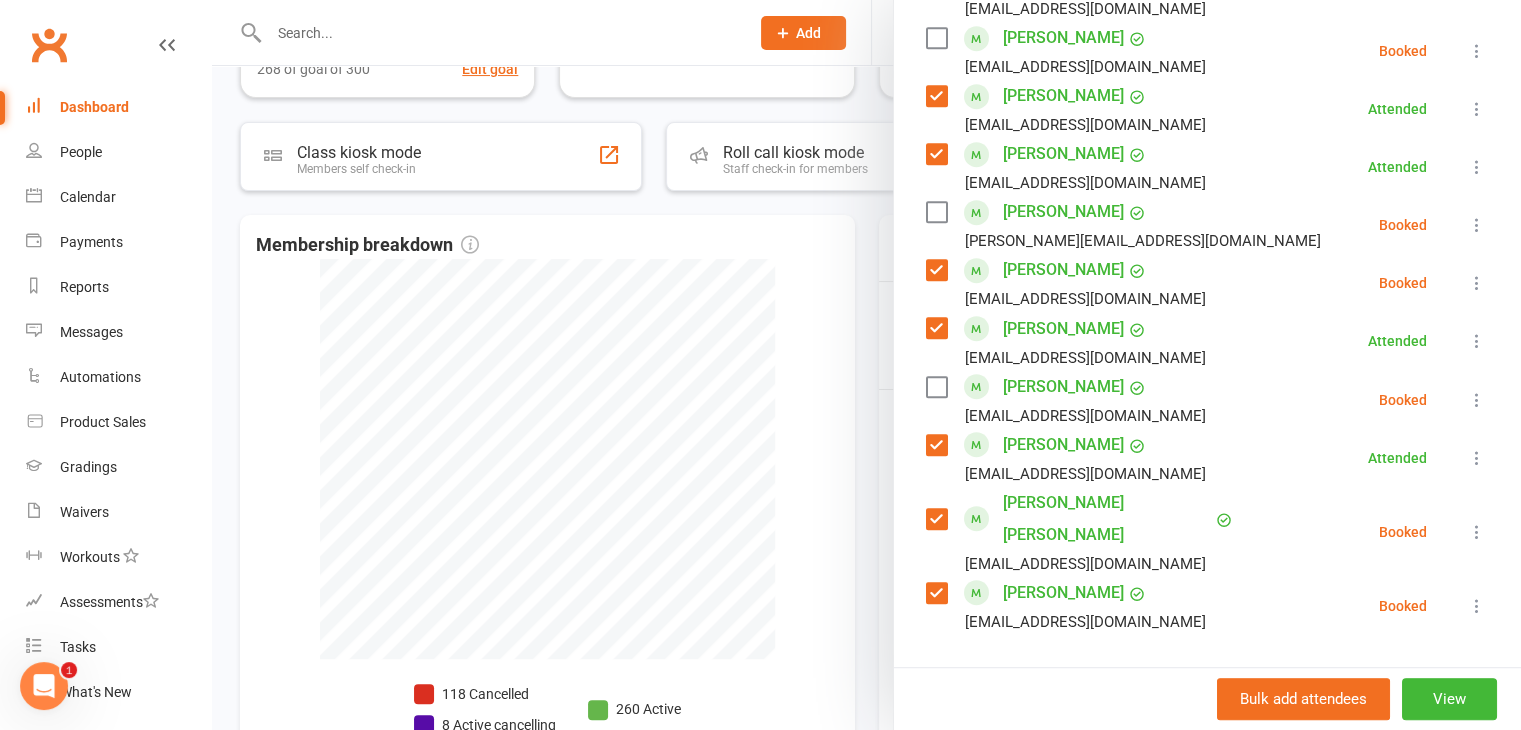 click at bounding box center [936, 387] 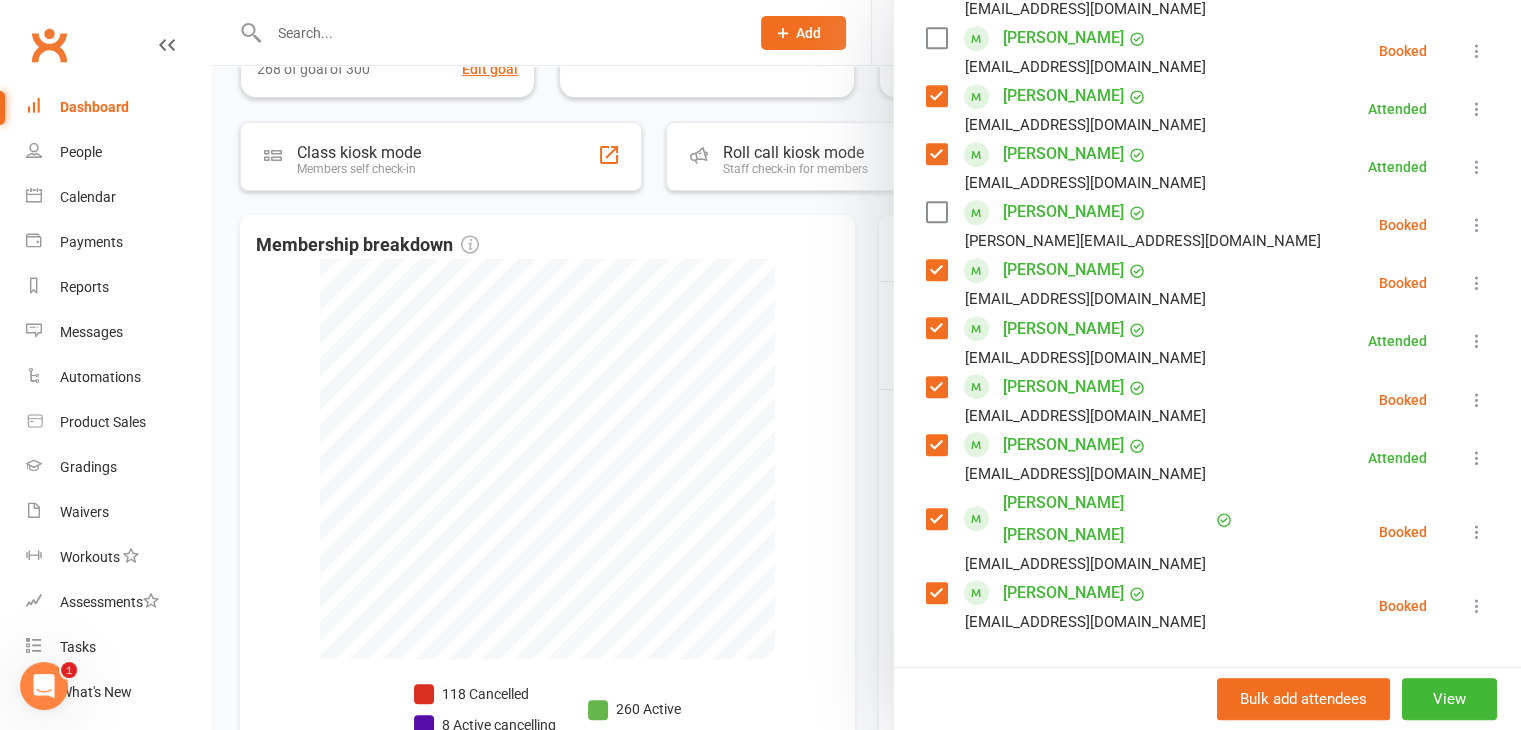 click at bounding box center (936, 212) 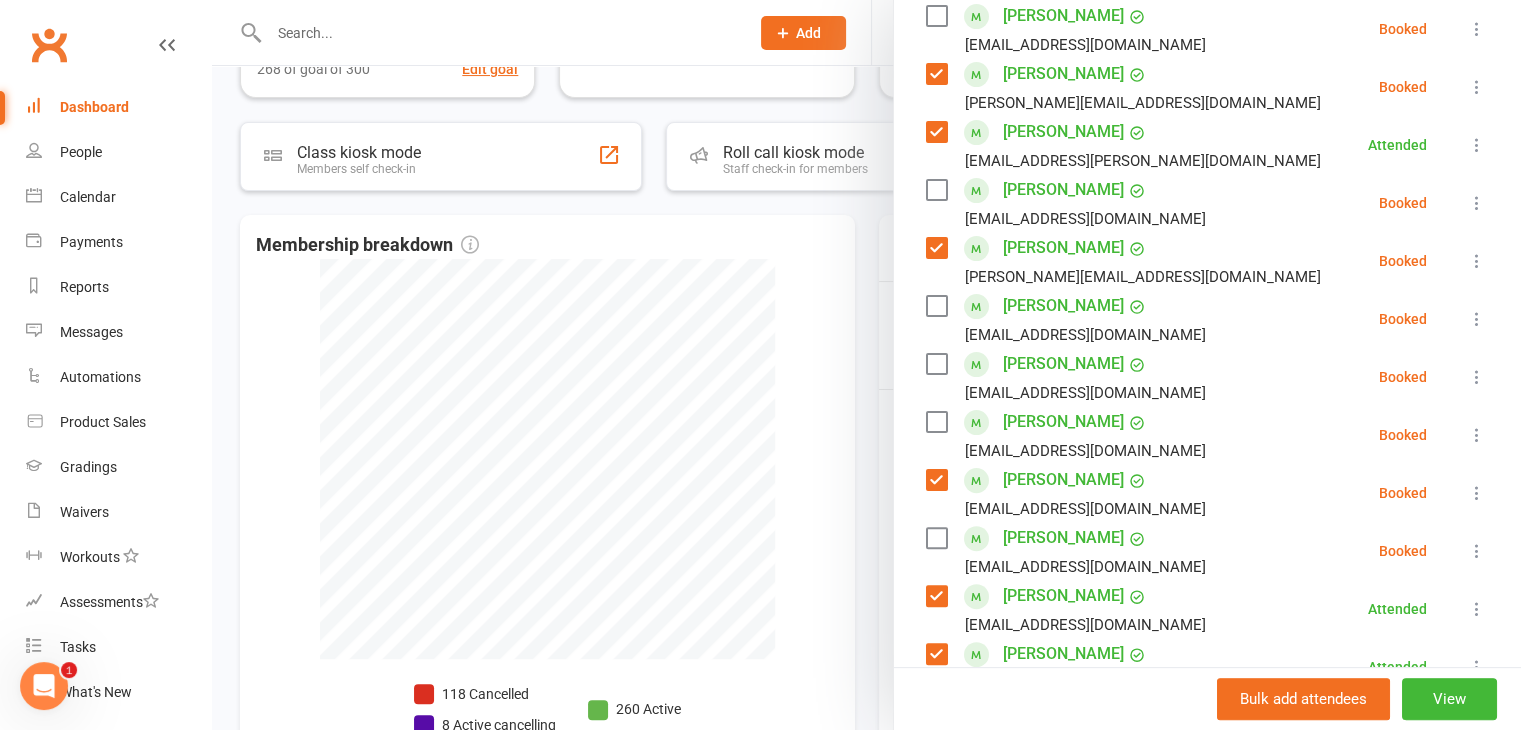 scroll, scrollTop: 358, scrollLeft: 0, axis: vertical 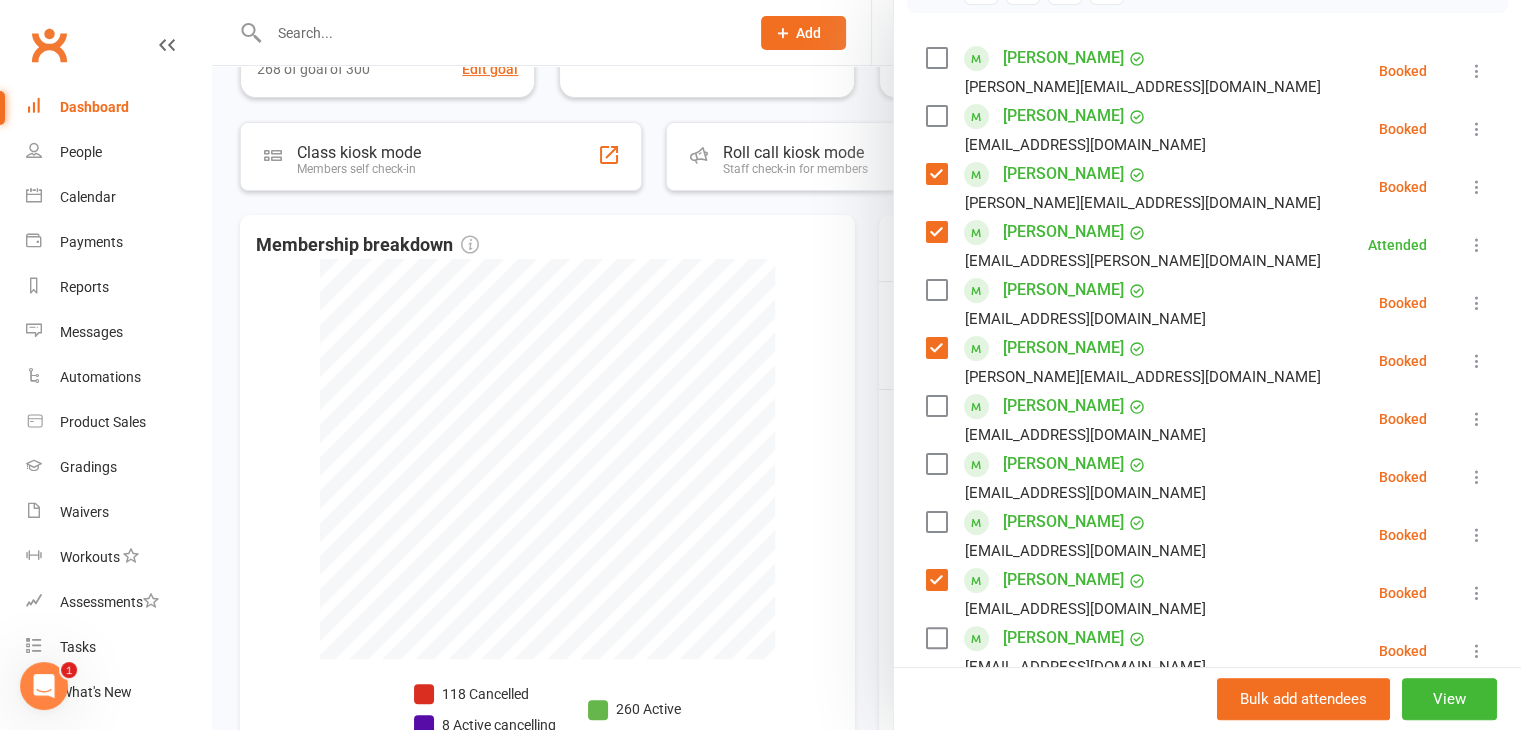 click at bounding box center [936, 290] 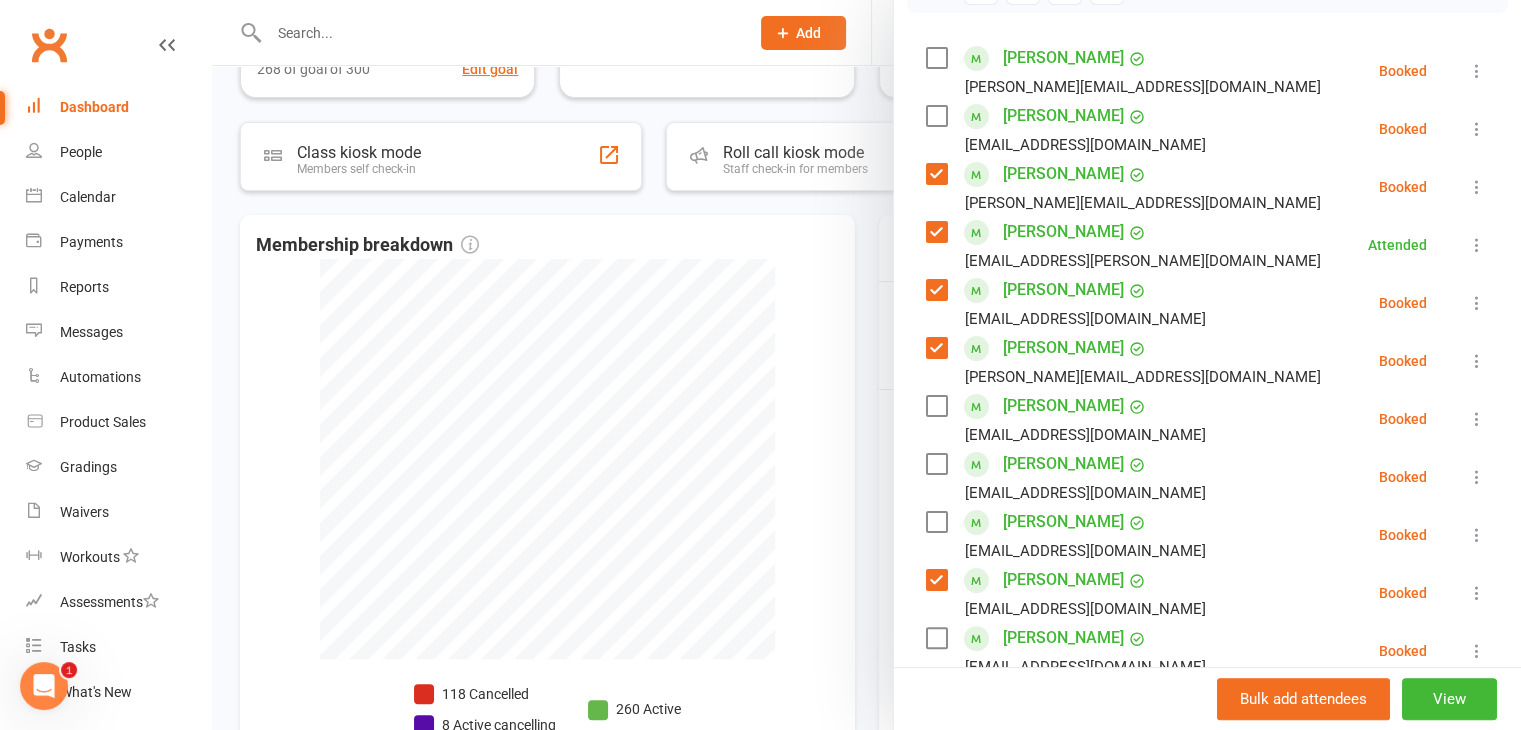 scroll, scrollTop: 258, scrollLeft: 0, axis: vertical 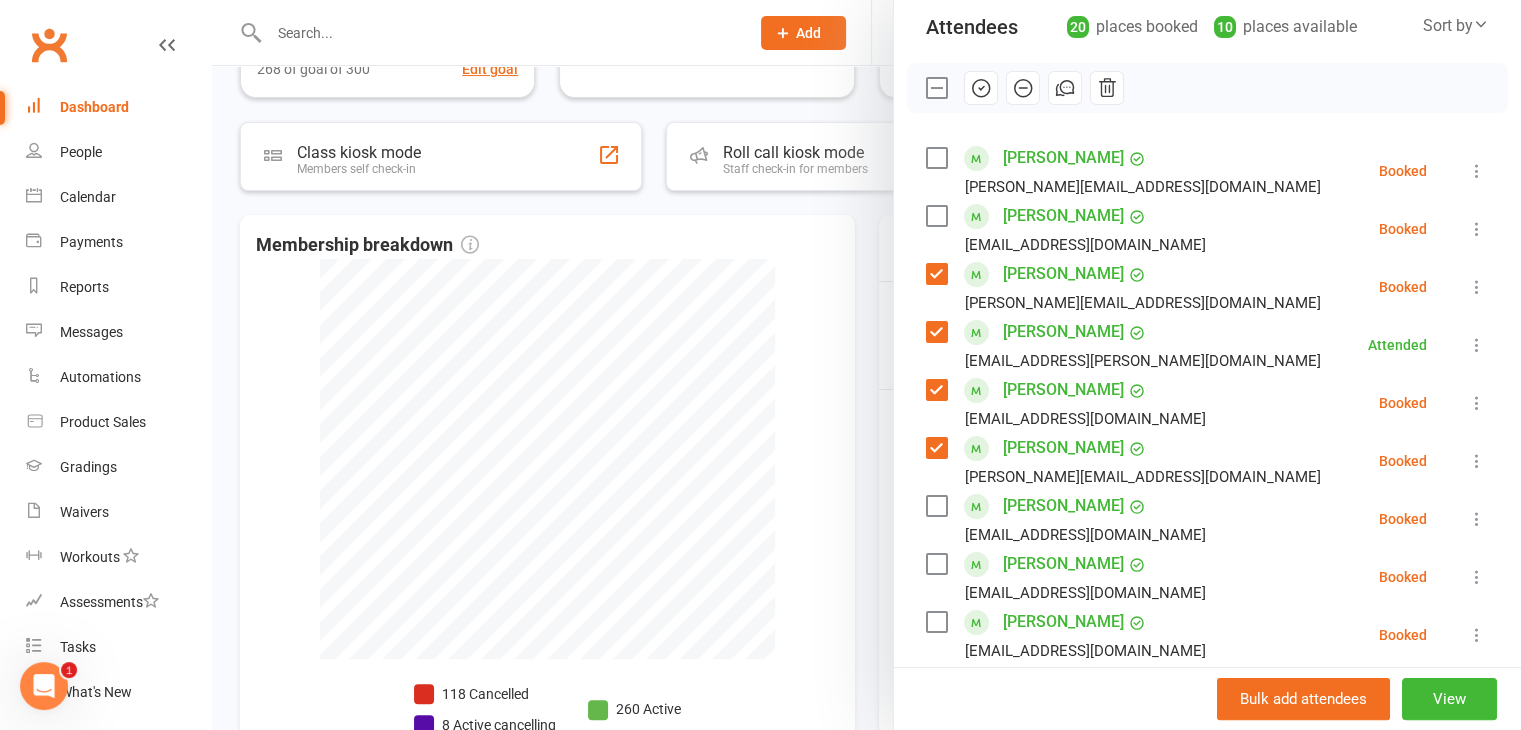 click at bounding box center (936, 158) 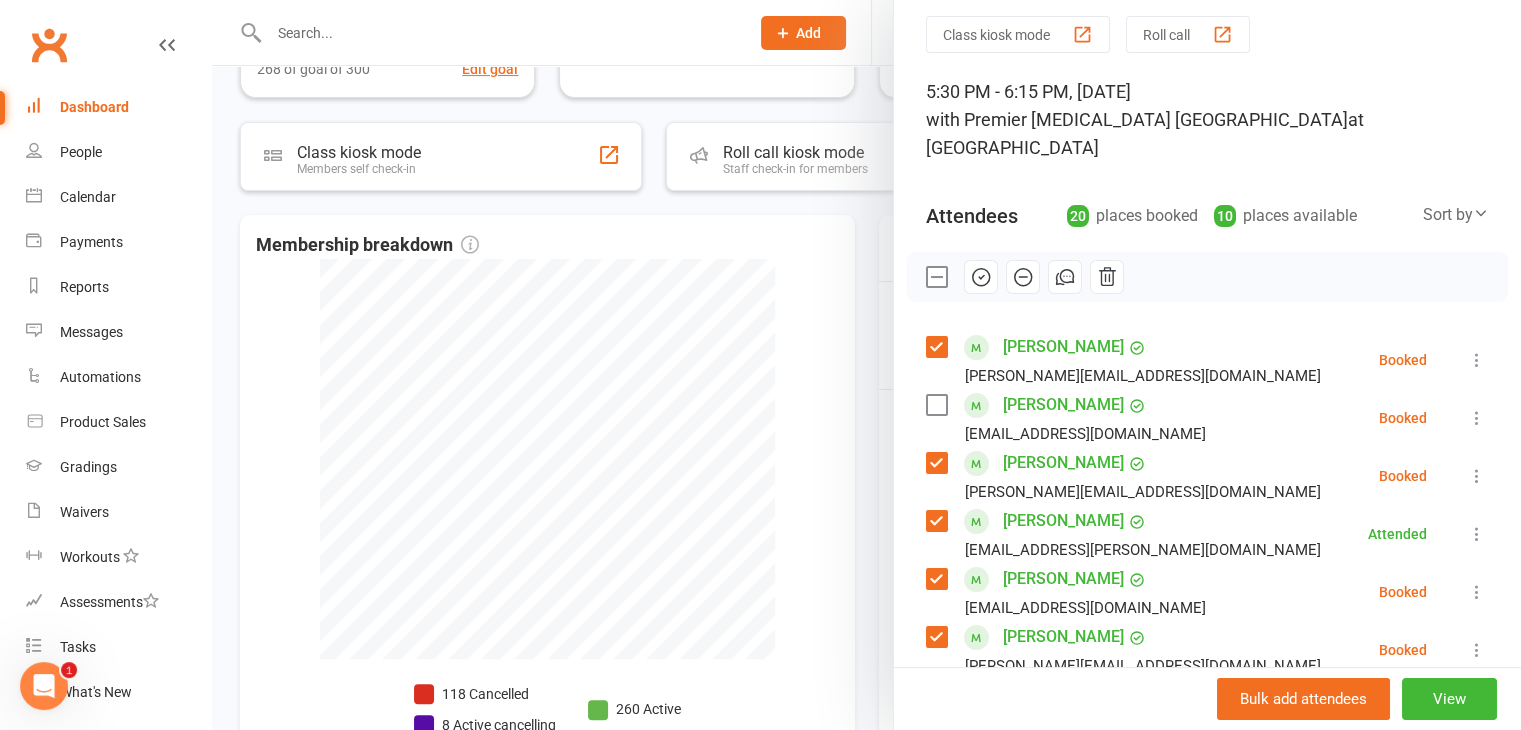 scroll, scrollTop: 58, scrollLeft: 0, axis: vertical 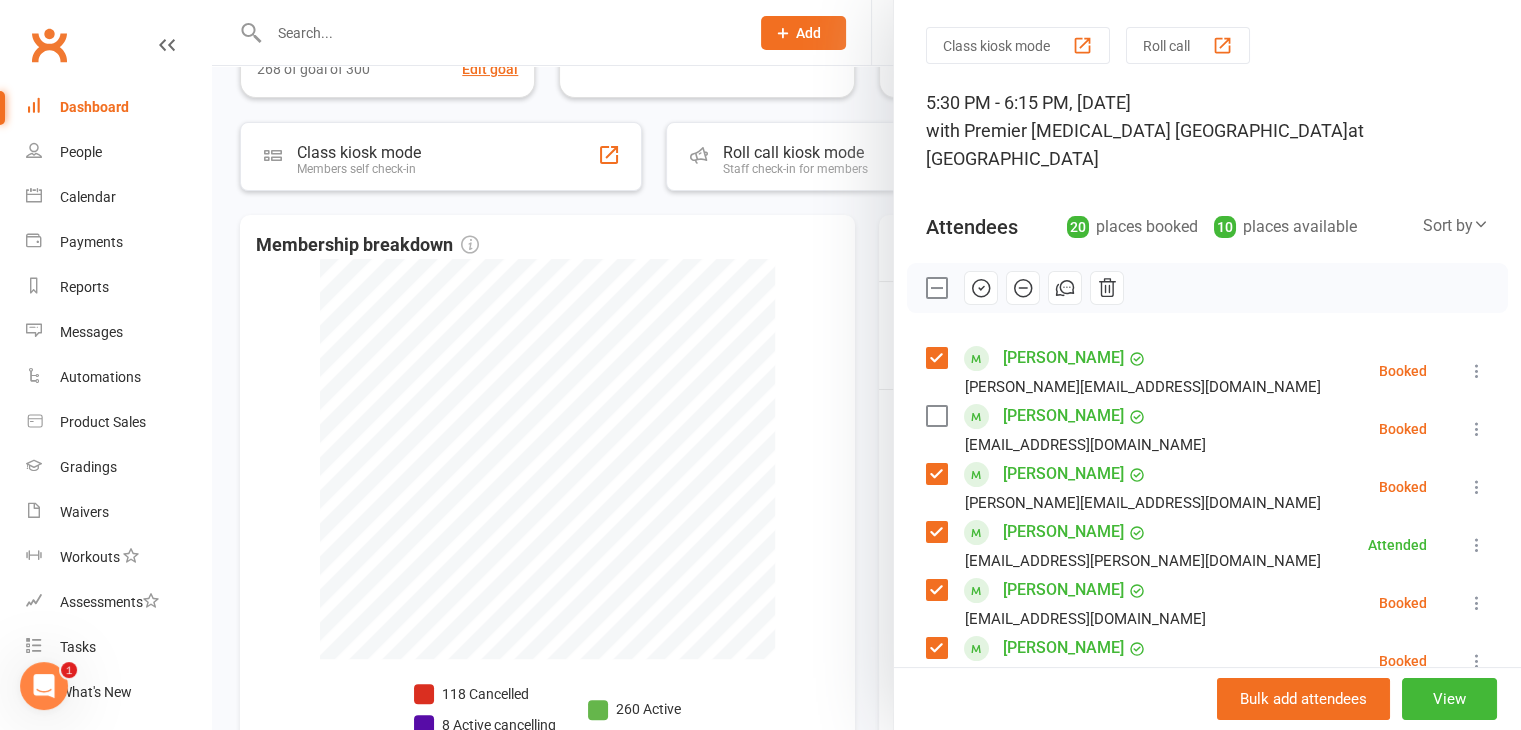 drag, startPoint x: 978, startPoint y: 261, endPoint x: 880, endPoint y: 98, distance: 190.192 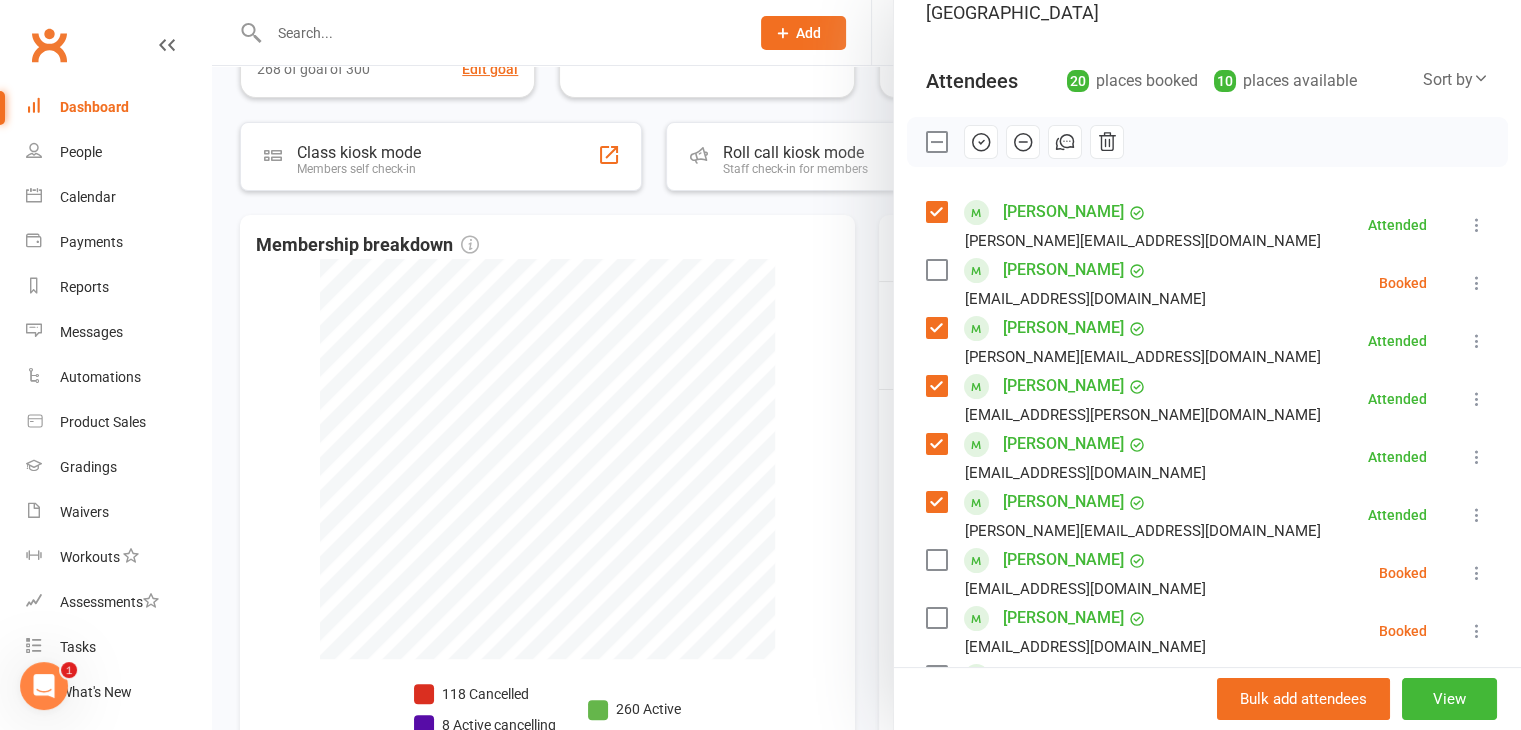 scroll, scrollTop: 158, scrollLeft: 0, axis: vertical 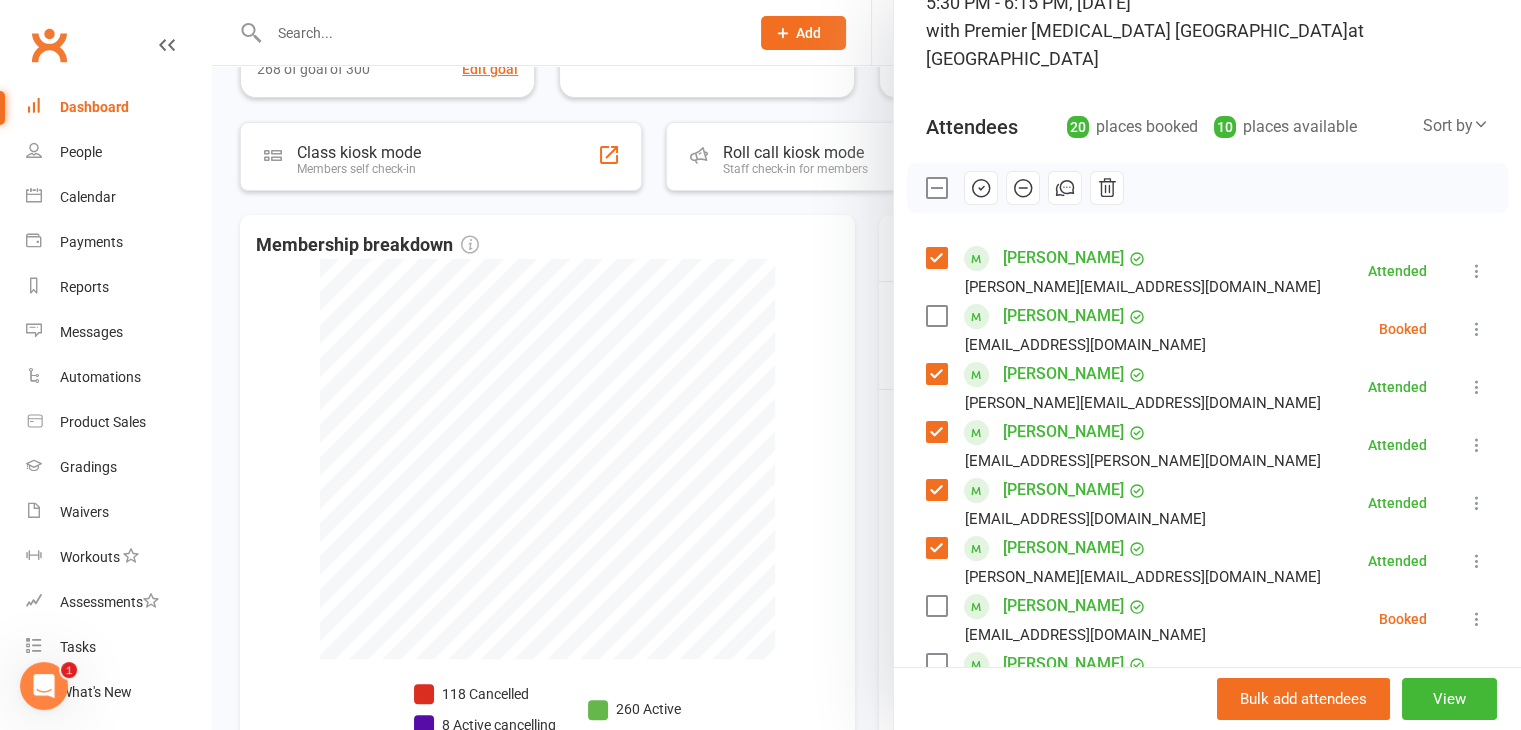 click on "[PERSON_NAME]" at bounding box center [1063, 548] 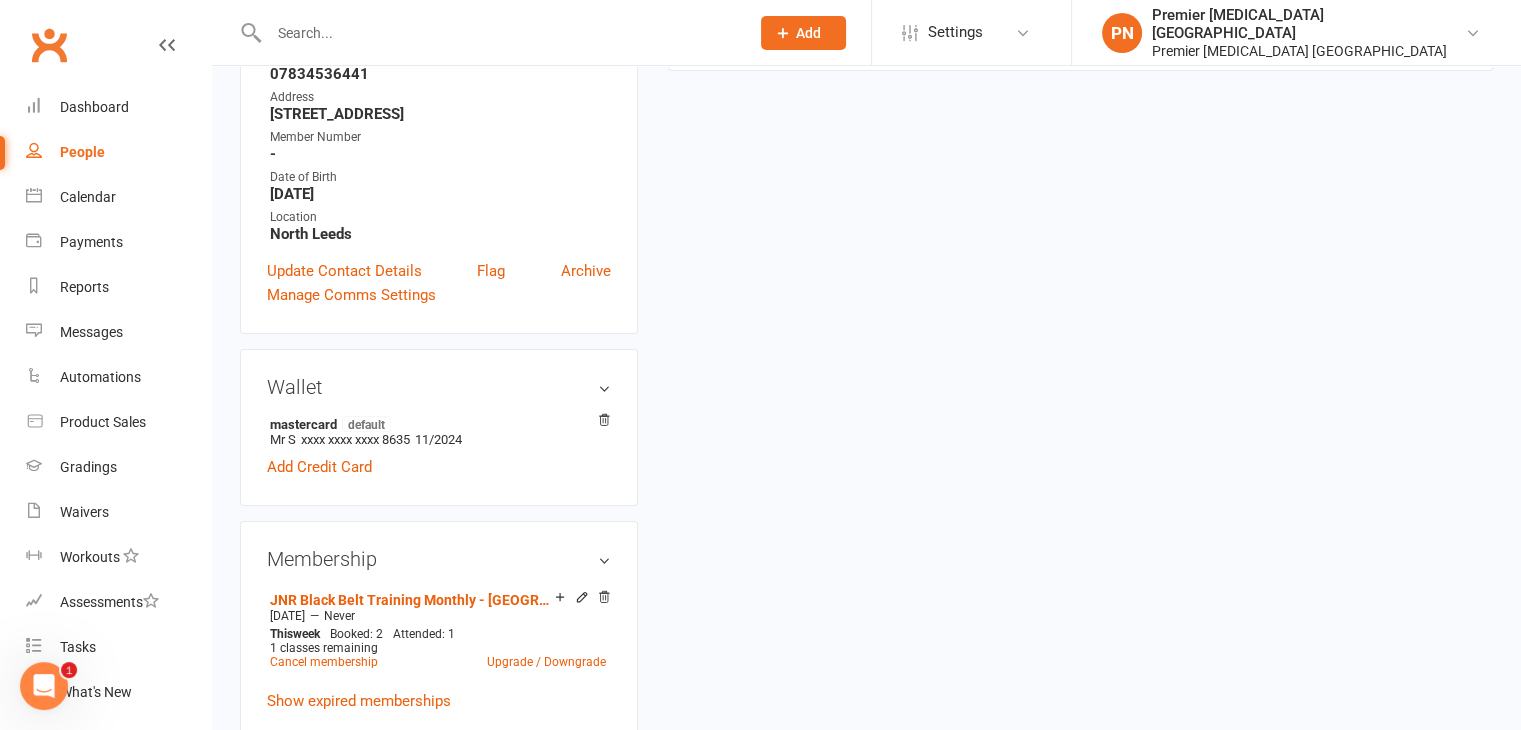 scroll, scrollTop: 0, scrollLeft: 0, axis: both 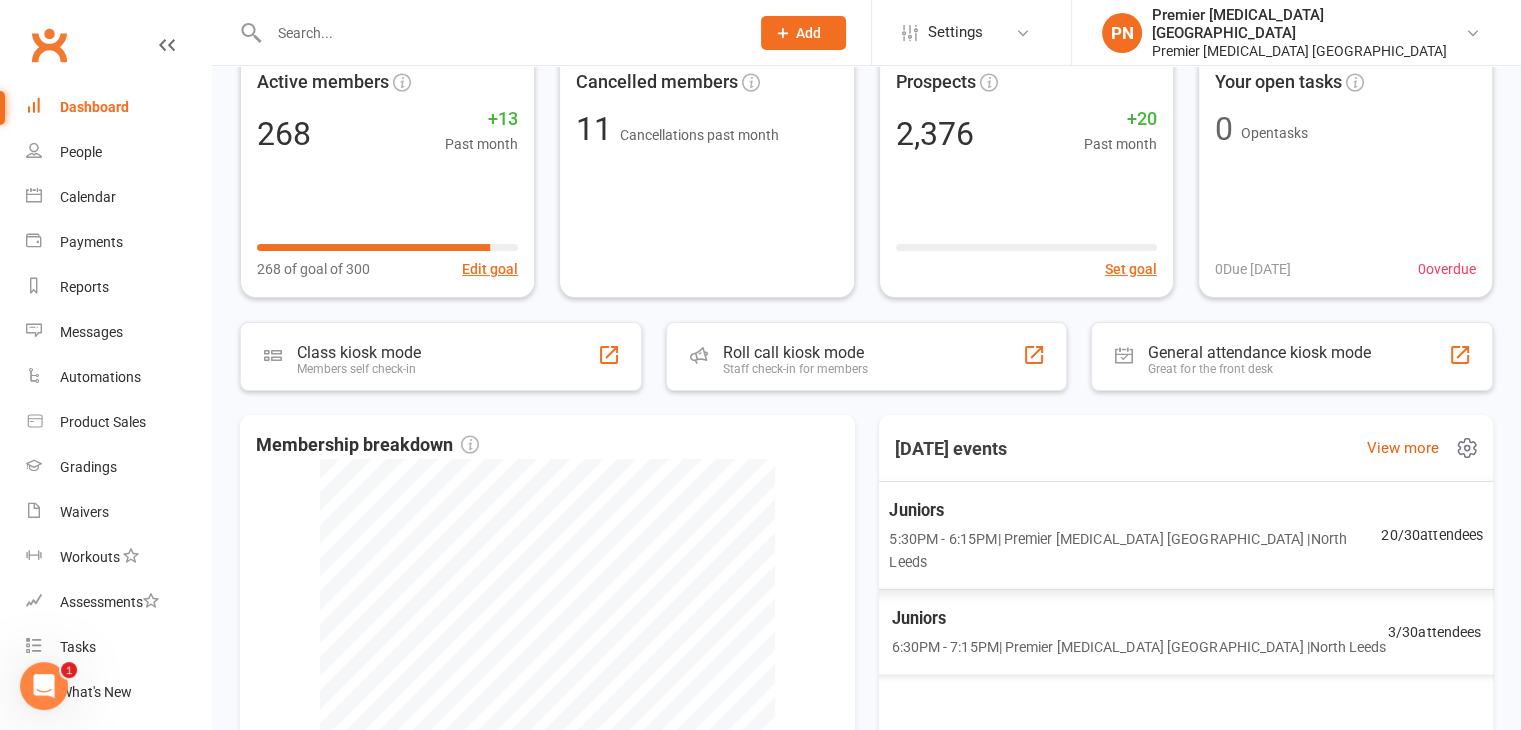 click on "Juniors" at bounding box center [1135, 511] 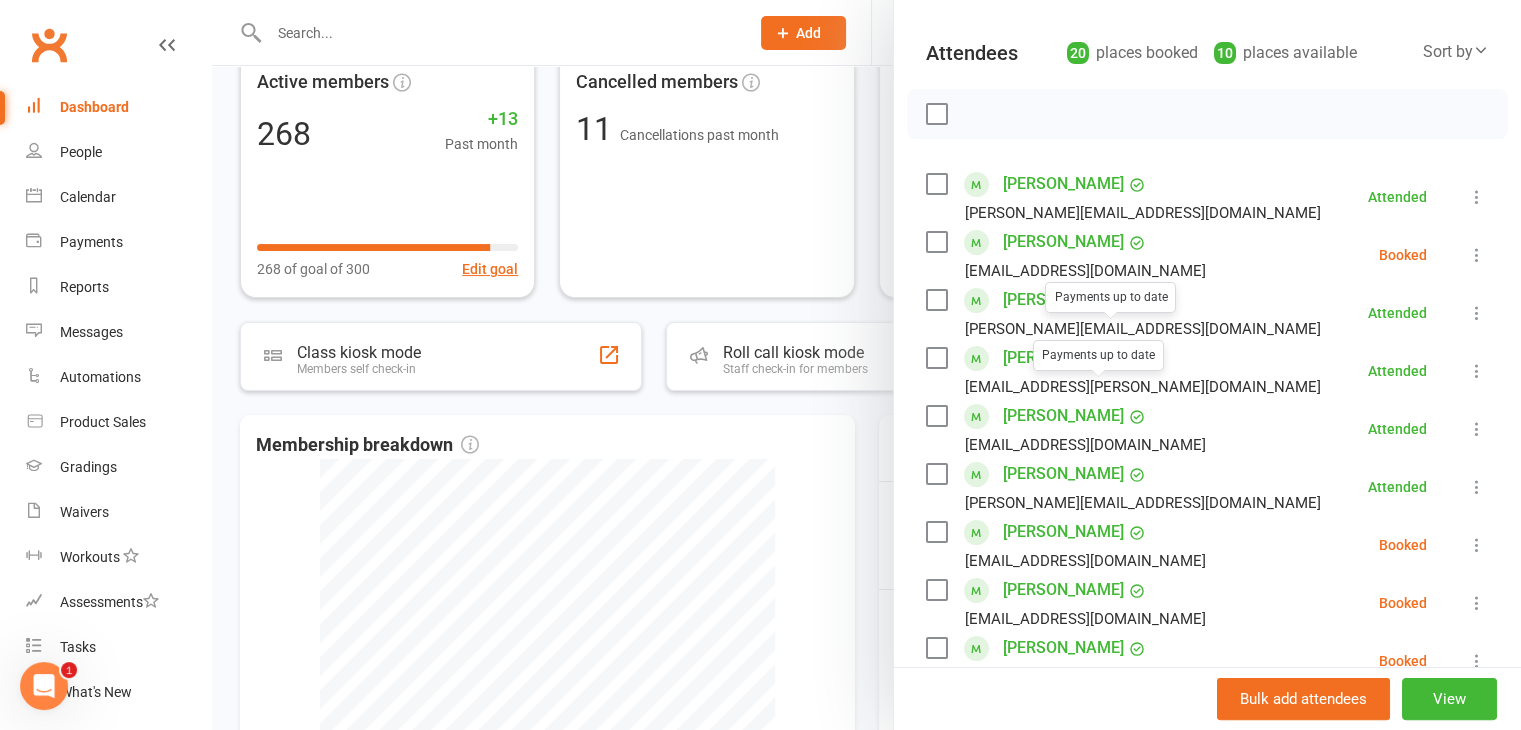 scroll, scrollTop: 400, scrollLeft: 0, axis: vertical 